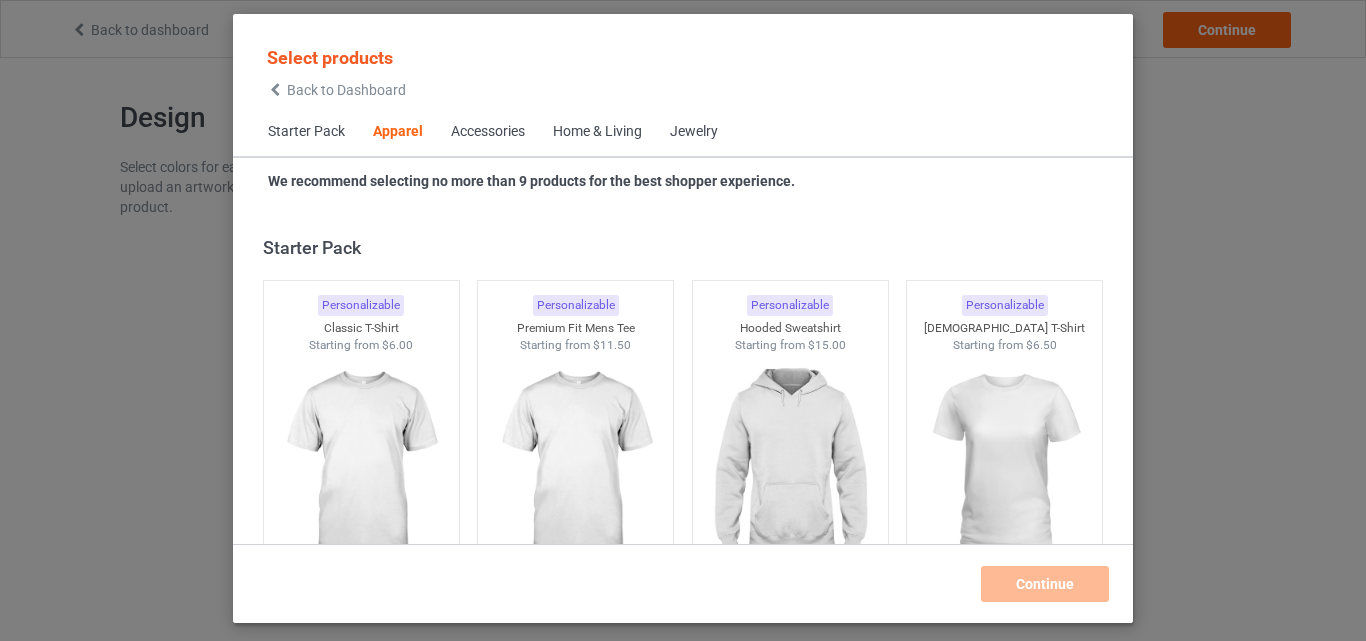 scroll, scrollTop: 0, scrollLeft: 0, axis: both 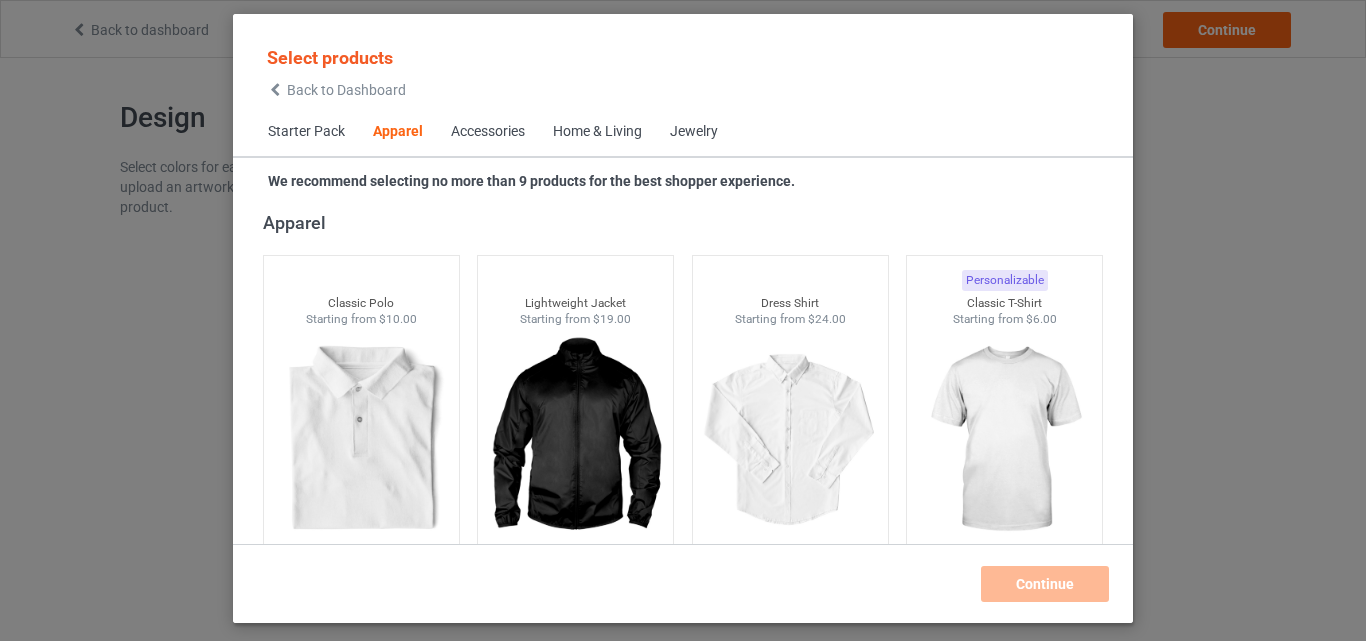 click on "Home & Living" at bounding box center [597, 132] 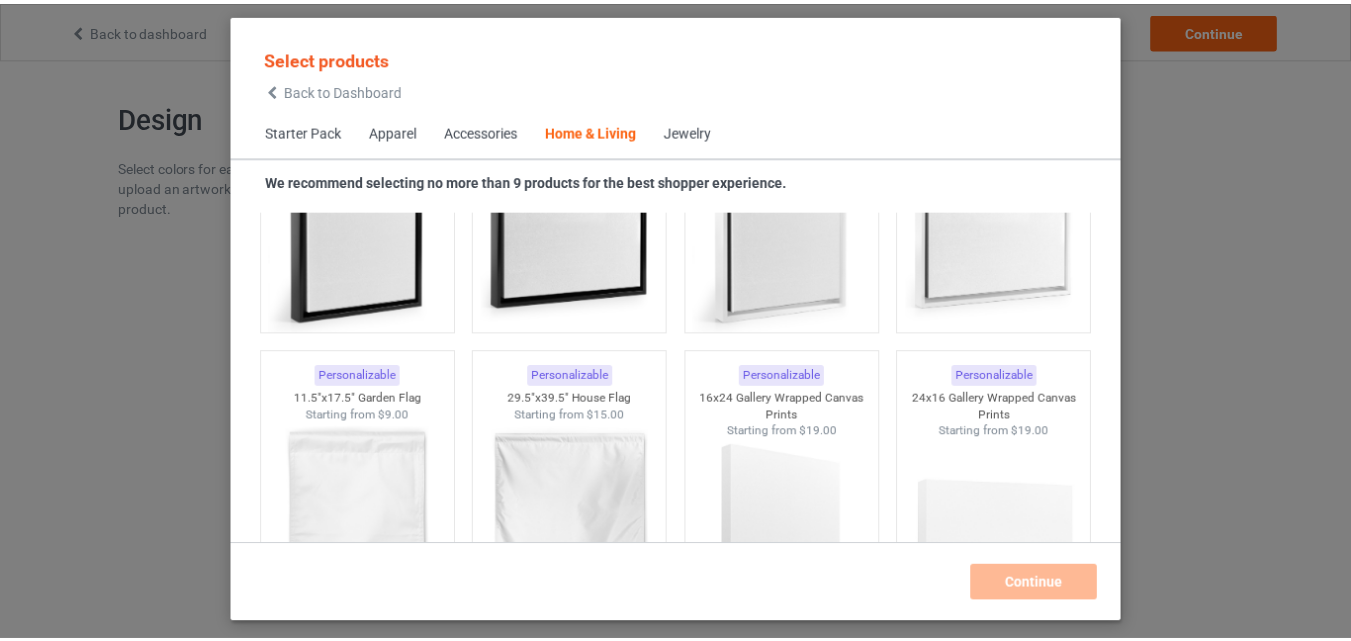 scroll, scrollTop: 14365, scrollLeft: 0, axis: vertical 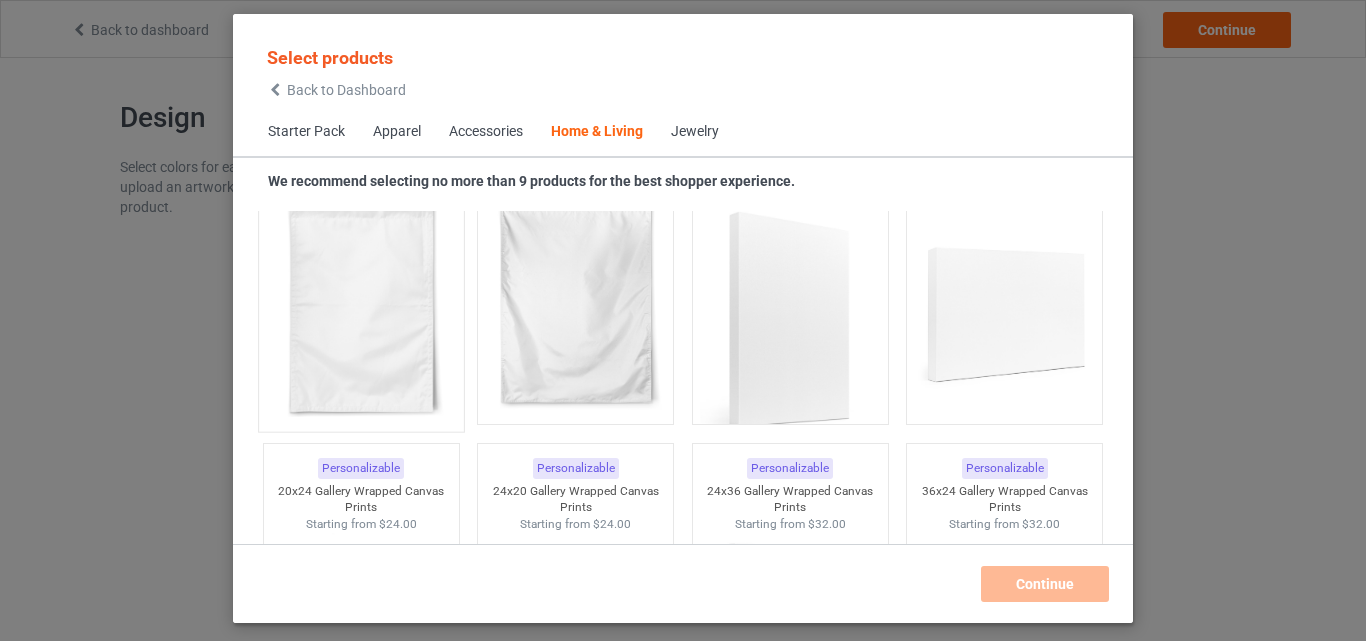 click at bounding box center [361, 303] 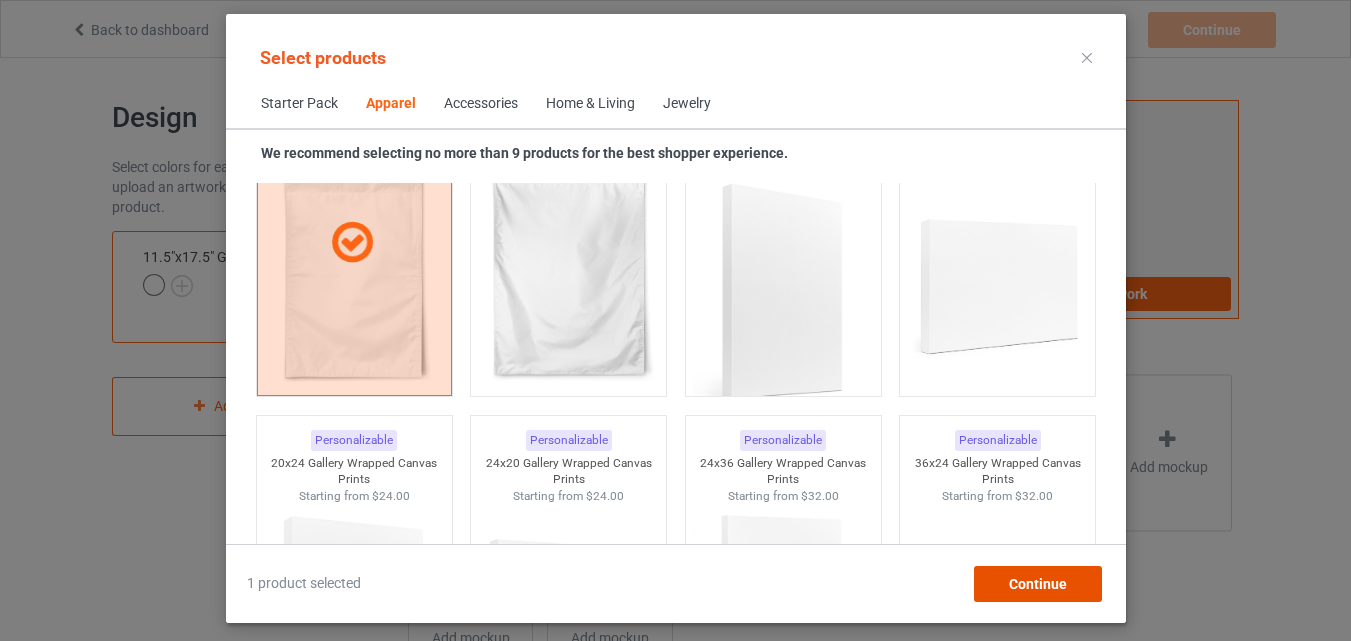 click on "Continue" at bounding box center [1037, 584] 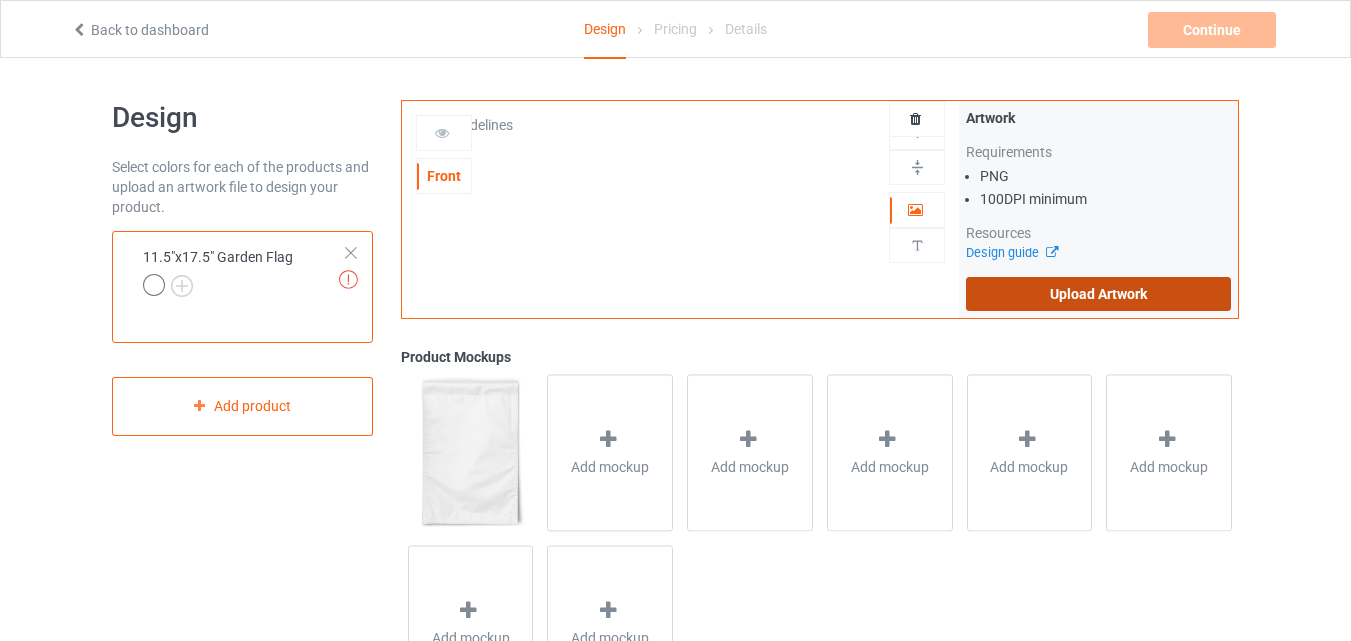click on "Upload Artwork" at bounding box center (1098, 294) 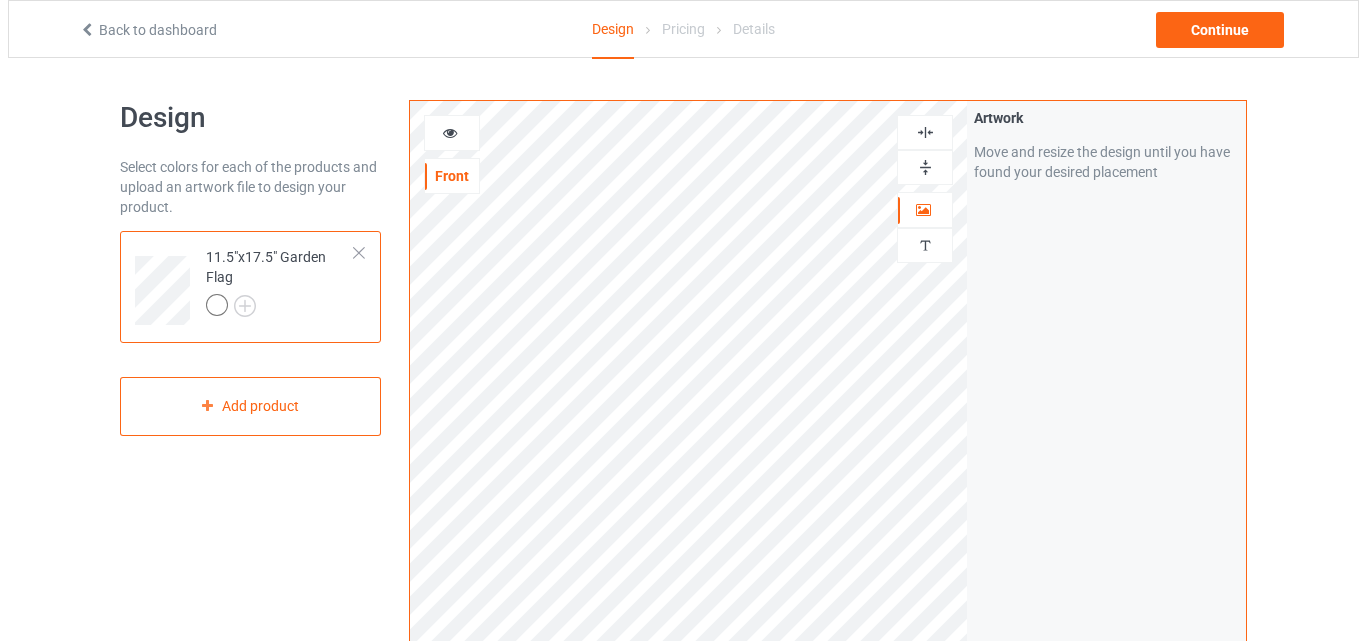 scroll, scrollTop: 319, scrollLeft: 0, axis: vertical 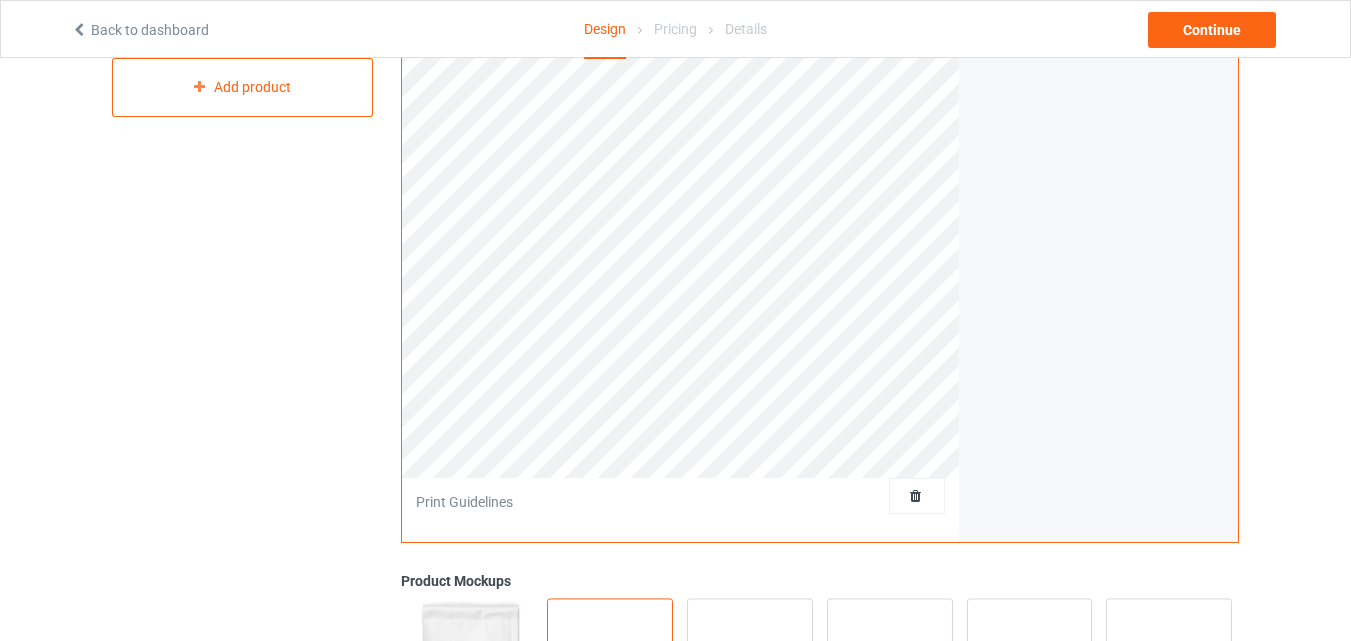 click on "Add mockup" at bounding box center (610, 676) 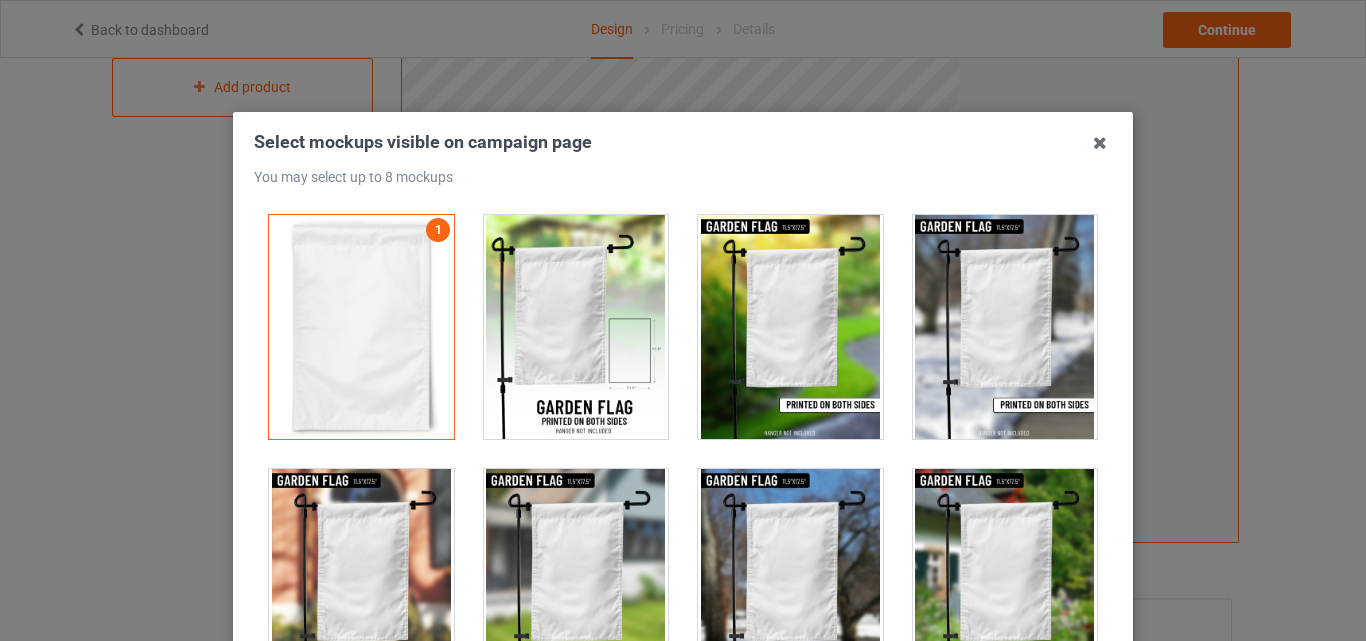 drag, startPoint x: 579, startPoint y: 374, endPoint x: 591, endPoint y: 367, distance: 13.892444 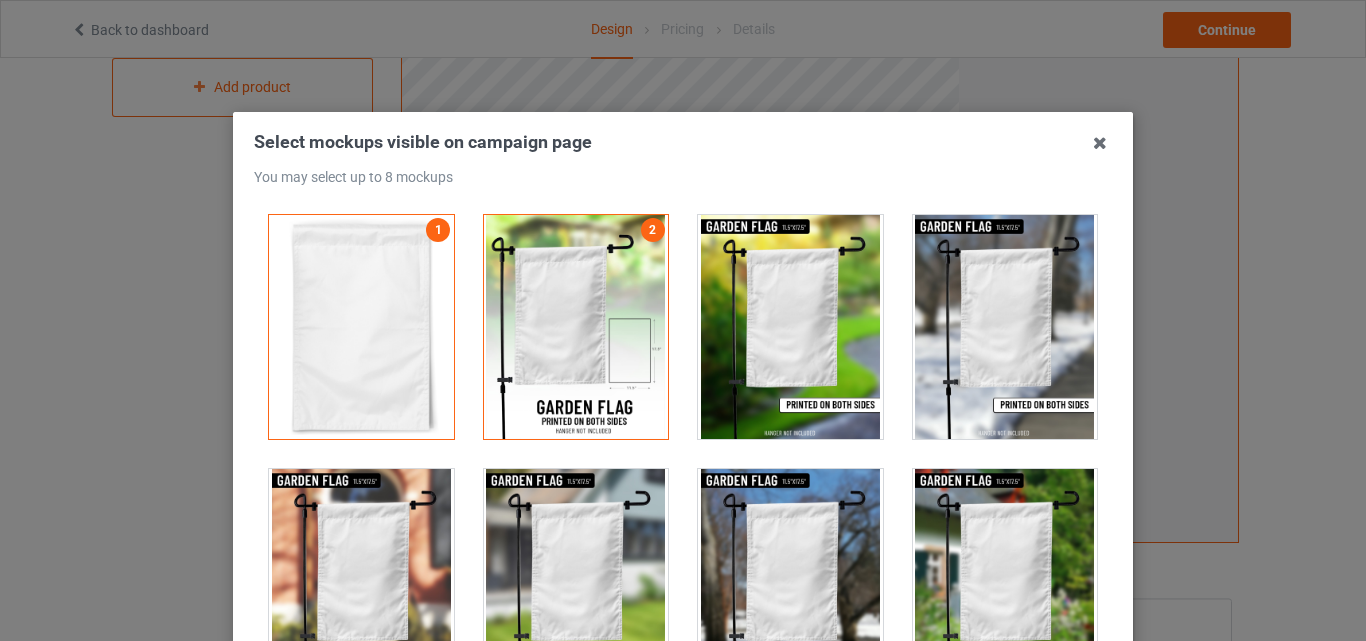click at bounding box center [790, 327] 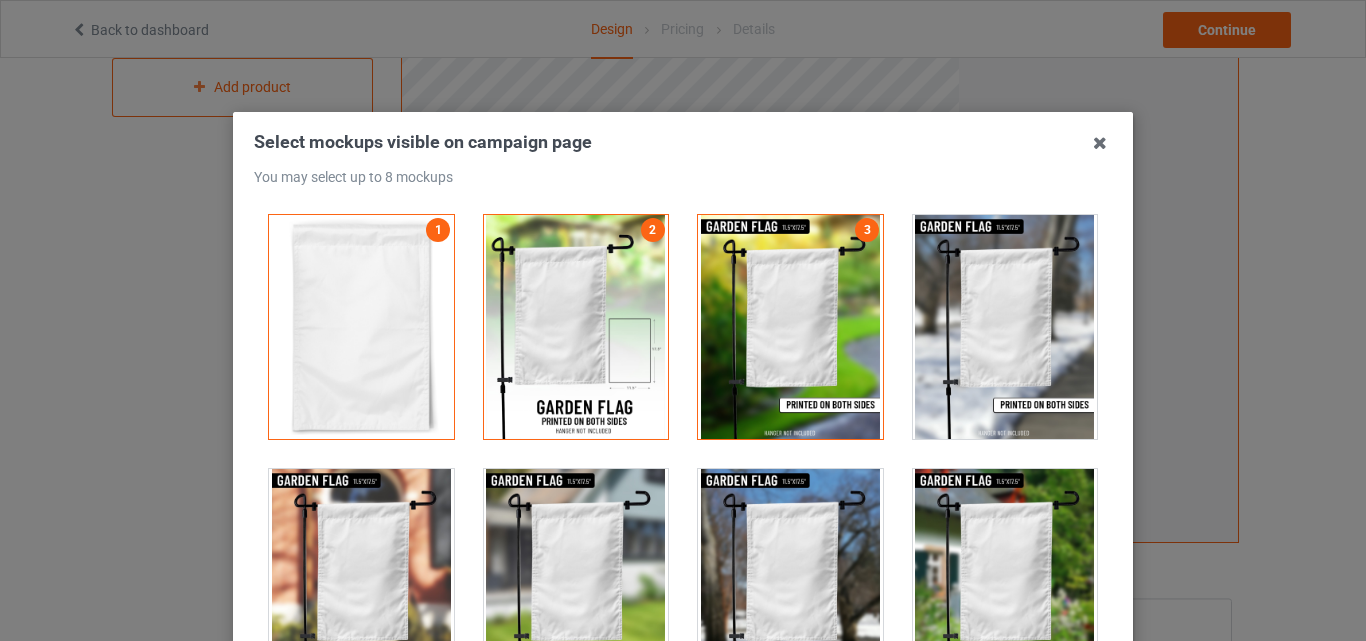 drag, startPoint x: 1055, startPoint y: 363, endPoint x: 963, endPoint y: 476, distance: 145.71547 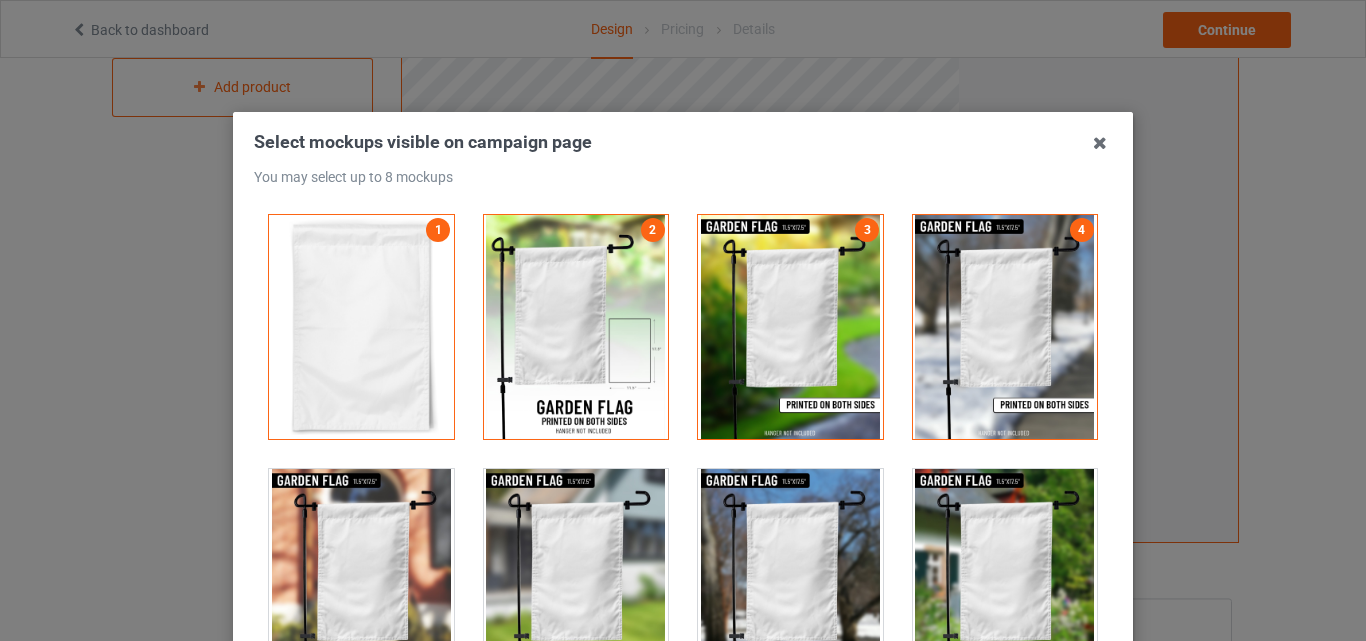 click at bounding box center (1005, 581) 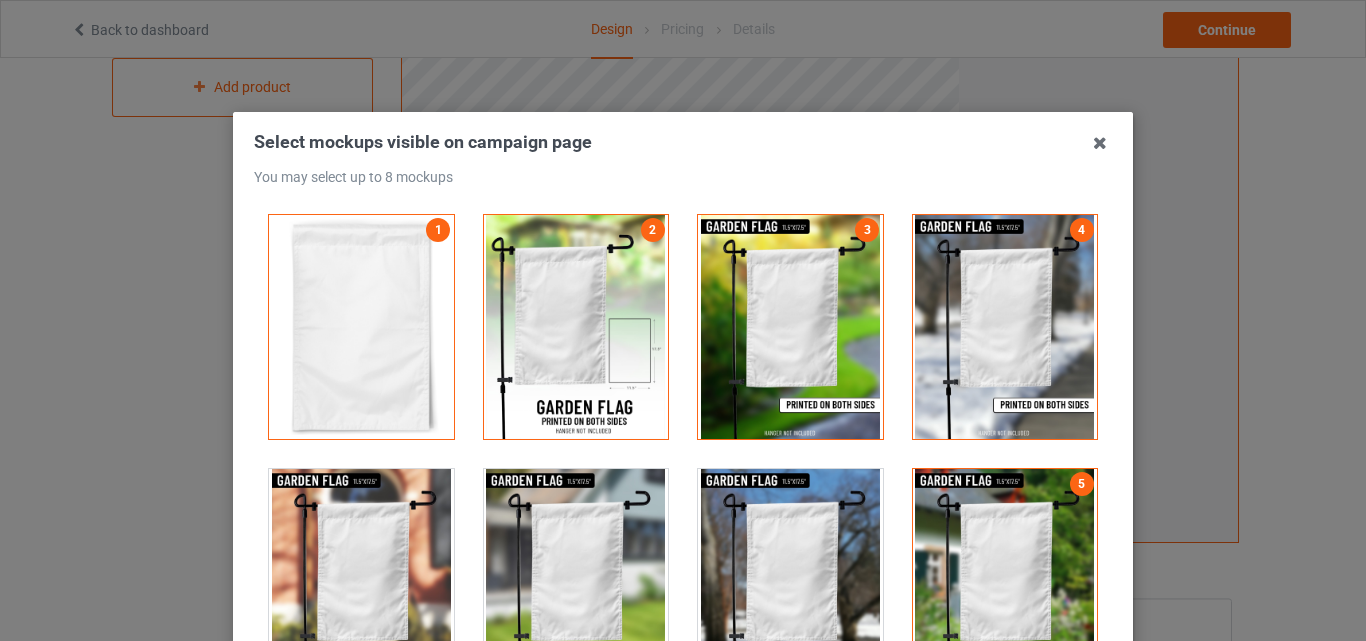 drag, startPoint x: 805, startPoint y: 545, endPoint x: 679, endPoint y: 554, distance: 126.32102 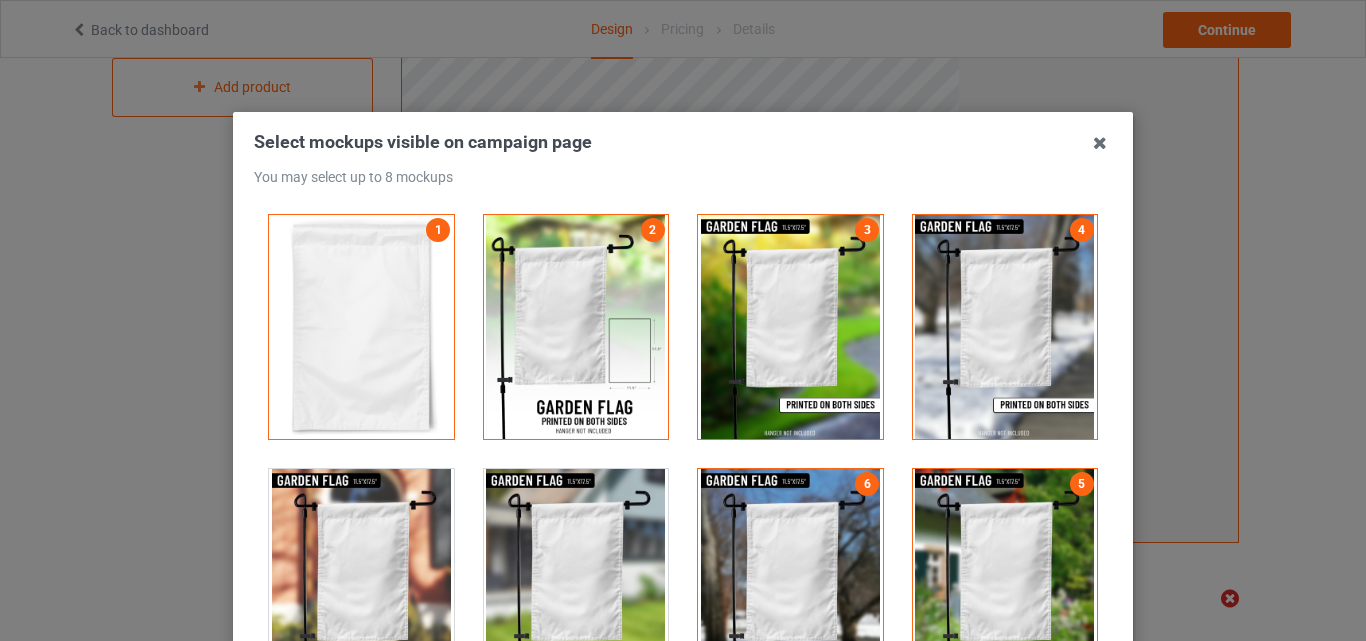 click at bounding box center (576, 581) 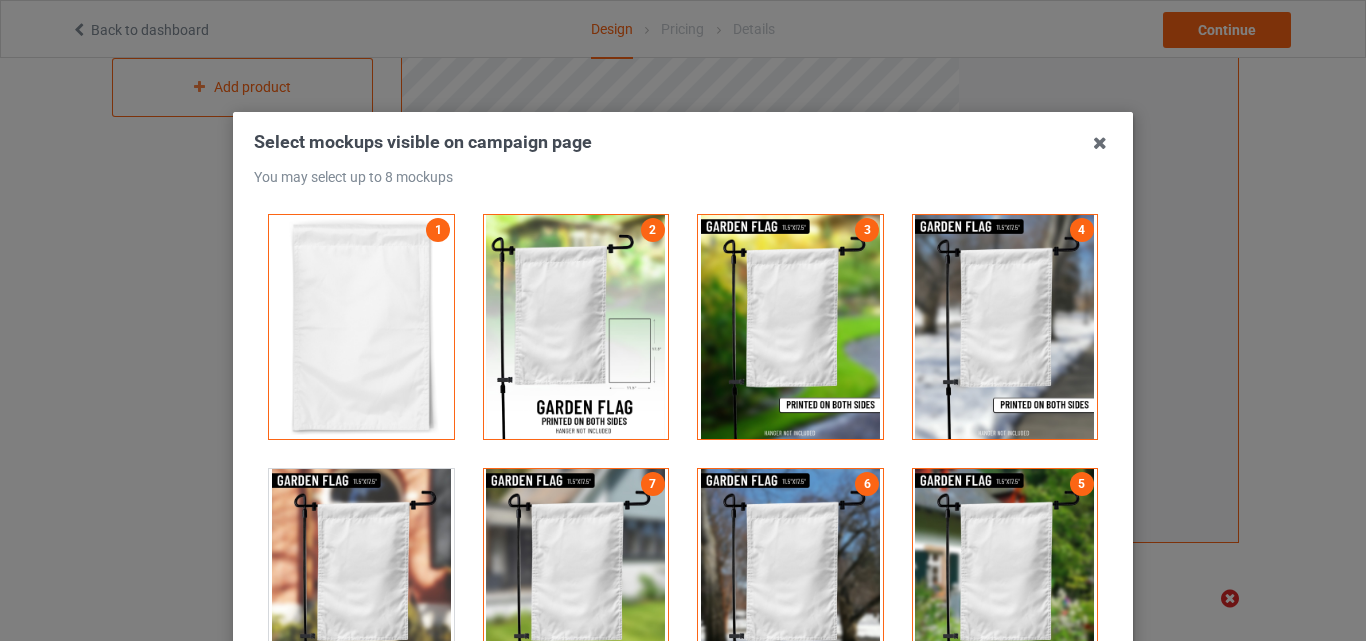 click on "7" at bounding box center (576, 581) 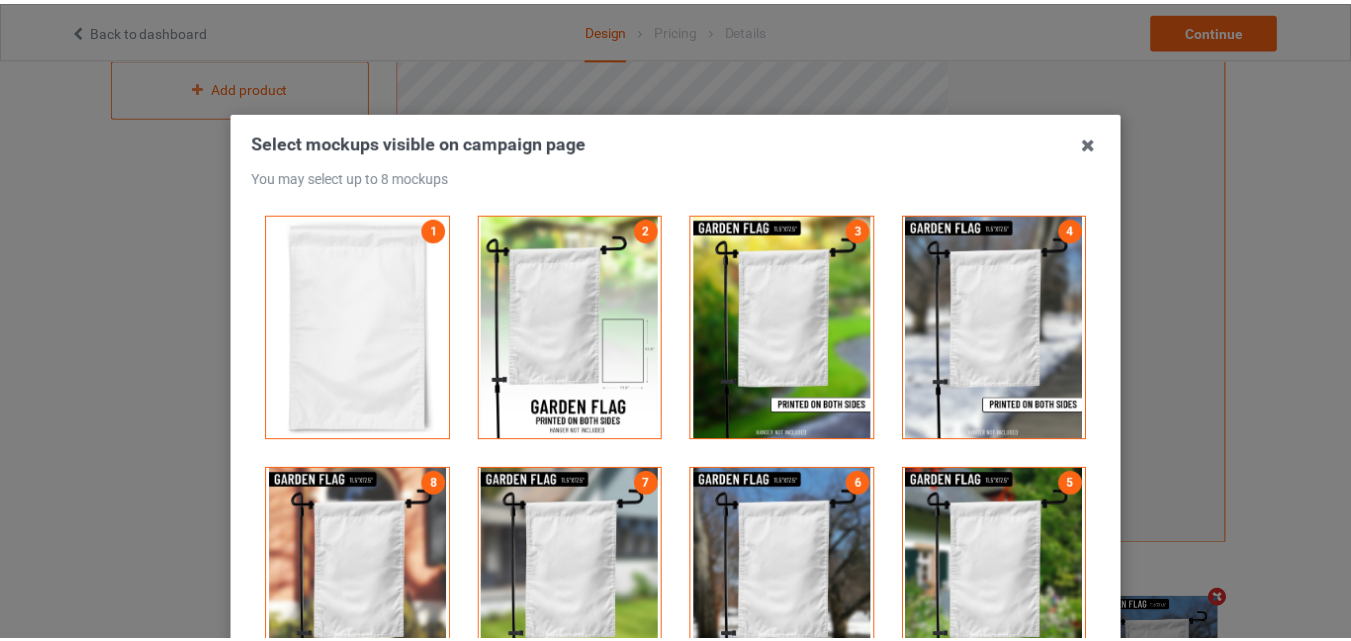 scroll, scrollTop: 234, scrollLeft: 0, axis: vertical 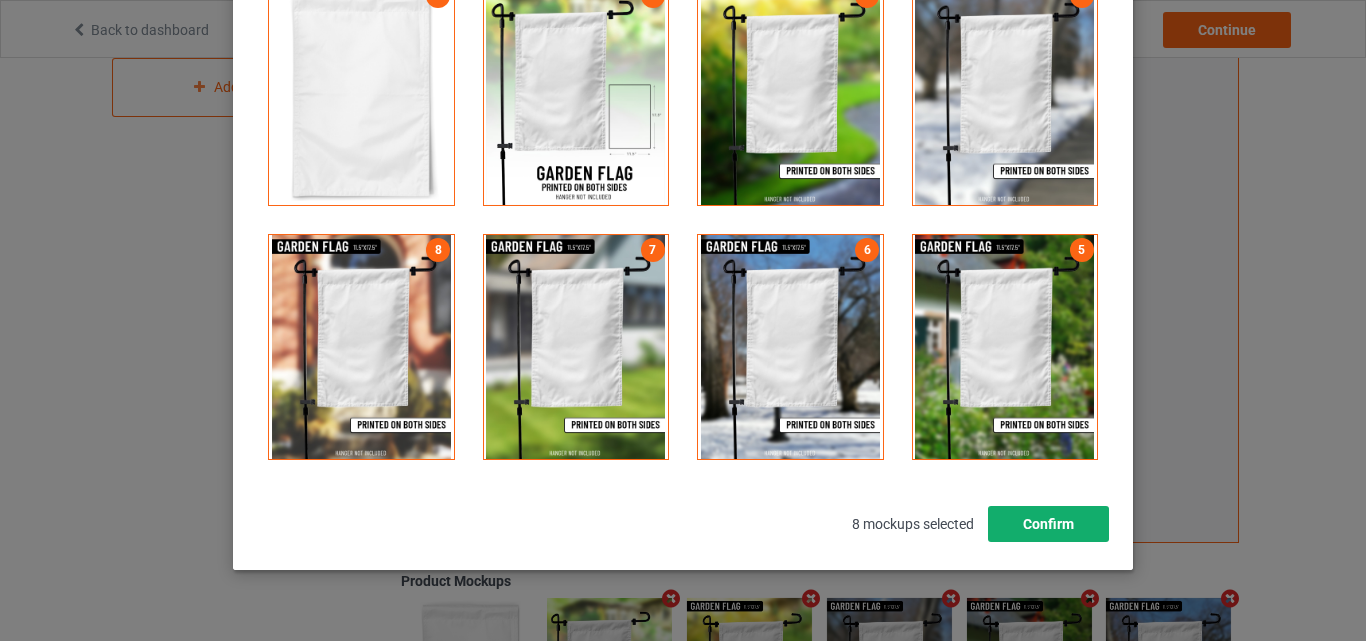 click on "Confirm" at bounding box center (1048, 524) 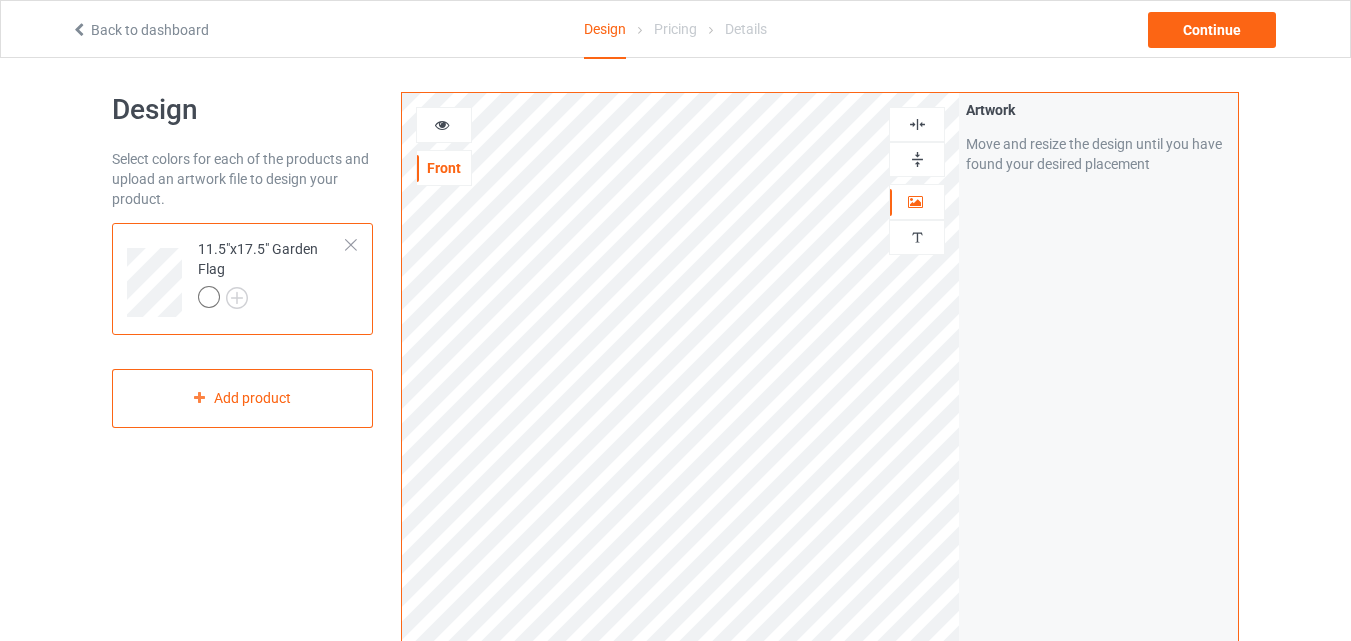 scroll, scrollTop: 0, scrollLeft: 0, axis: both 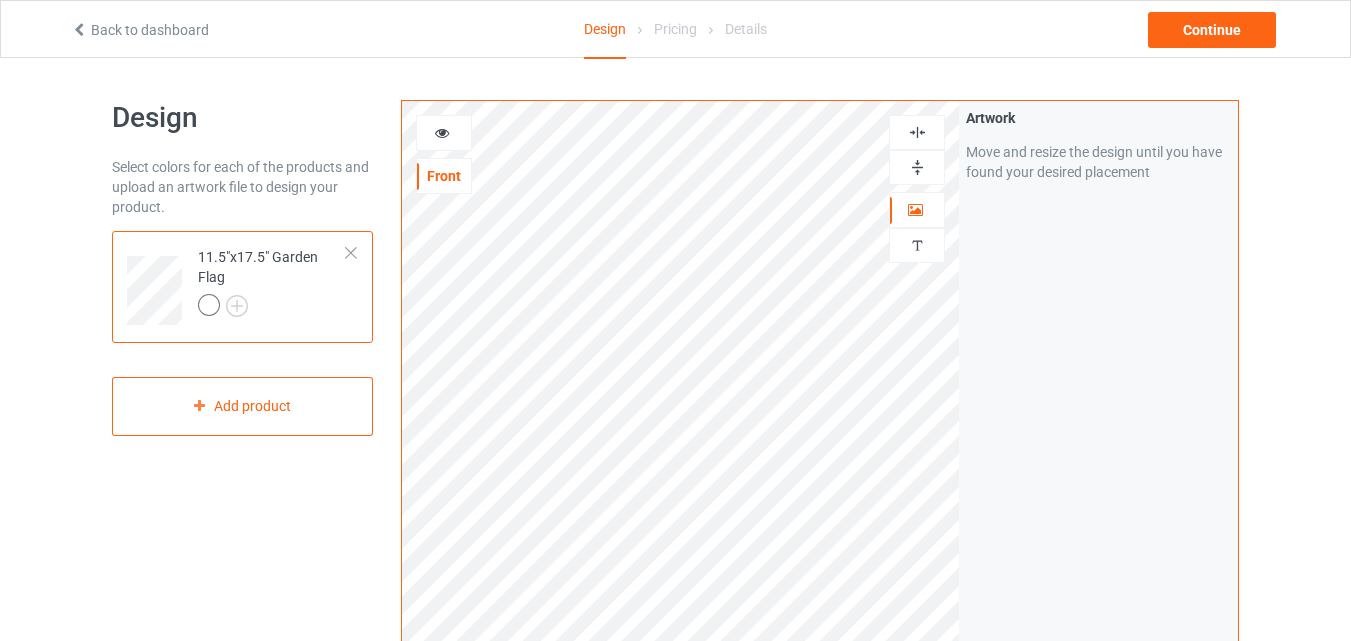 click at bounding box center (917, 167) 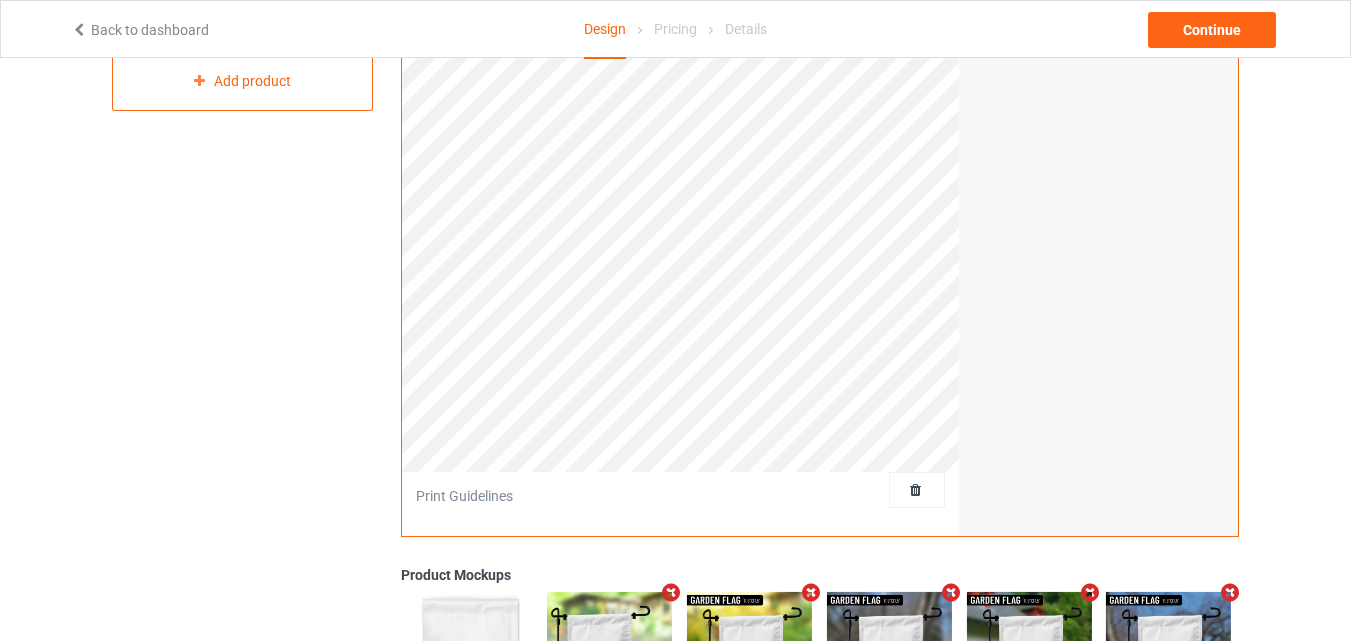scroll, scrollTop: 94, scrollLeft: 0, axis: vertical 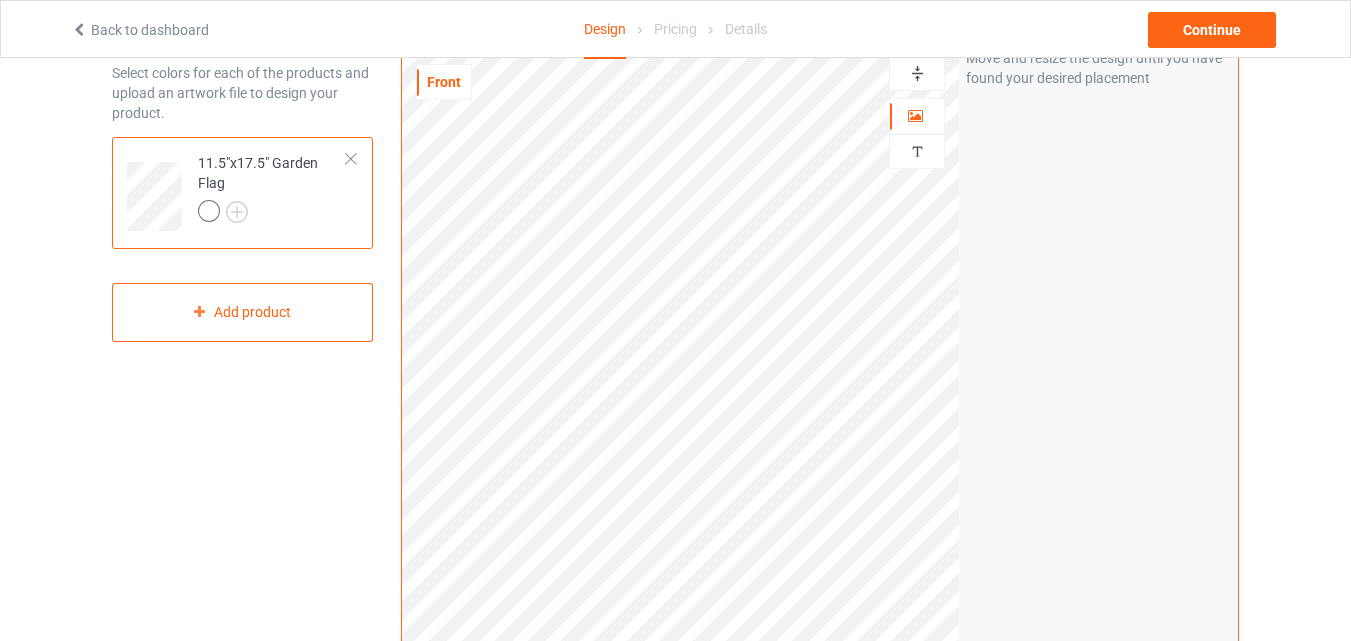 click at bounding box center (917, 73) 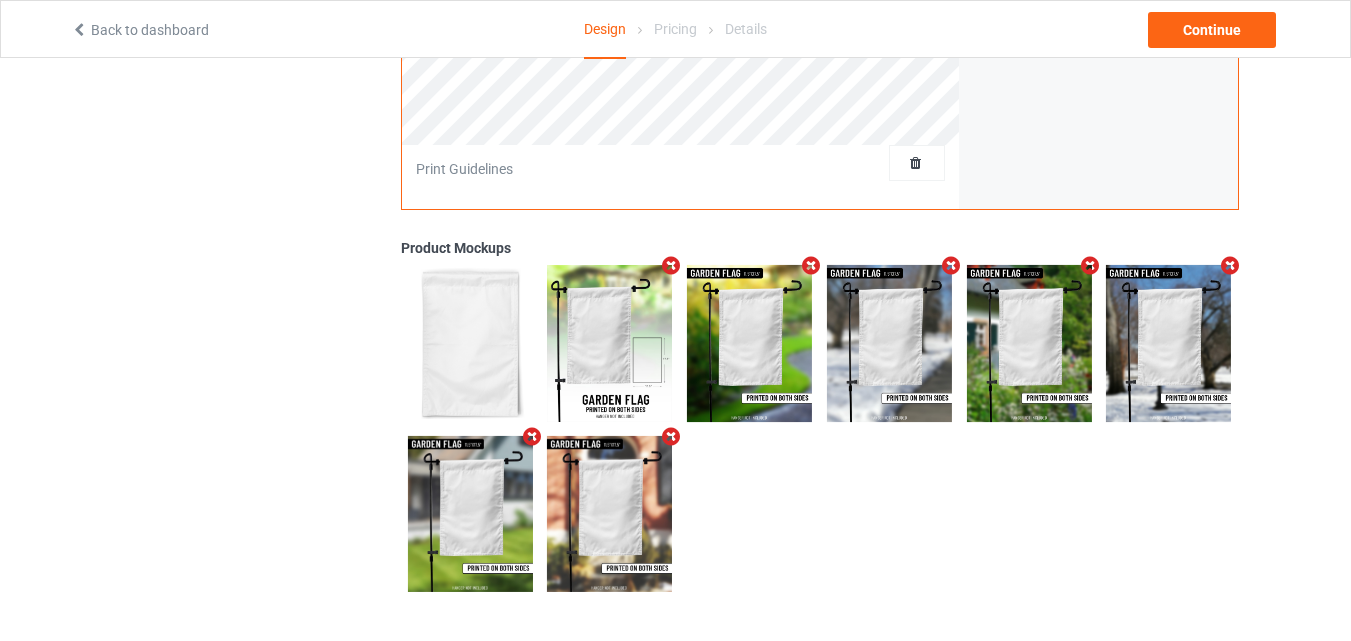 scroll, scrollTop: 0, scrollLeft: 0, axis: both 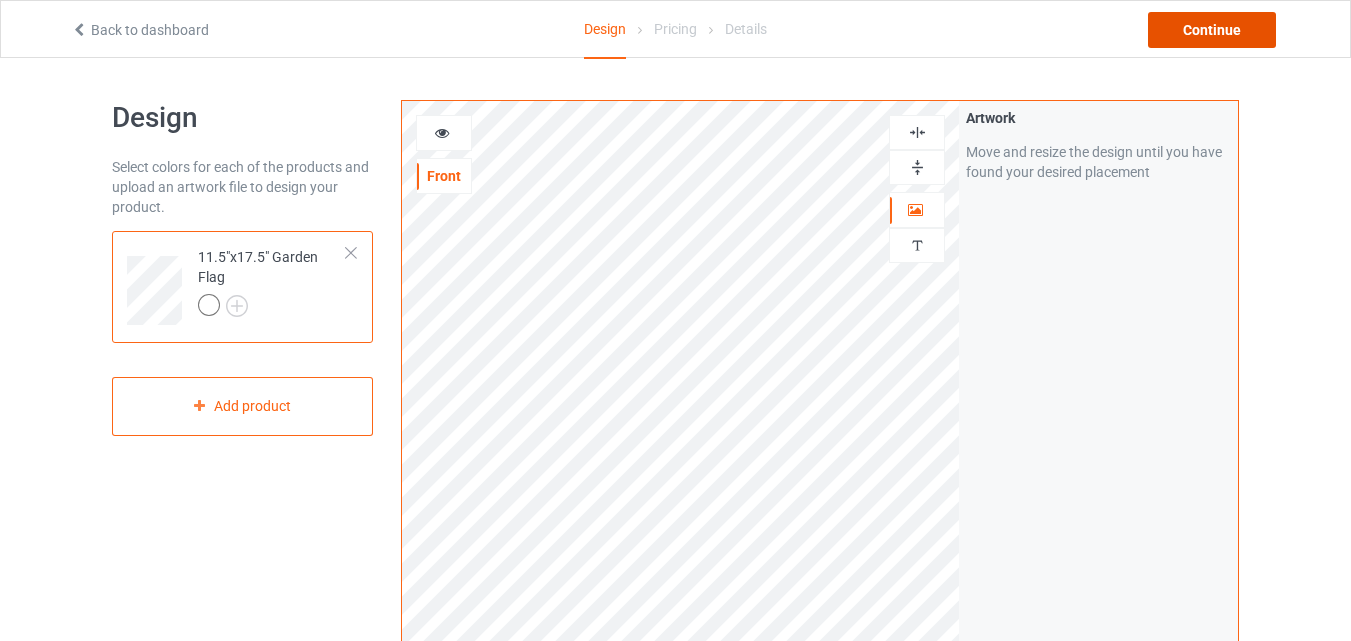click on "Continue" at bounding box center [1212, 30] 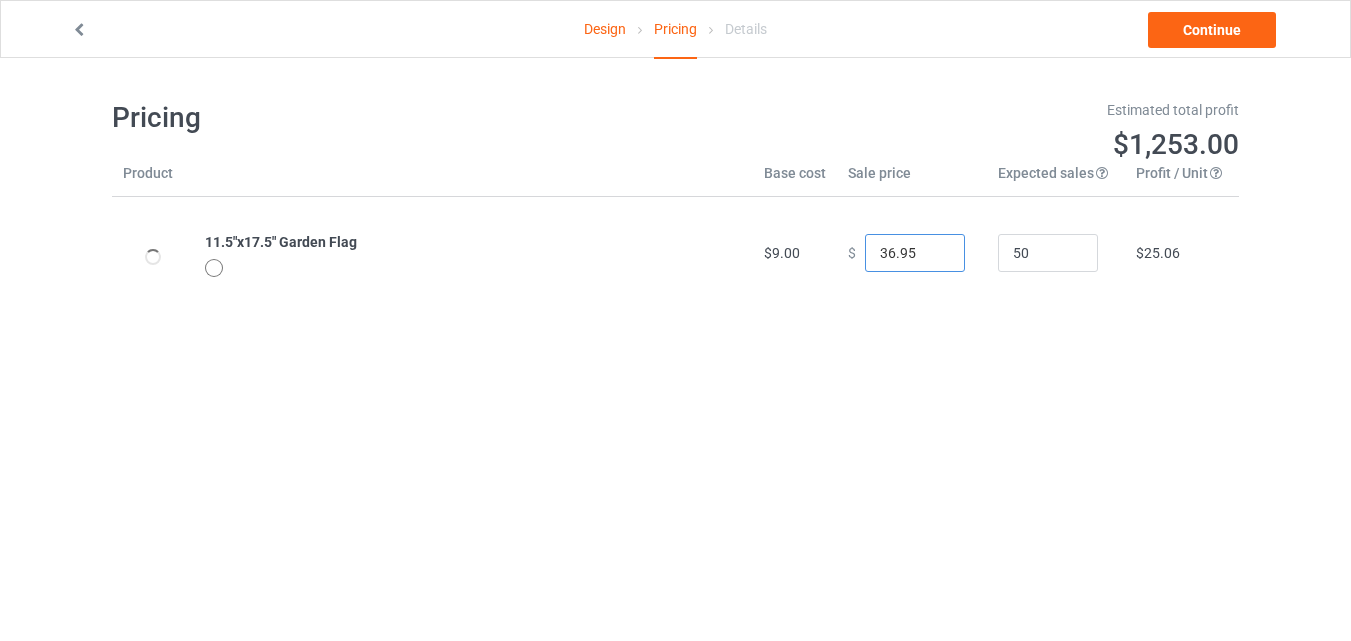 click on "36.95" at bounding box center (915, 253) 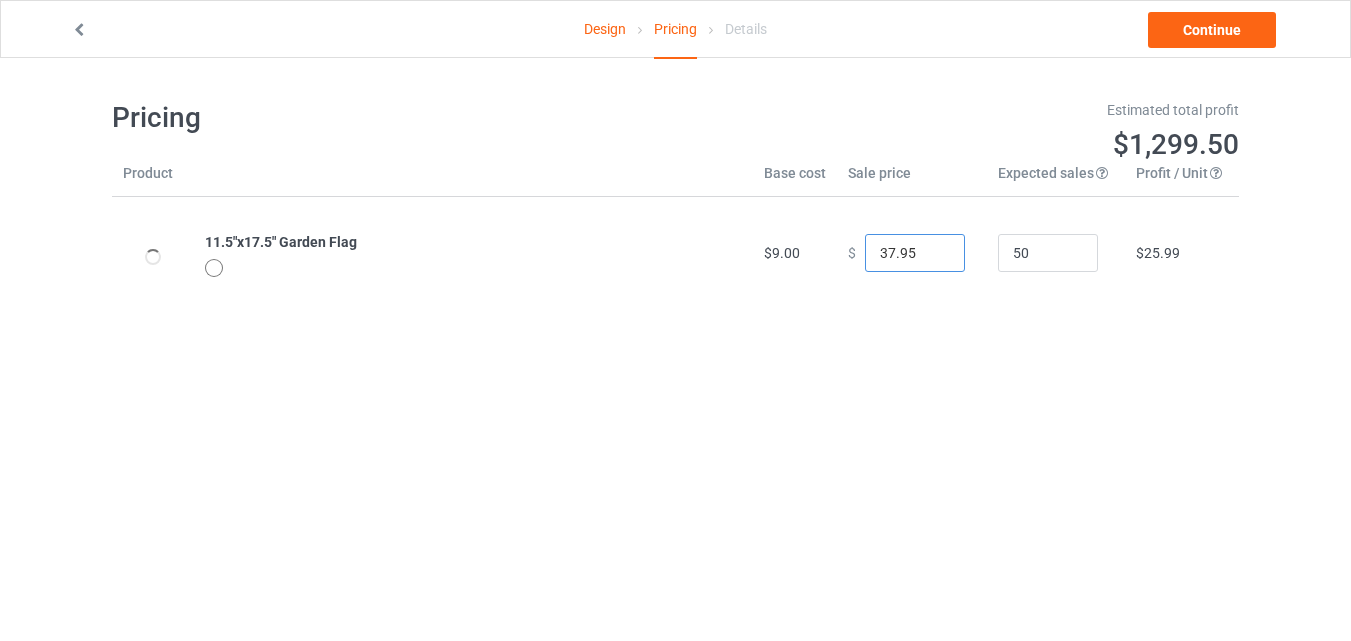 click on "37.95" at bounding box center (915, 253) 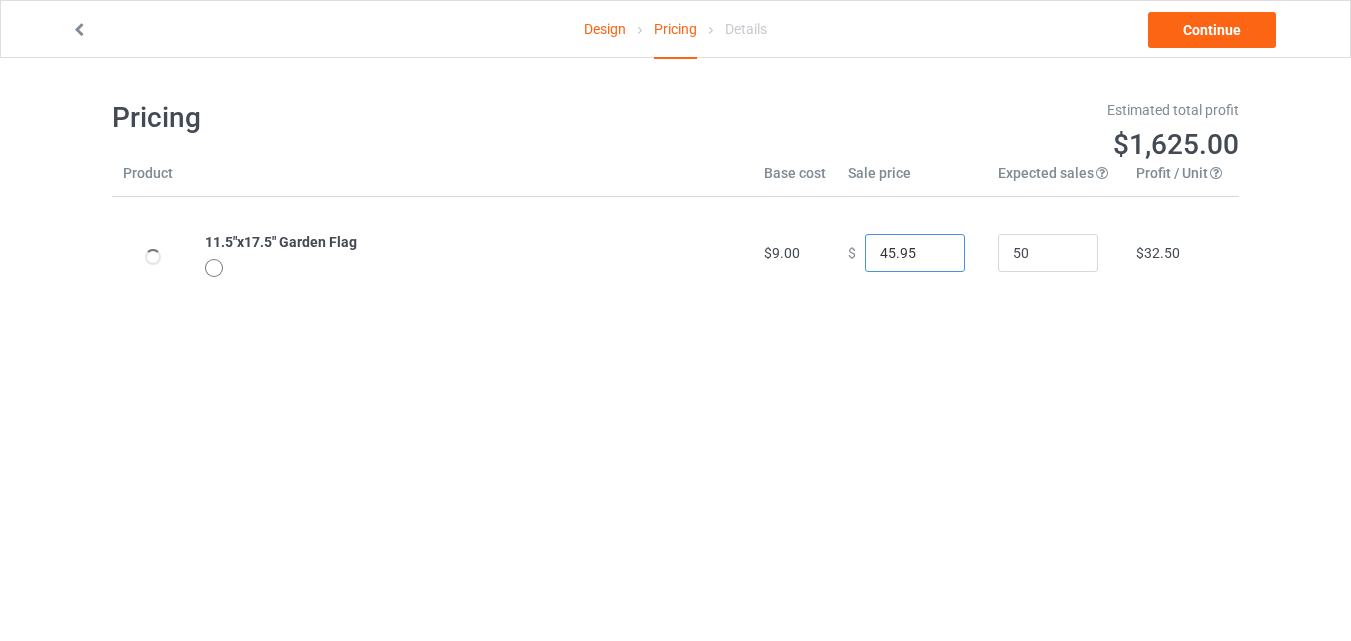 click on "45.95" at bounding box center [915, 253] 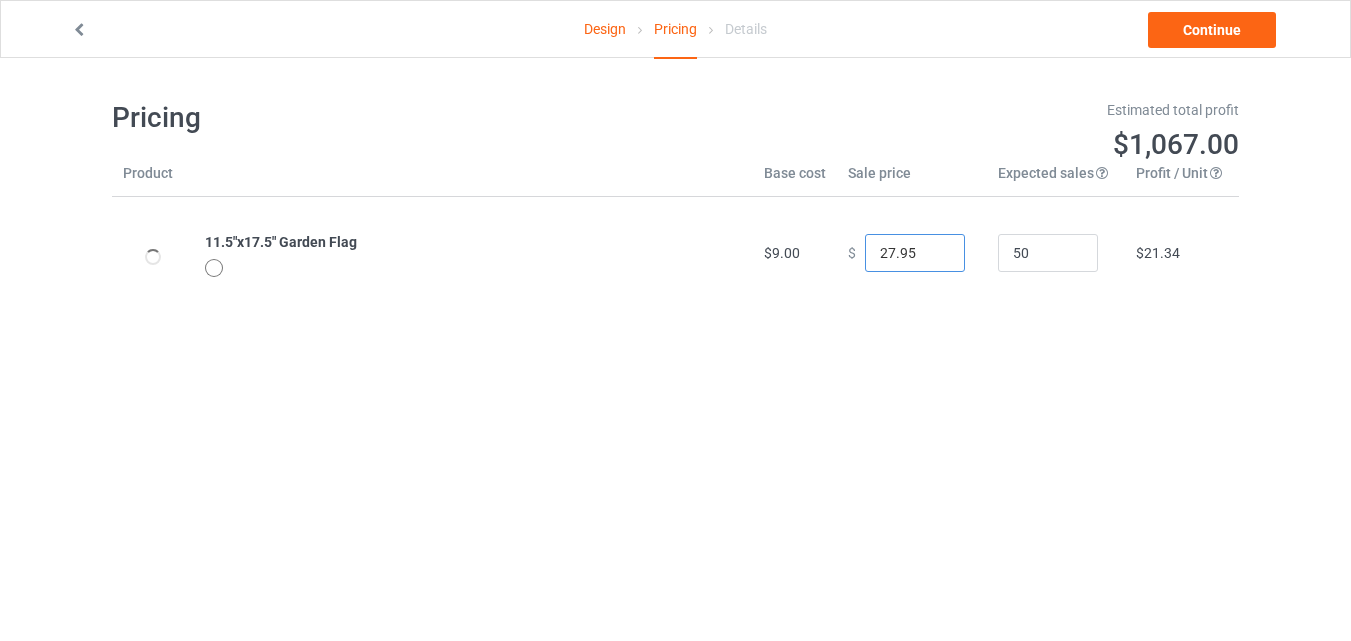 click on "27.95" at bounding box center (915, 253) 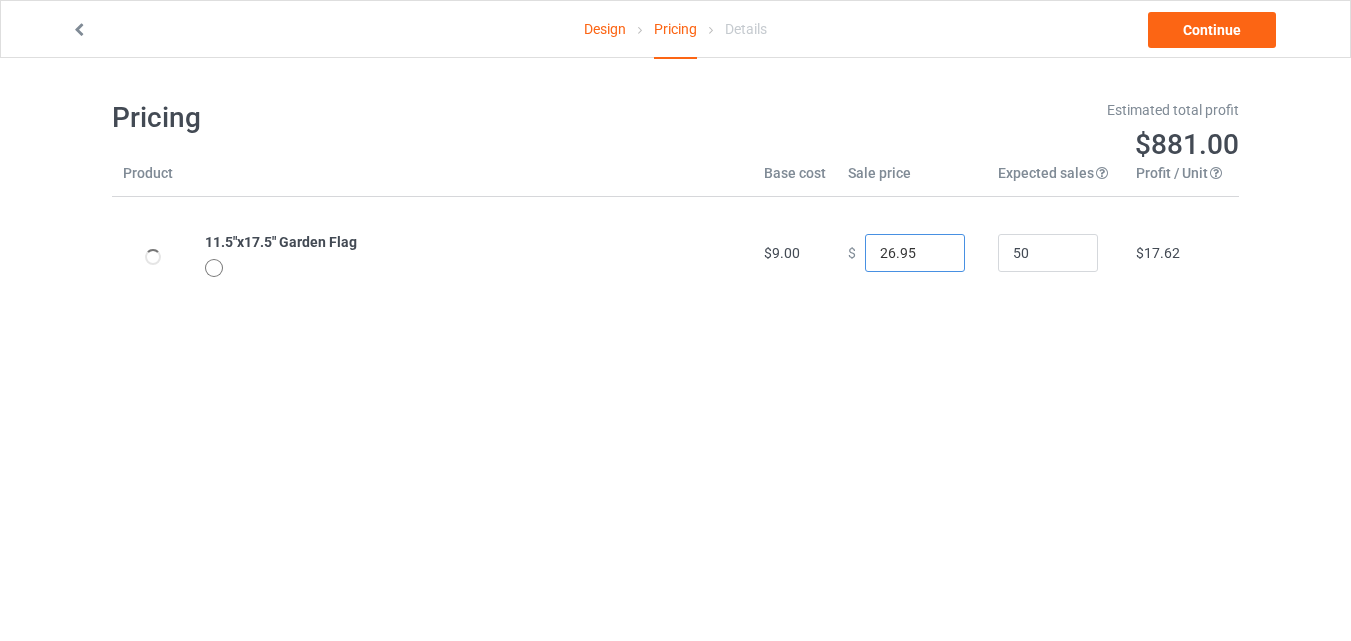 click on "26.95" at bounding box center [915, 253] 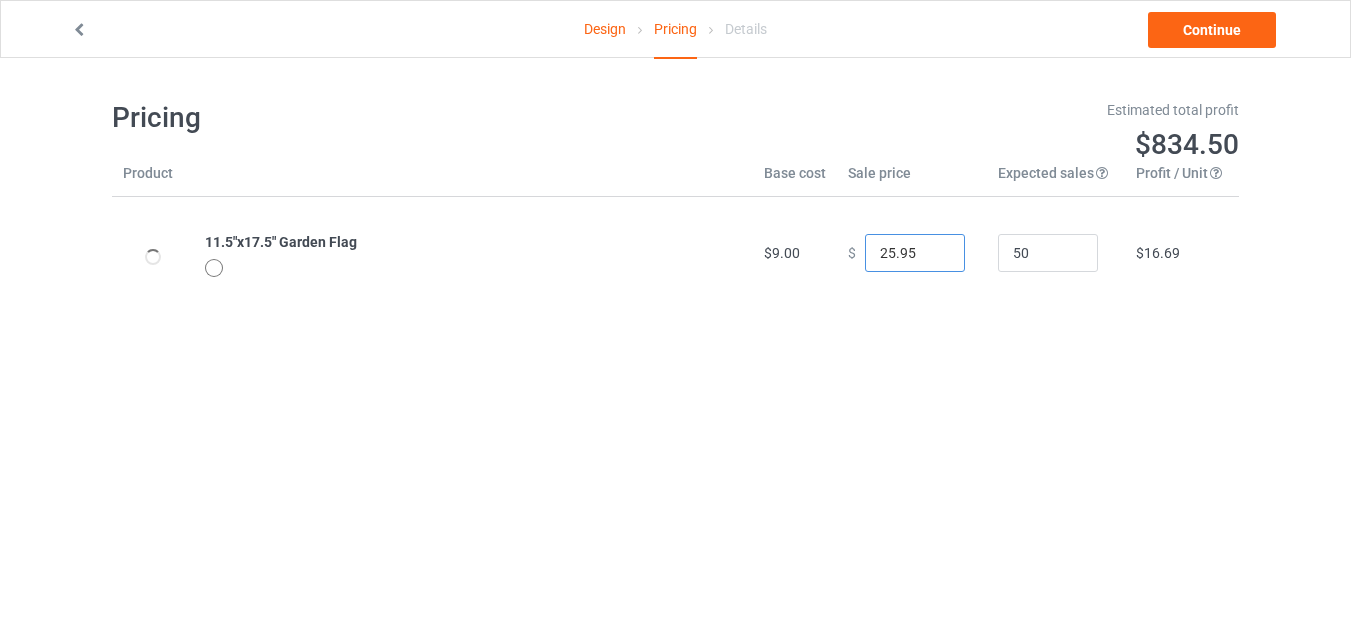 click on "25.95" at bounding box center (915, 253) 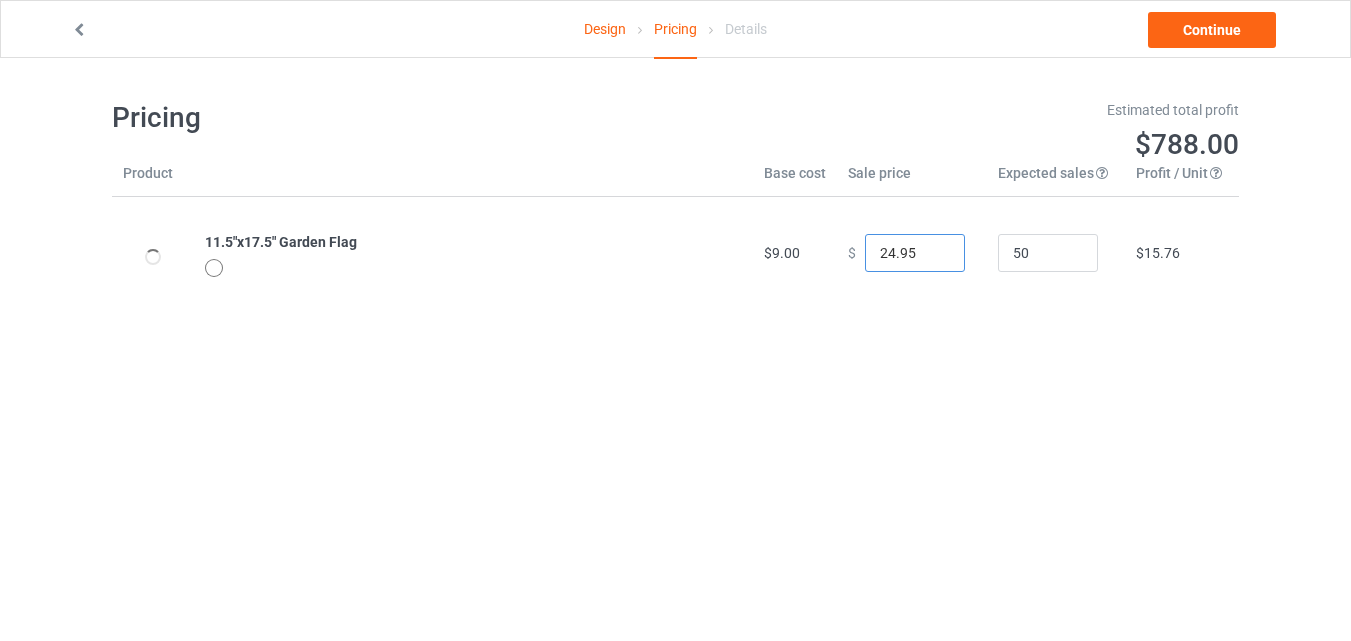 click on "24.95" at bounding box center [915, 253] 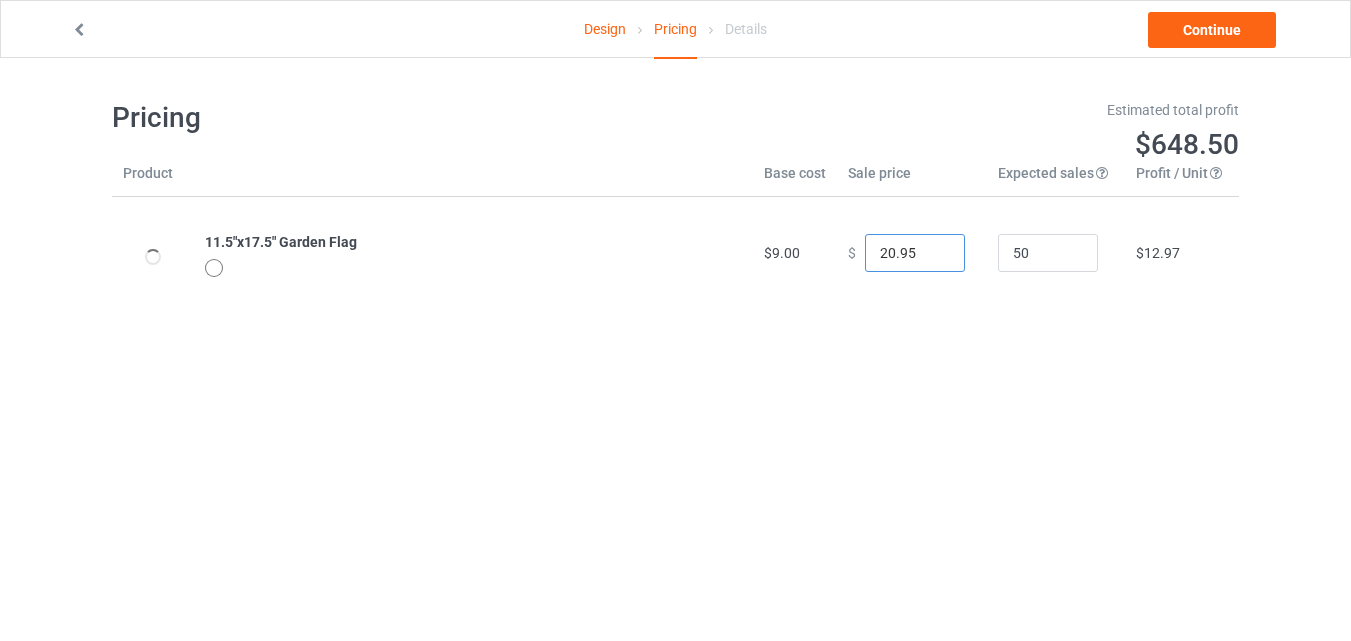 click on "20.95" at bounding box center [915, 253] 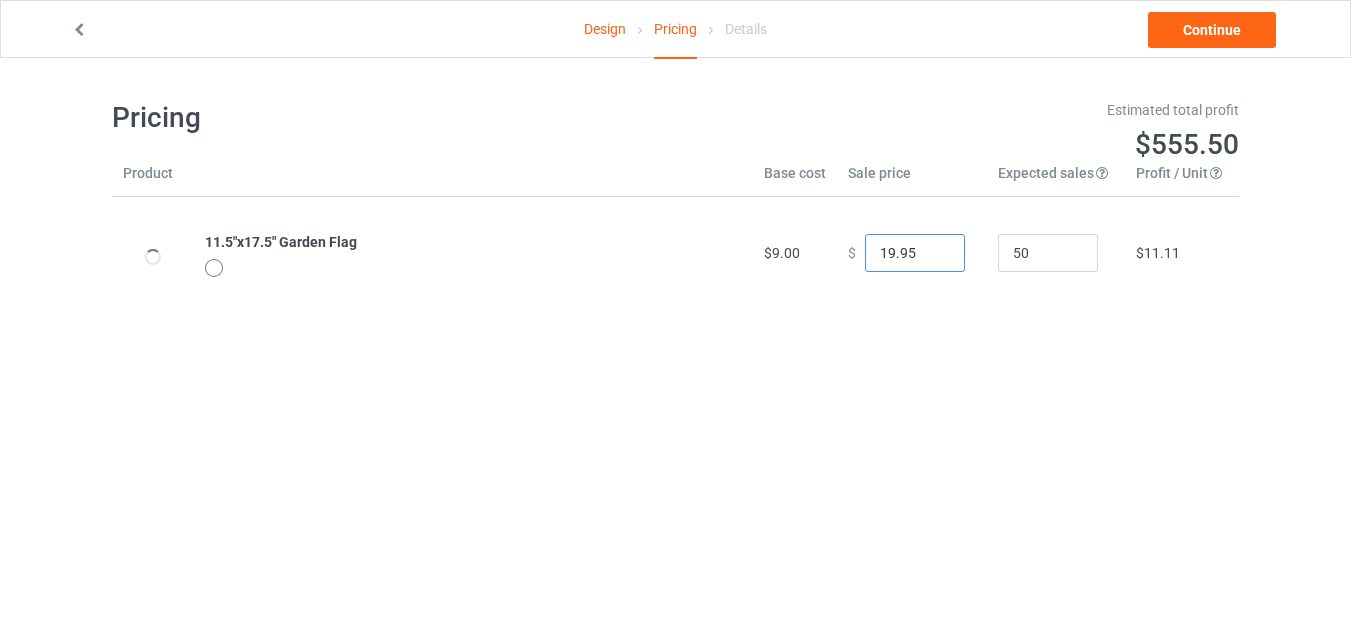 click on "19.95" at bounding box center (915, 253) 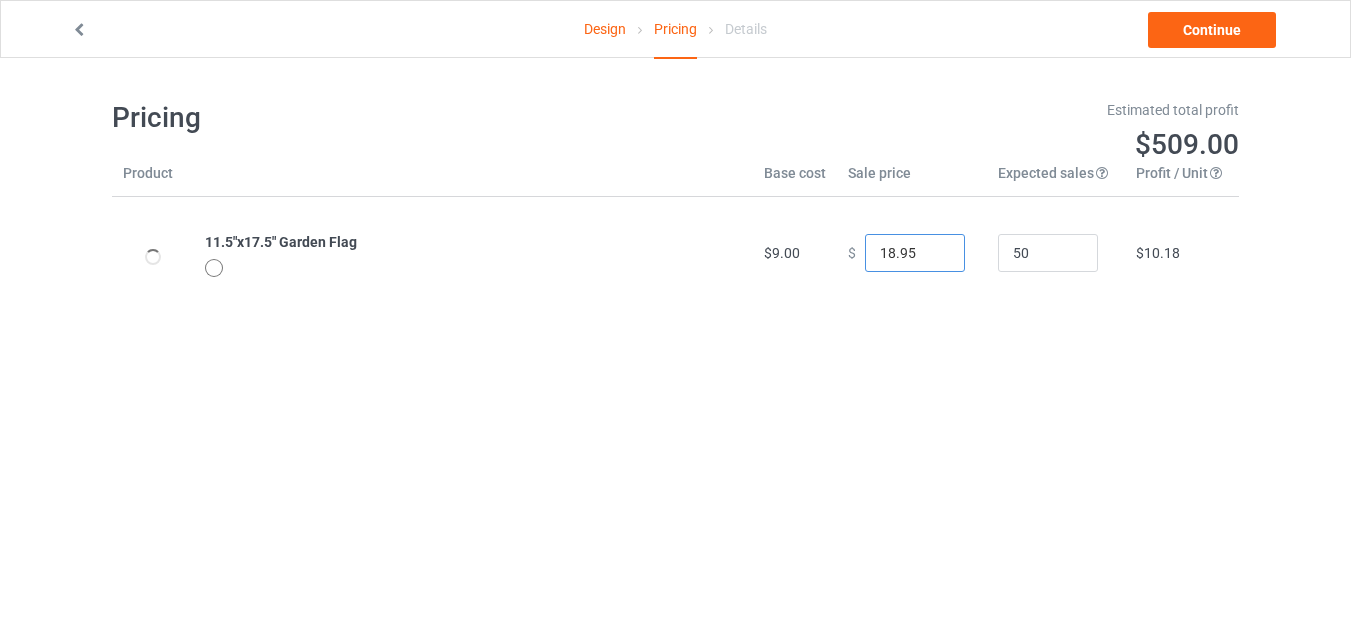 type on "18.95" 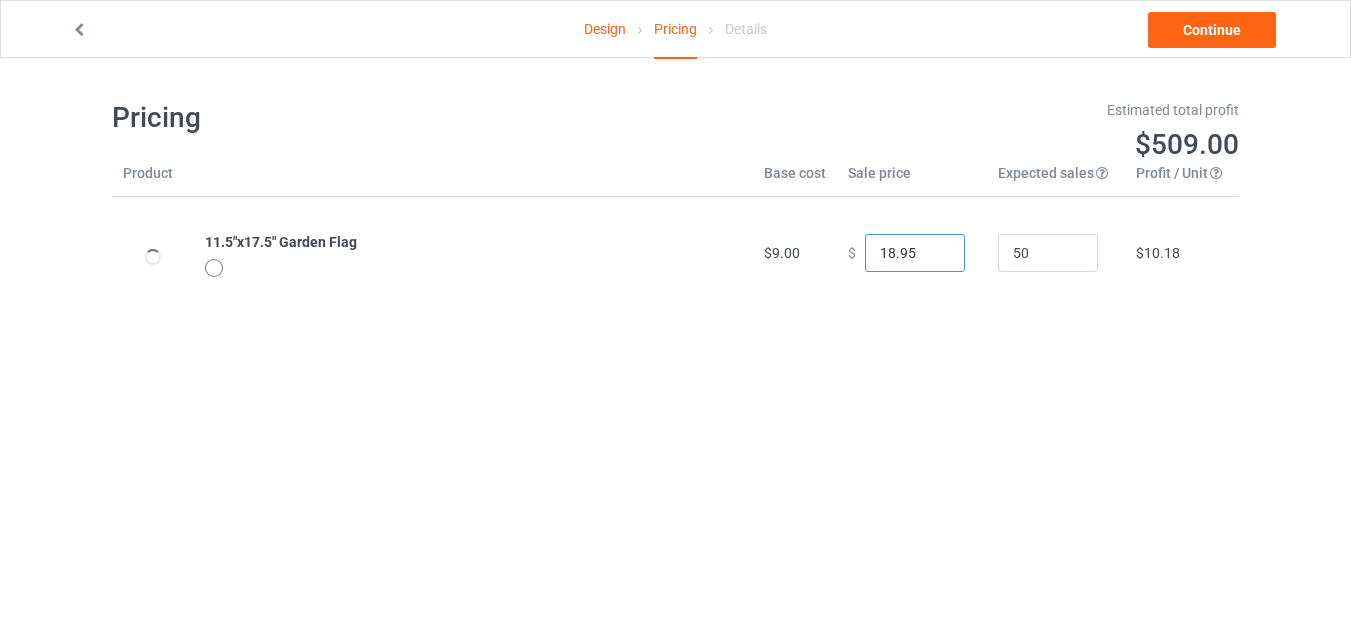 click on "18.95" at bounding box center (915, 253) 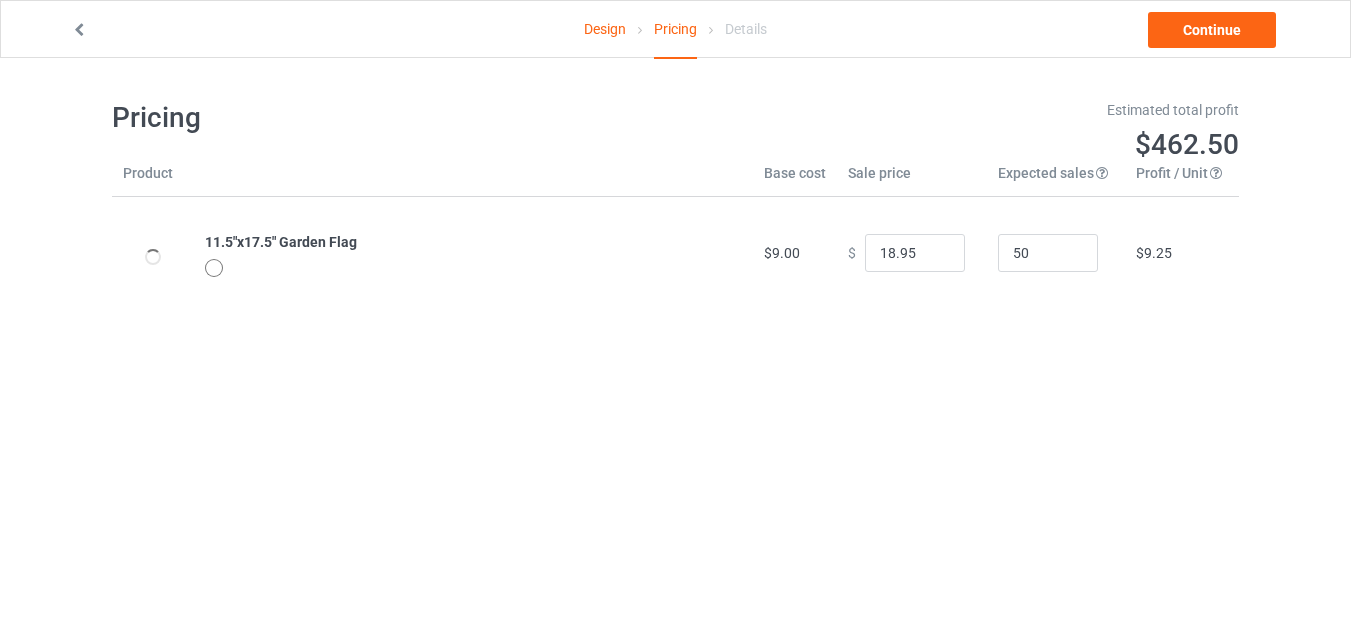 click on "Design Pricing Details Continue" at bounding box center [675, 29] 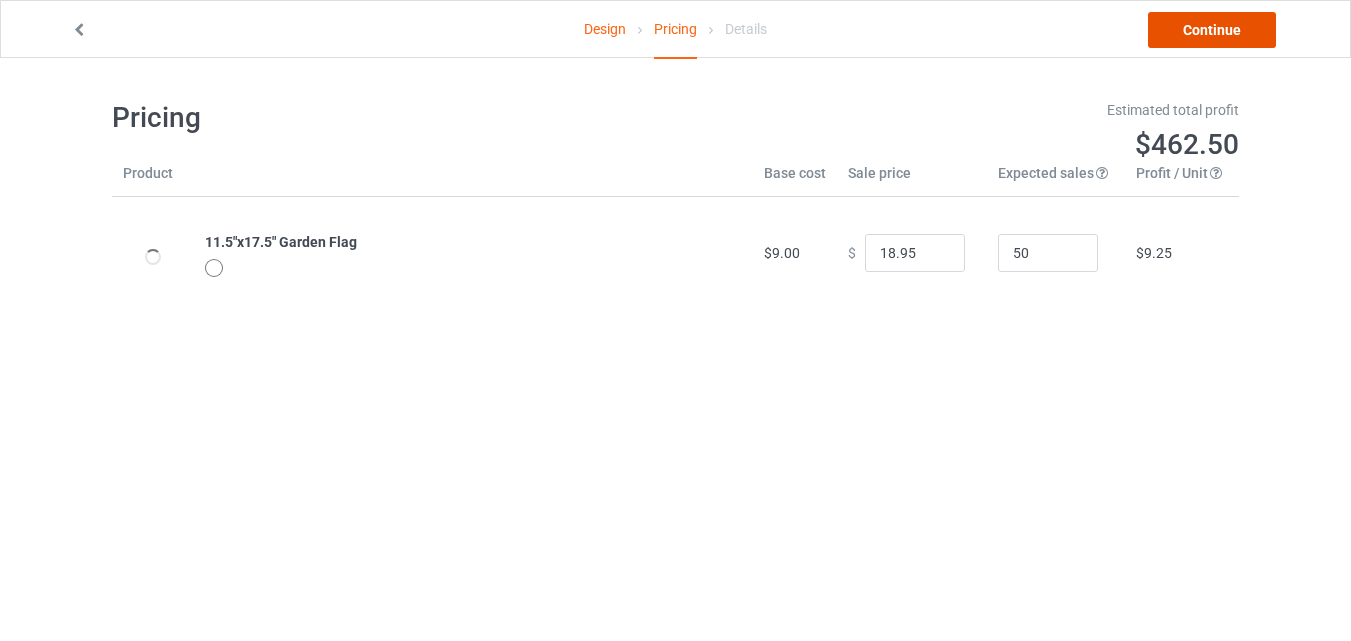 click on "Continue" at bounding box center [1212, 30] 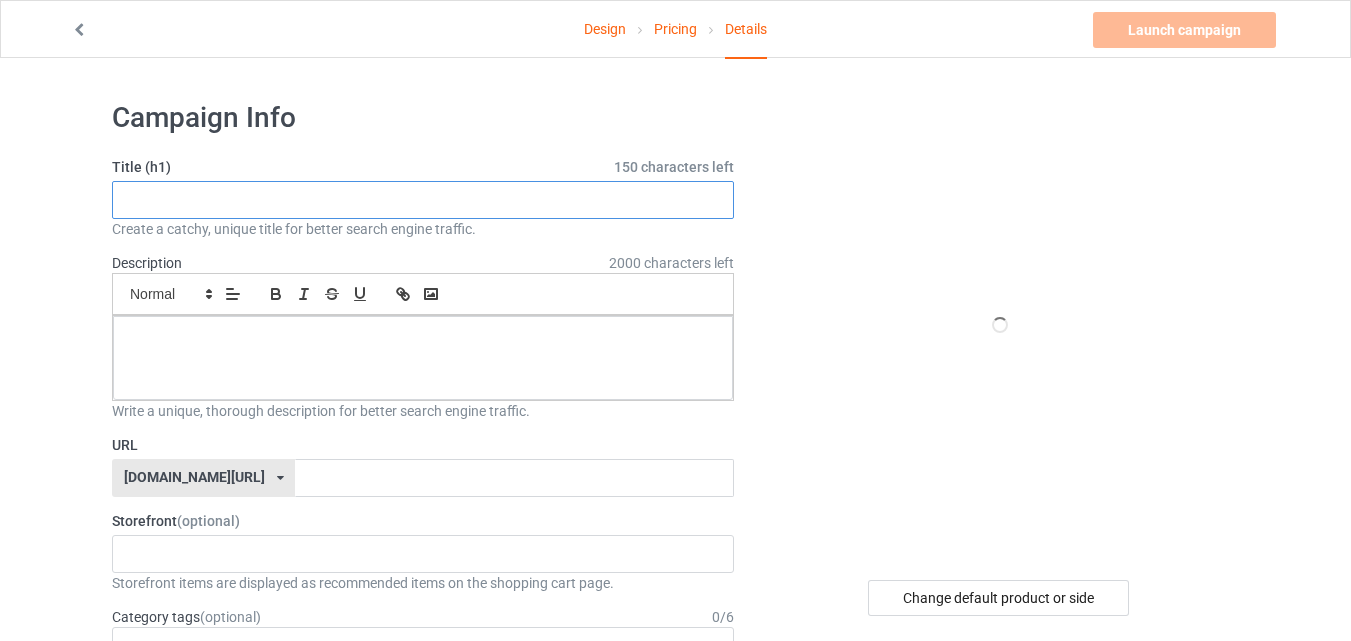 click at bounding box center (423, 200) 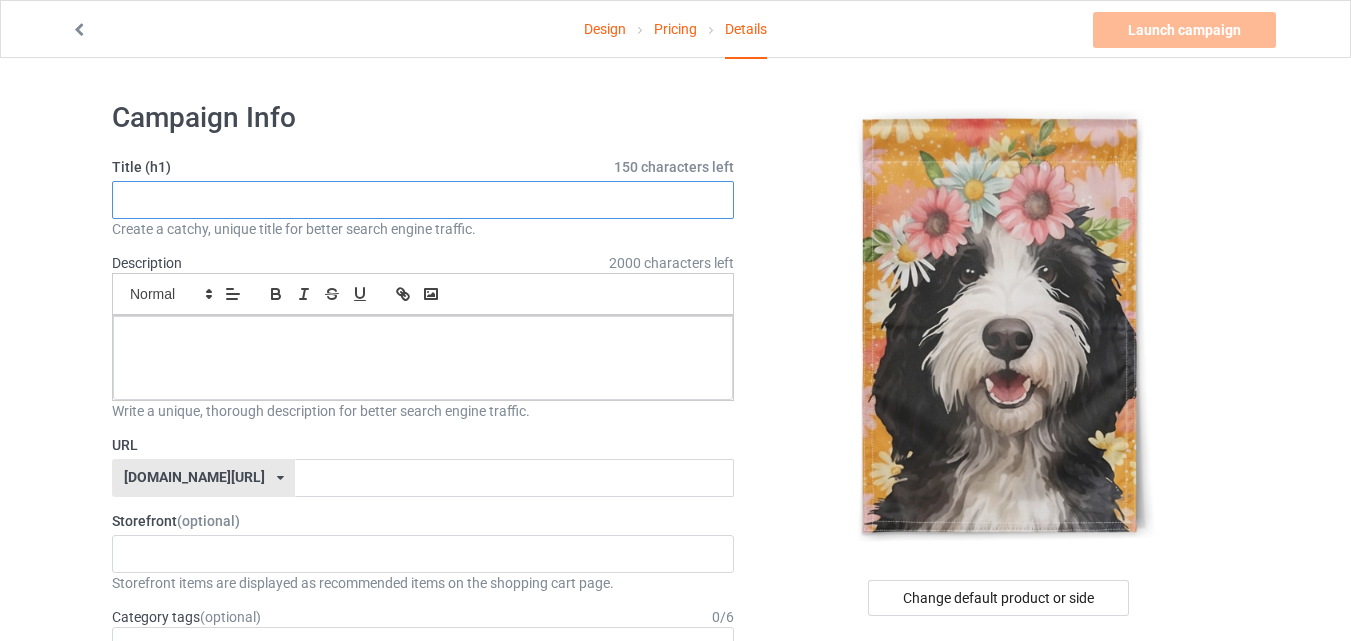 paste on "Bernedoodle Flower Crown Garden" 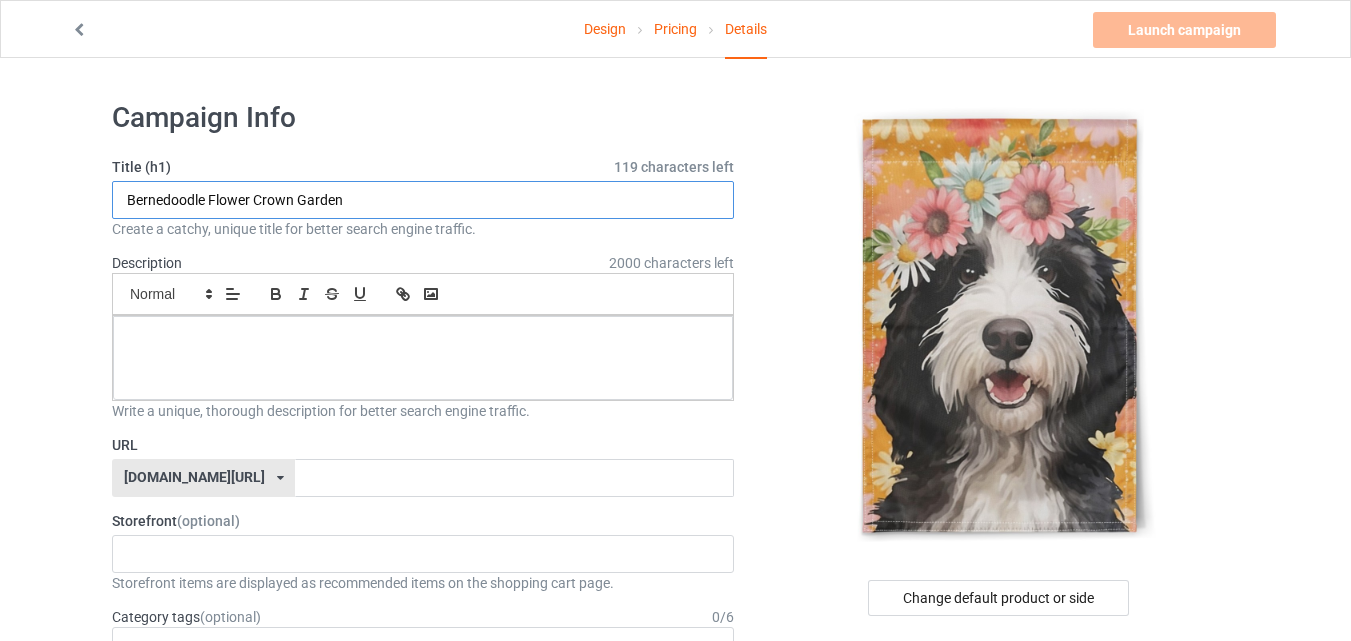type on "Bernedoodle Flower Crown Garden" 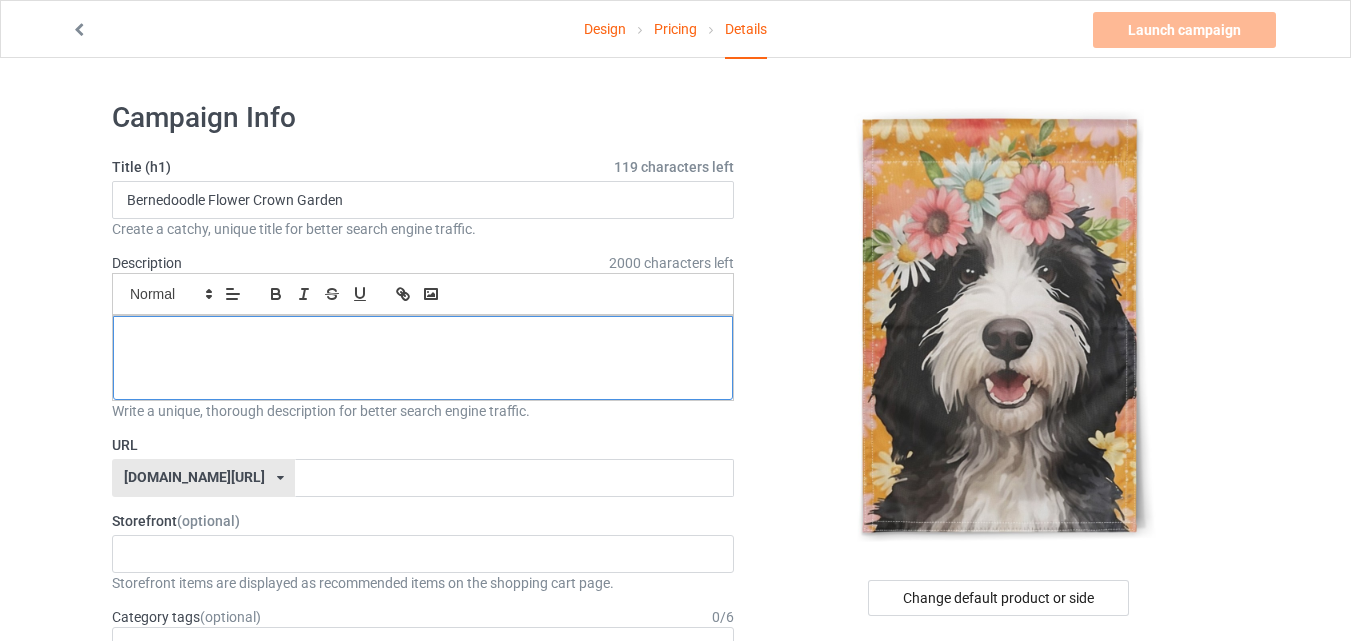 click at bounding box center (423, 338) 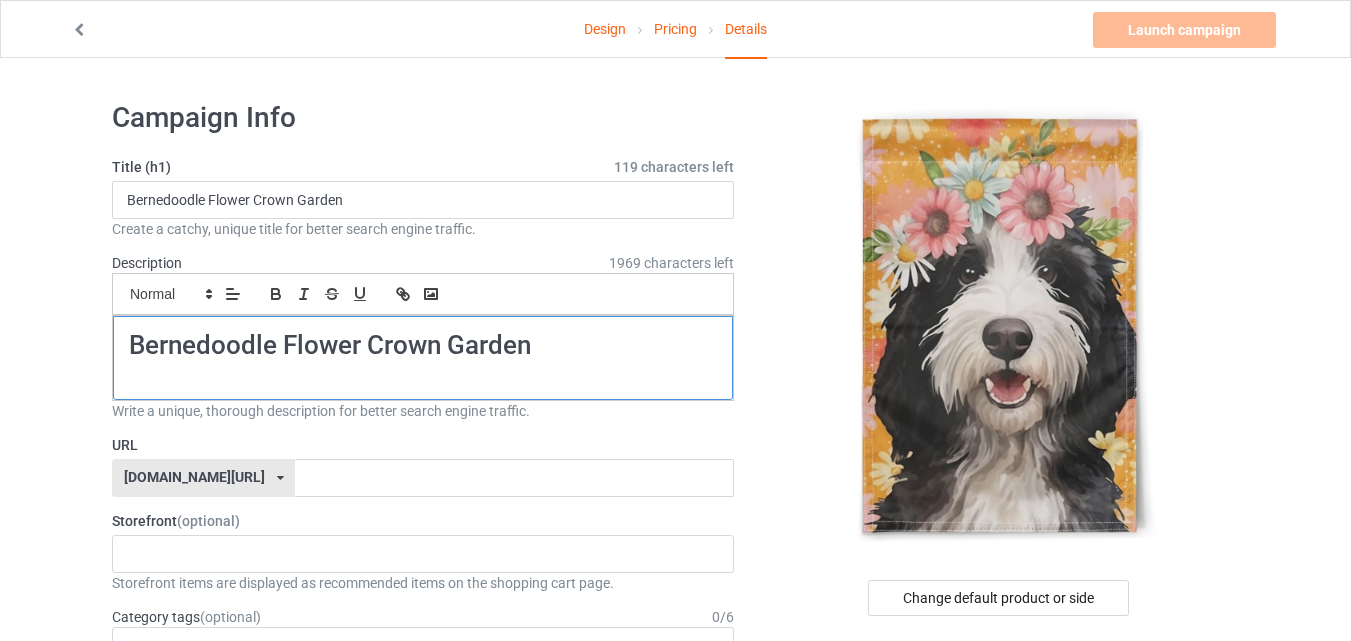scroll, scrollTop: 0, scrollLeft: 0, axis: both 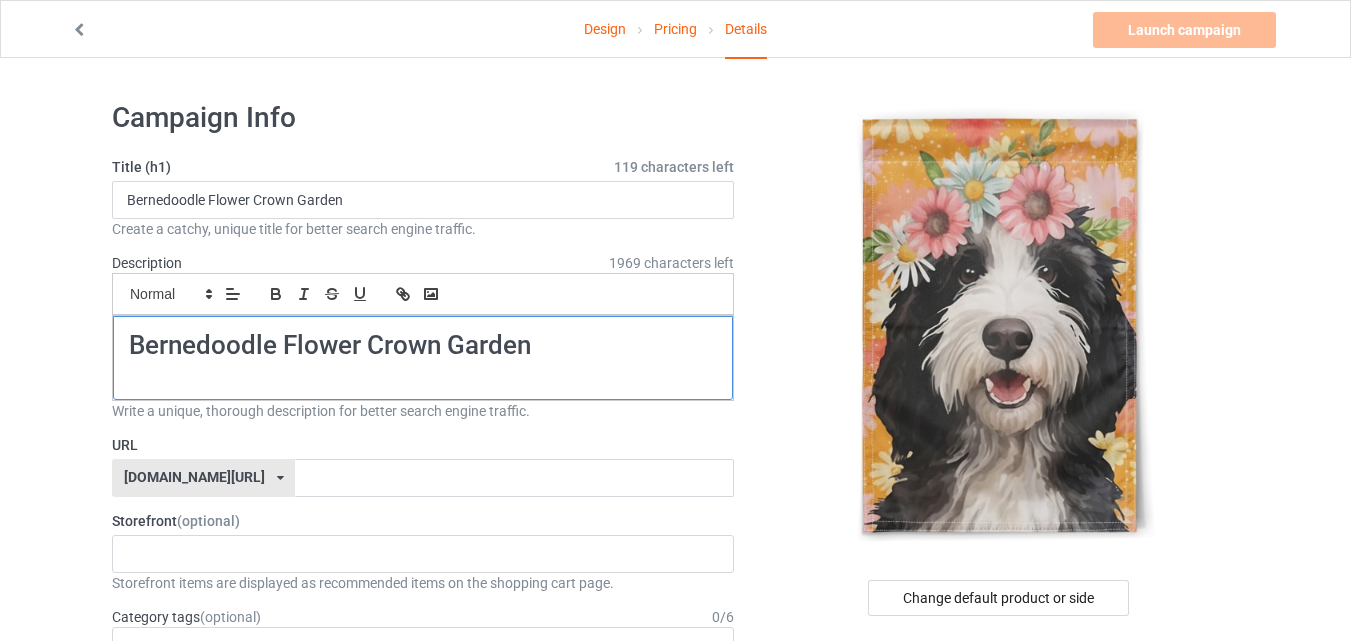 click on "Bernedoodle Flower Crown Garden" at bounding box center [423, 345] 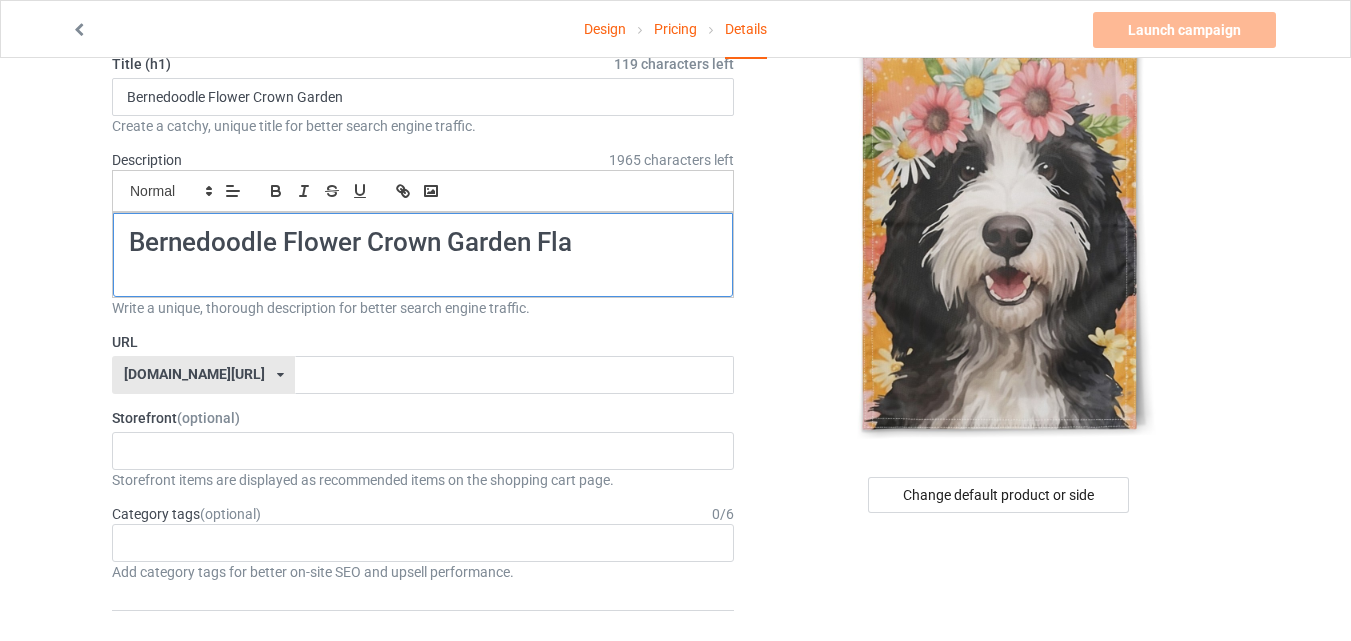 scroll, scrollTop: 0, scrollLeft: 0, axis: both 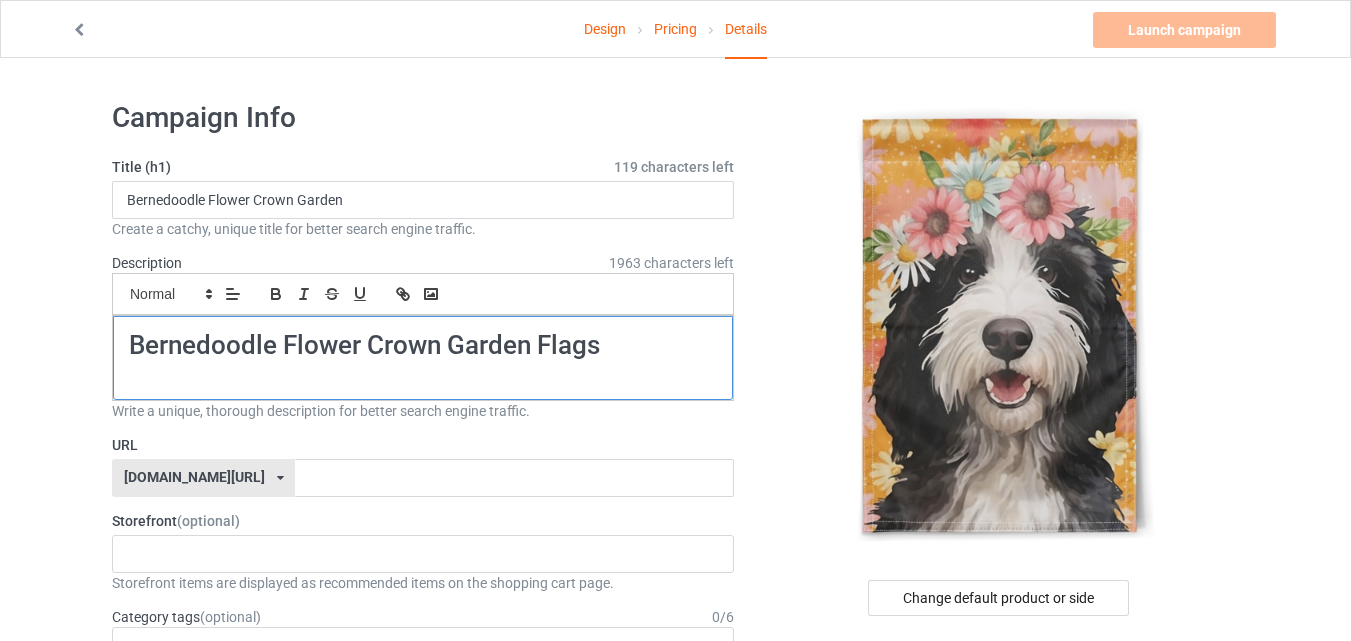 click on "Bernedoodle Flower Crown Garden Flags" at bounding box center (423, 345) 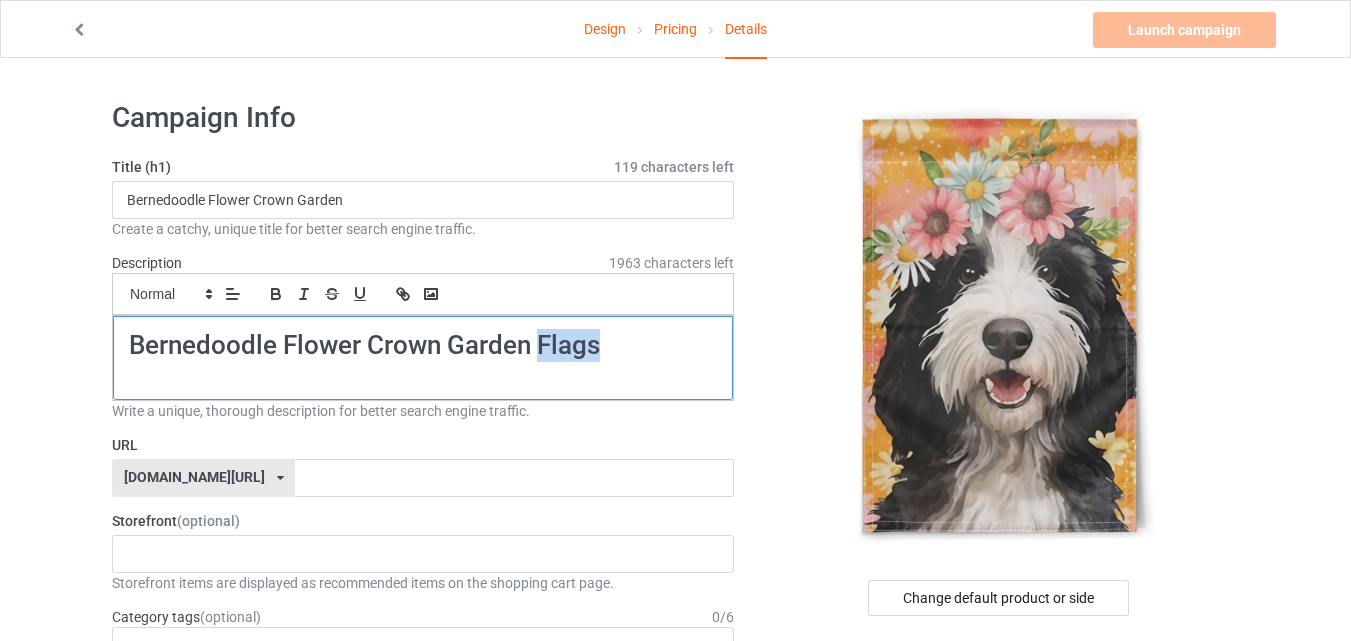 click on "Bernedoodle Flower Crown Garden Flags" at bounding box center [423, 345] 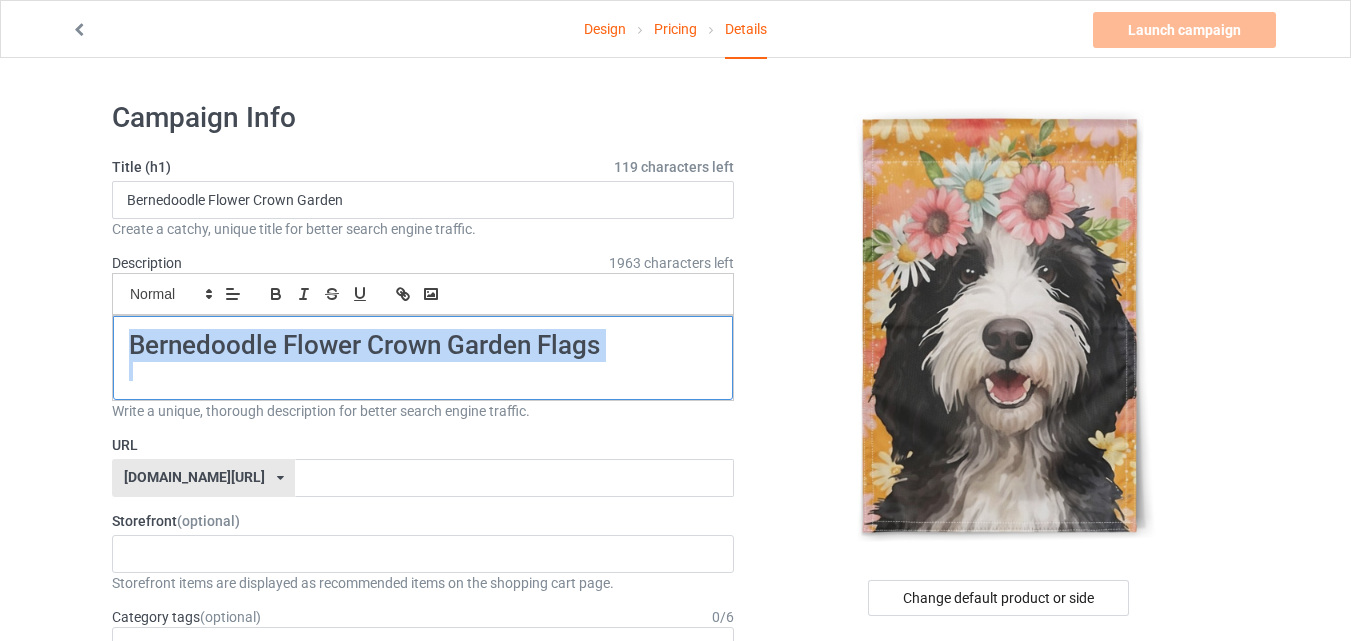 click on "Bernedoodle Flower Crown Garden Flags" at bounding box center (423, 345) 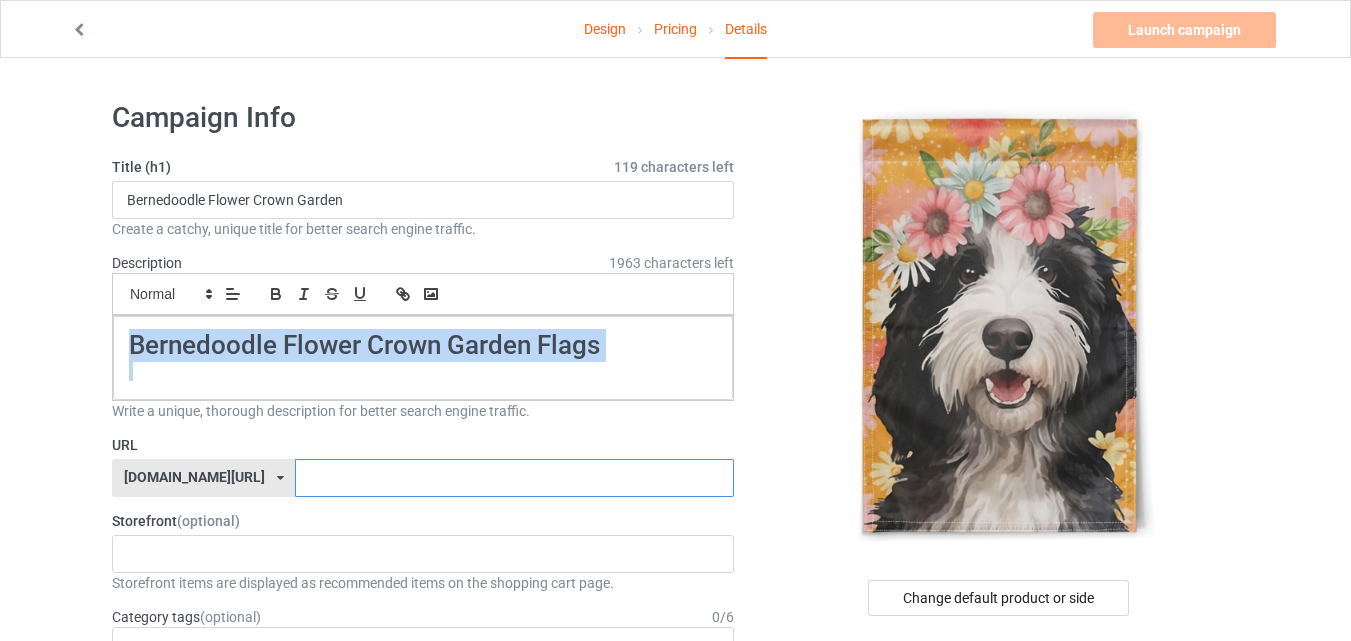 click at bounding box center (514, 478) 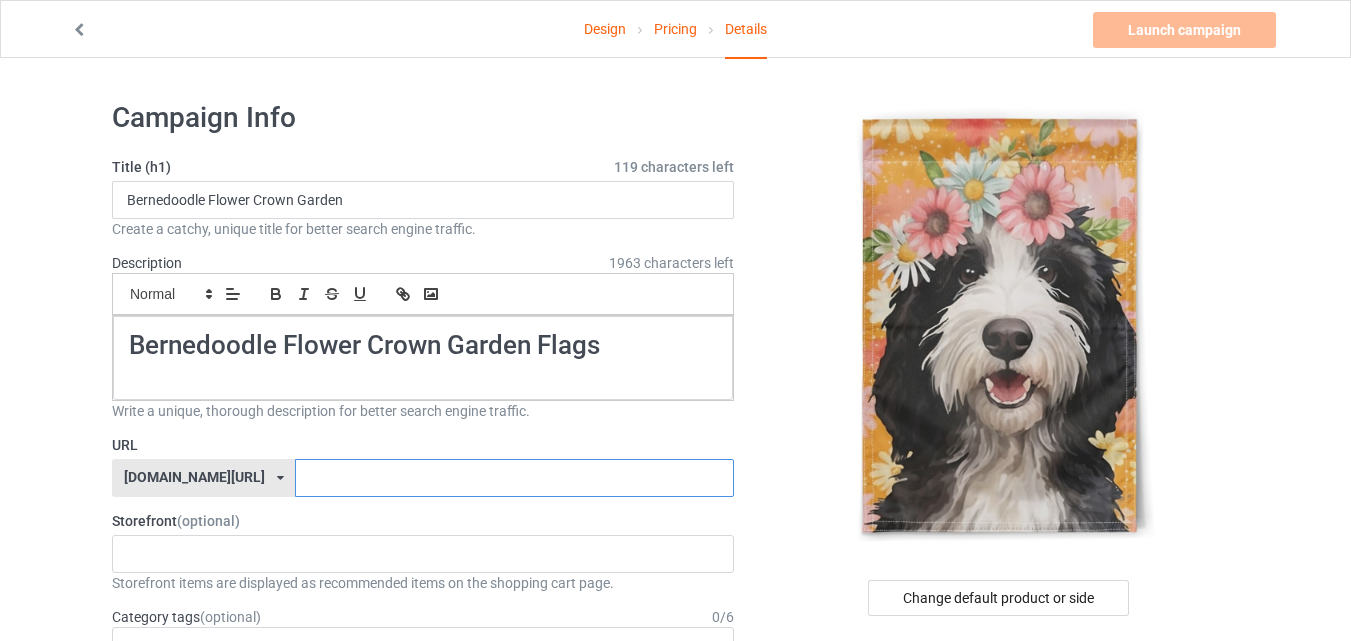 paste on "Bernedoodle Flower Crown Garden Flags" 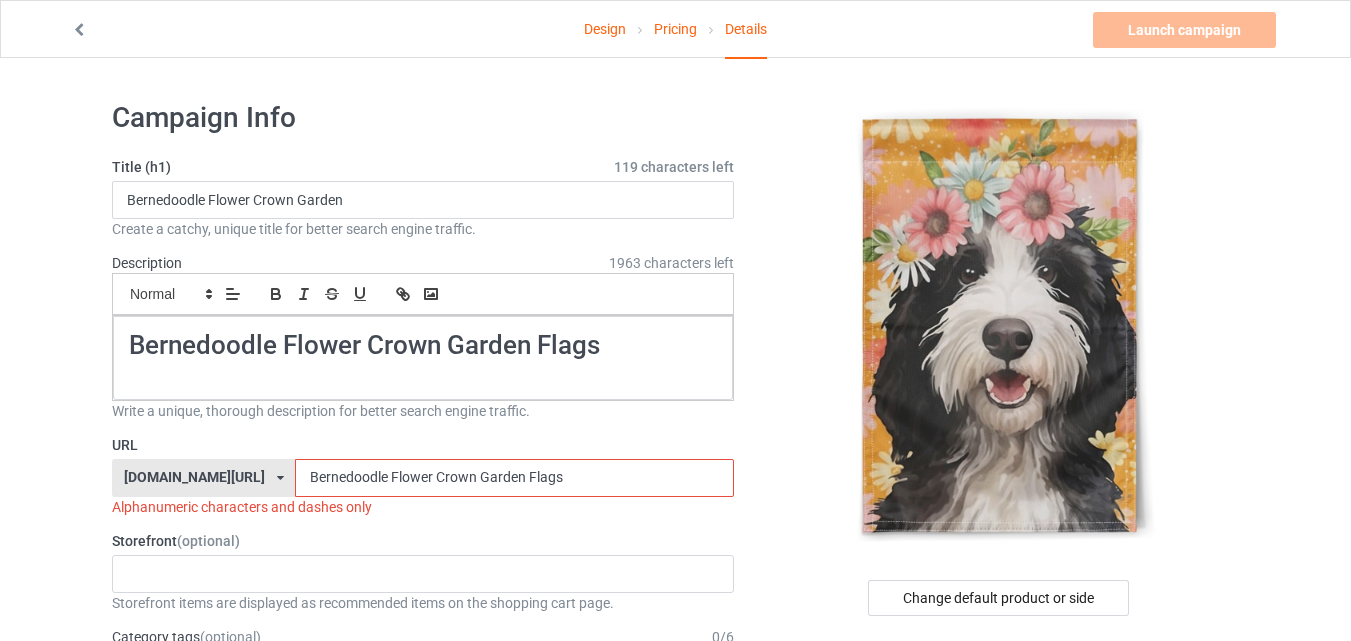 drag, startPoint x: 582, startPoint y: 480, endPoint x: 444, endPoint y: 475, distance: 138.09055 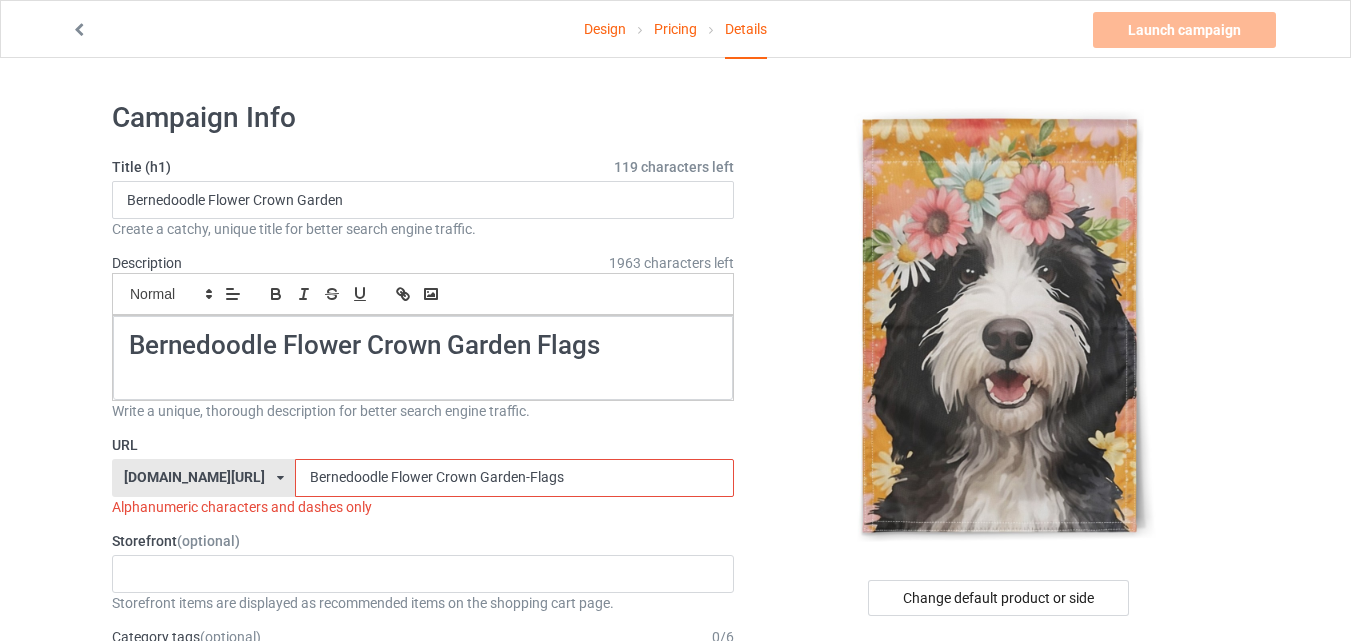 click on "Bernedoodle Flower Crown Garden-Flags" at bounding box center (514, 478) 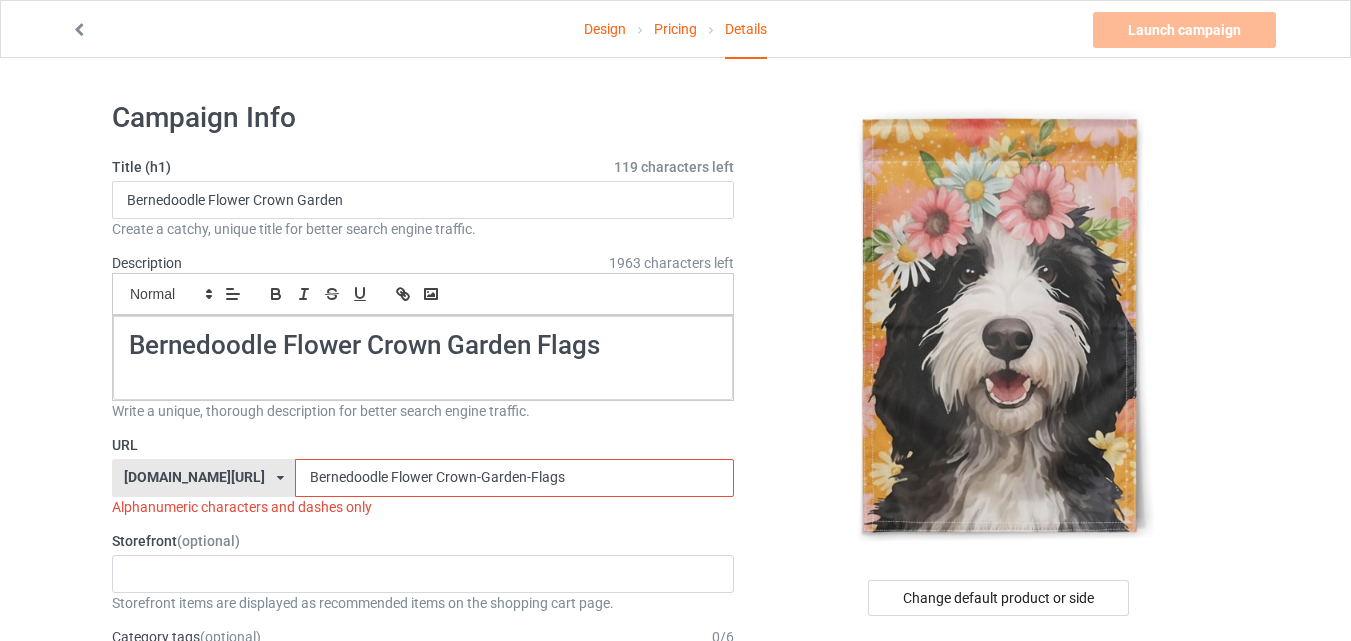 click on "Bernedoodle Flower Crown-Garden-Flags" at bounding box center (514, 478) 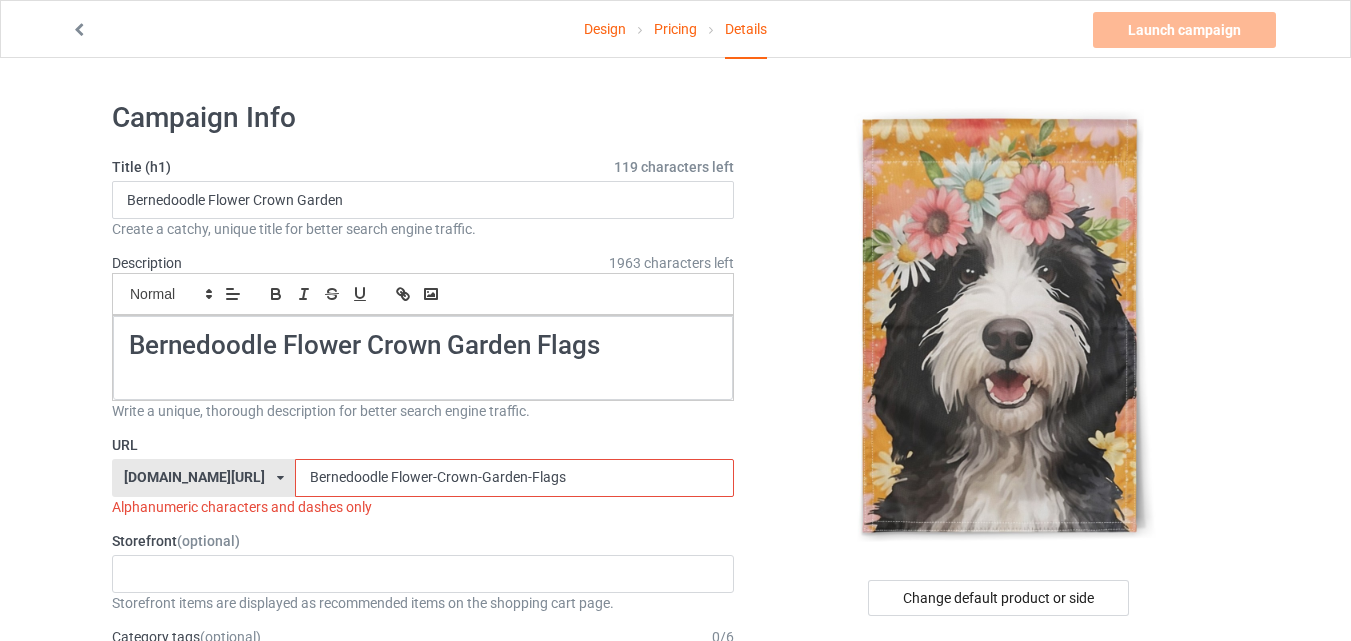 click on "Bernedoodle Flower-Crown-Garden-Flags" at bounding box center (514, 478) 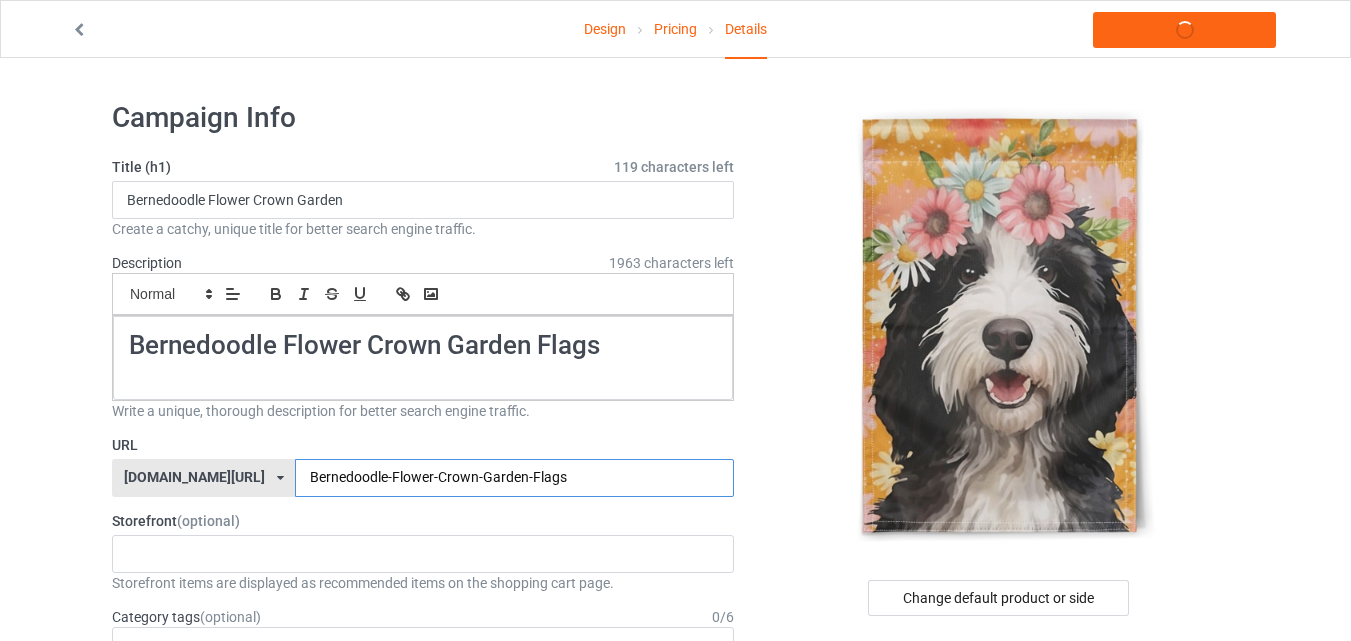 click on "Bernedoodle-Flower-Crown-Garden-Flags" at bounding box center (514, 478) 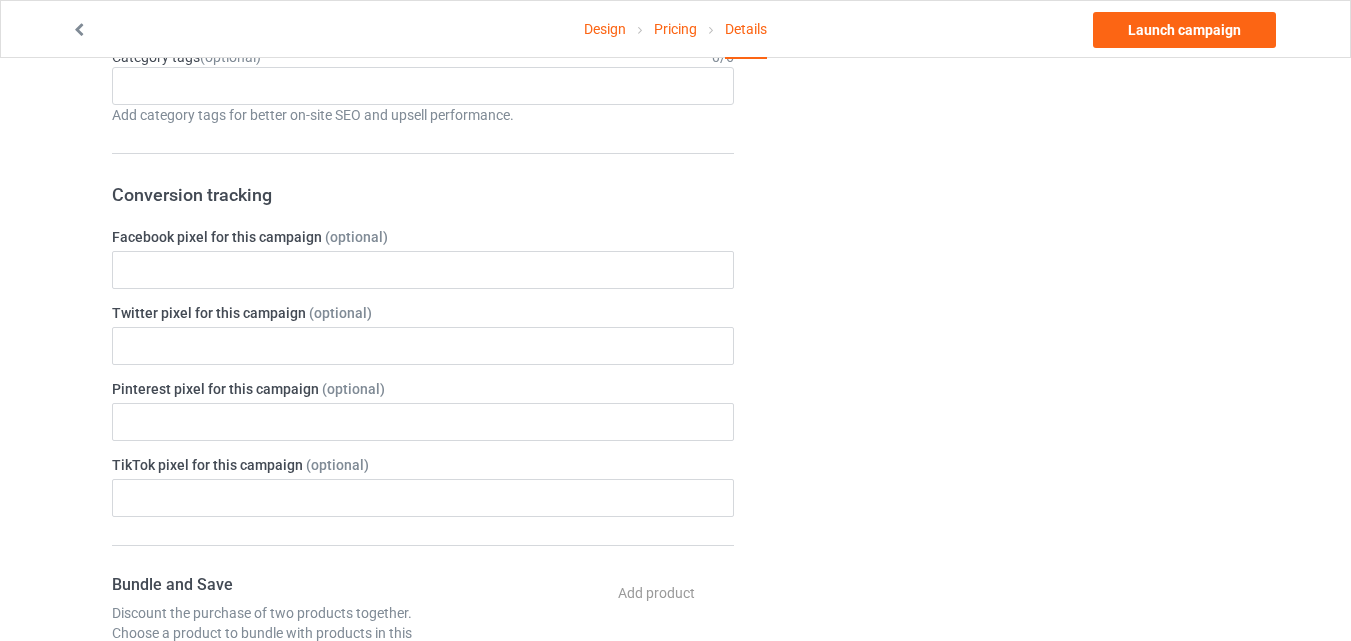 scroll, scrollTop: 63, scrollLeft: 0, axis: vertical 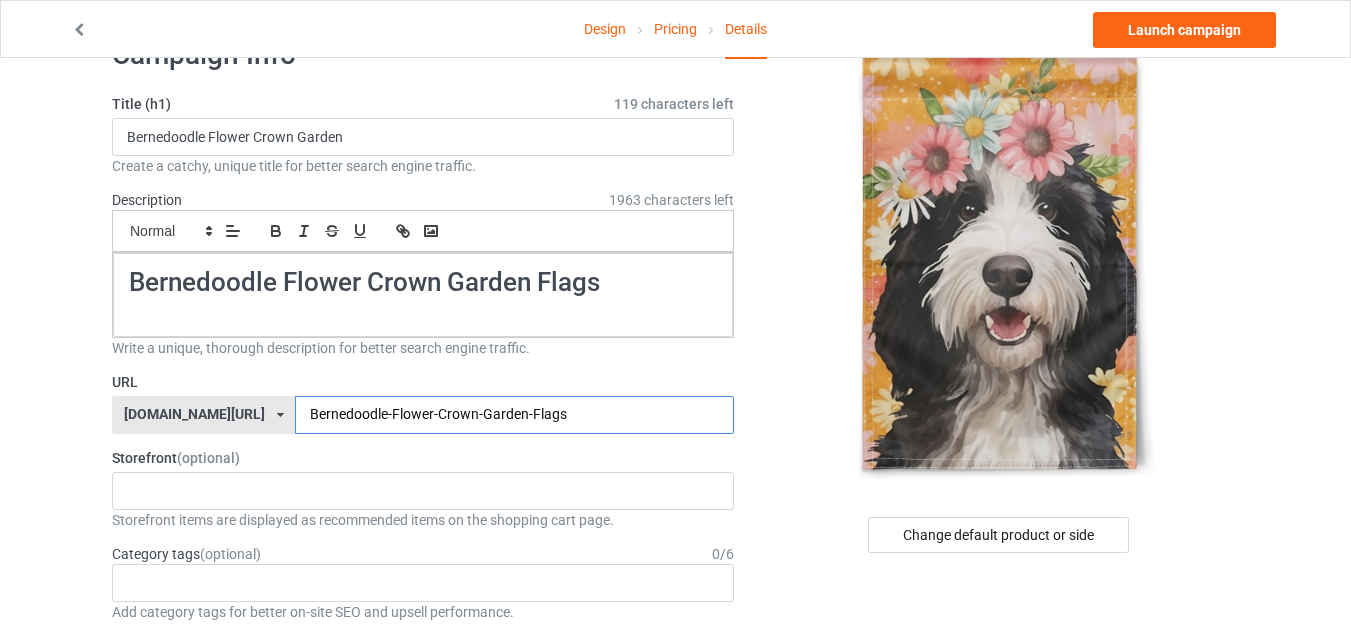 type on "Bernedoodle-Flower-Crown-Garden-Flags" 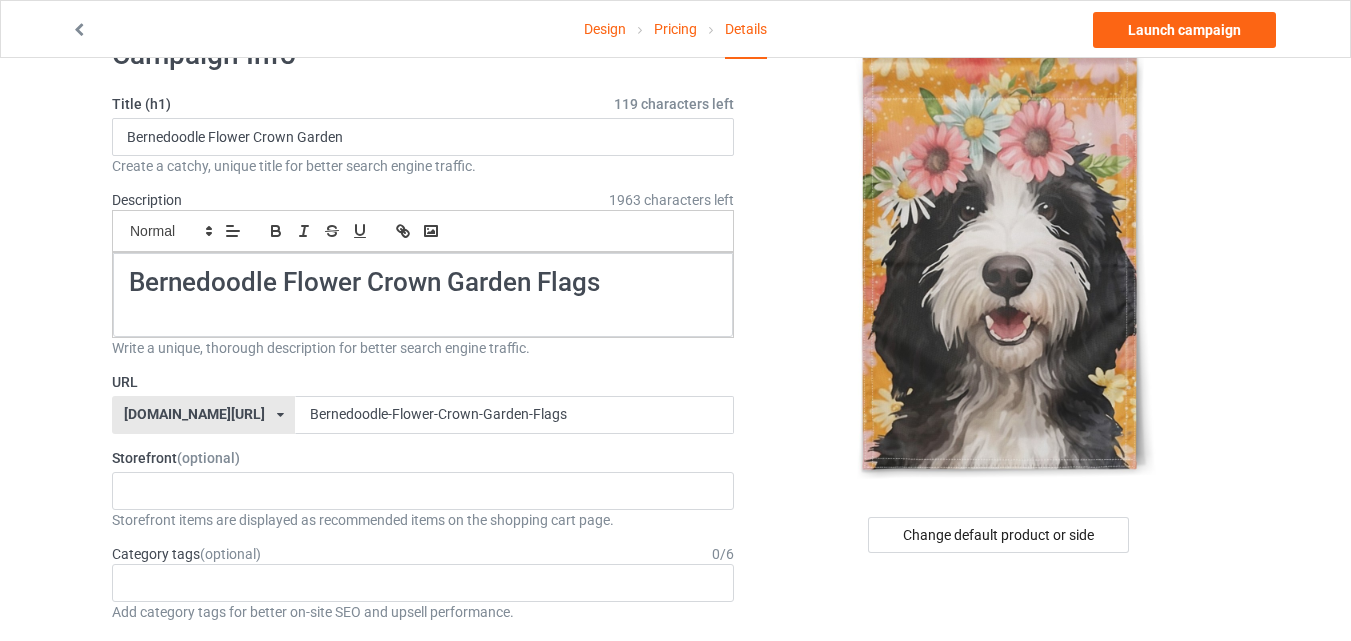 click on "Category tags (optional) 0 / 6" at bounding box center [423, 554] 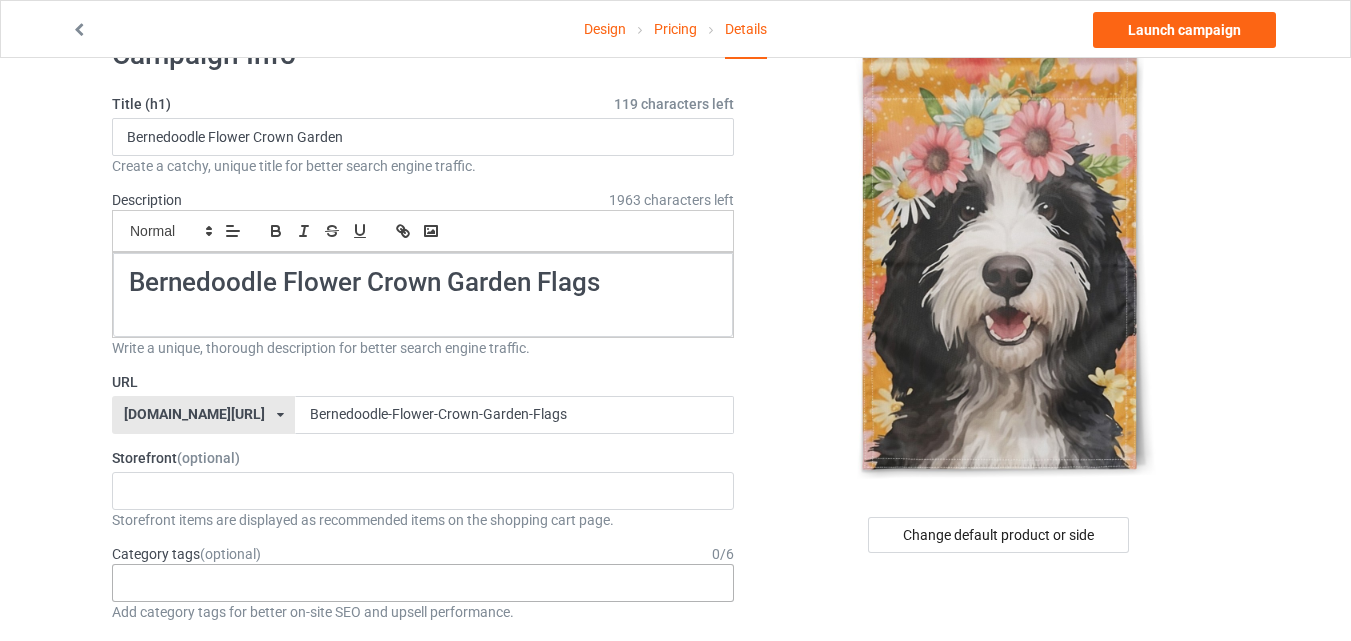 click on "Age > [DEMOGRAPHIC_DATA] > 1 Age > [DEMOGRAPHIC_DATA] Months > 1 Month Age > [DEMOGRAPHIC_DATA] Months Age > [DEMOGRAPHIC_DATA] Age > [DEMOGRAPHIC_DATA] > 10 Age > [DEMOGRAPHIC_DATA] Months > 10 Month Age > [DEMOGRAPHIC_DATA] > 100 Sports > Running > 10K Run Age > [DEMOGRAPHIC_DATA] > 11 Age > [DEMOGRAPHIC_DATA] Months > 11 Month Age > [DEMOGRAPHIC_DATA] > 12 Age > [DEMOGRAPHIC_DATA] Months > 12 Month Age > [DEMOGRAPHIC_DATA] > 13 Age > [DEMOGRAPHIC_DATA] > 14 Age > [DEMOGRAPHIC_DATA] > 15 Sports > Running > 15K Run Age > [DEMOGRAPHIC_DATA] > 16 Age > [DEMOGRAPHIC_DATA] > 17 Age > [DEMOGRAPHIC_DATA] > 18 Age > [DEMOGRAPHIC_DATA] > 19 Age > Decades > 1920s Age > Decades > 1930s Age > Decades > 1940s Age > Decades > 1950s Age > Decades > 1960s Age > Decades > 1970s Age > Decades > 1980s Age > Decades > 1990s Age > [DEMOGRAPHIC_DATA] > 2 Age > [DEMOGRAPHIC_DATA] Months > 2 Month Age > [DEMOGRAPHIC_DATA] > 20 Age > [DEMOGRAPHIC_DATA] Age > Decades > 2000s Age > Decades > 2010s Age > [DEMOGRAPHIC_DATA] > 21 Age > [DEMOGRAPHIC_DATA] > 22 Age > [DEMOGRAPHIC_DATA] > 23 Age > [DEMOGRAPHIC_DATA] > 24 Age > [DEMOGRAPHIC_DATA] > 25 Age > [DEMOGRAPHIC_DATA] > 26 Age > [DEMOGRAPHIC_DATA] > 27 Age > [DEMOGRAPHIC_DATA] > 28 Age > [DEMOGRAPHIC_DATA] > 29 Age > [DEMOGRAPHIC_DATA] > 3 Age > [DEMOGRAPHIC_DATA] Months > 3 Month Sports > Basketball > 3-Pointer Age > [DEMOGRAPHIC_DATA] > 30 Age > [DEMOGRAPHIC_DATA] > 31 Age > [DEMOGRAPHIC_DATA] > 32 Age > [DEMOGRAPHIC_DATA] > 33 Age > [DEMOGRAPHIC_DATA] > 34 Age > [DEMOGRAPHIC_DATA] > 35 Age Jobs 1" at bounding box center (423, 583) 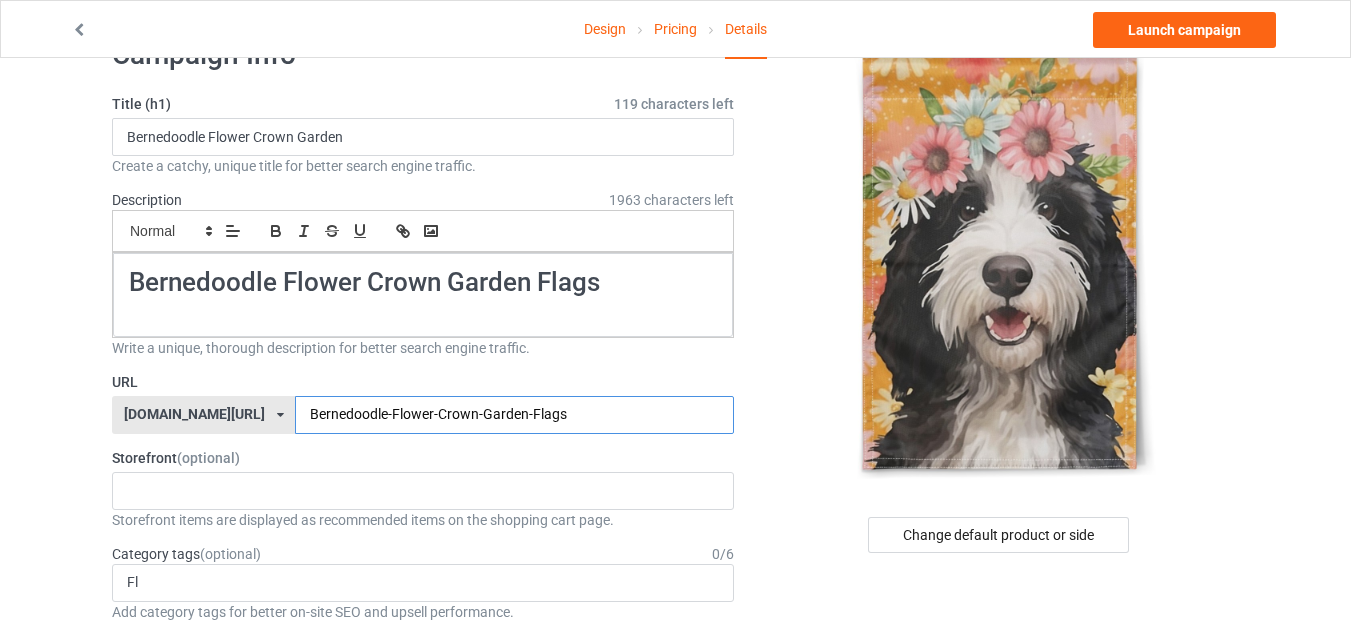 drag, startPoint x: 562, startPoint y: 417, endPoint x: 500, endPoint y: 421, distance: 62.1289 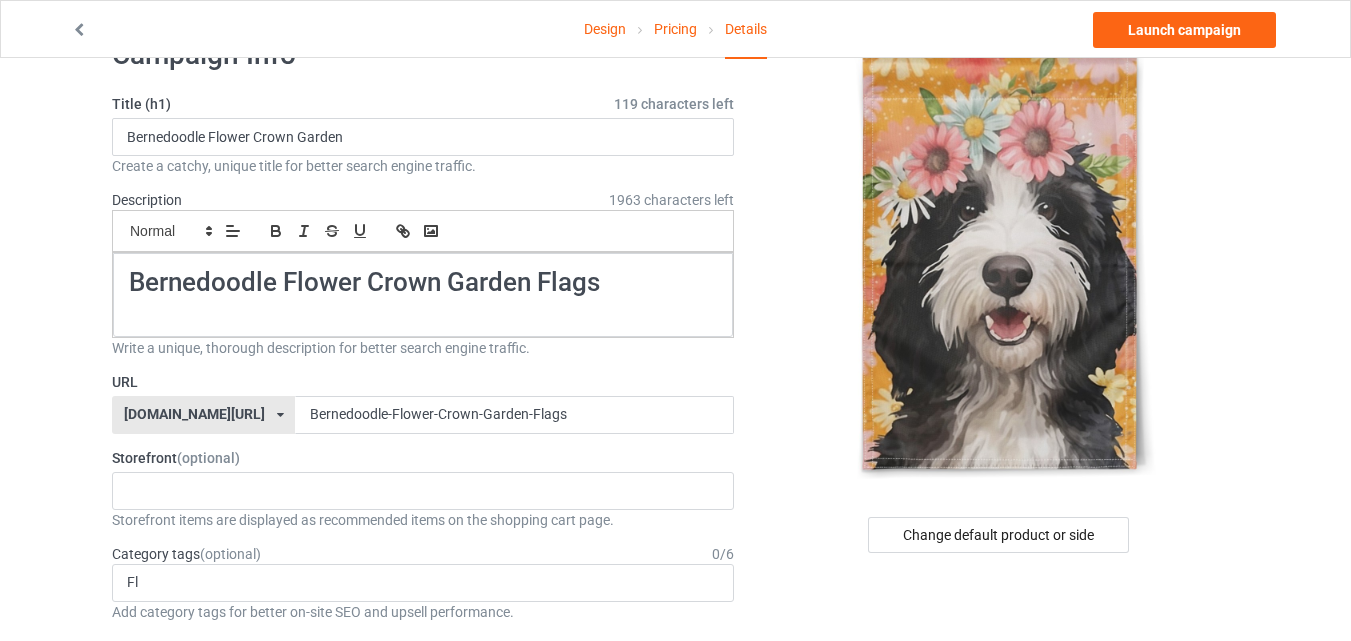 click on "Category tags (optional) 0 / 6" at bounding box center [423, 554] 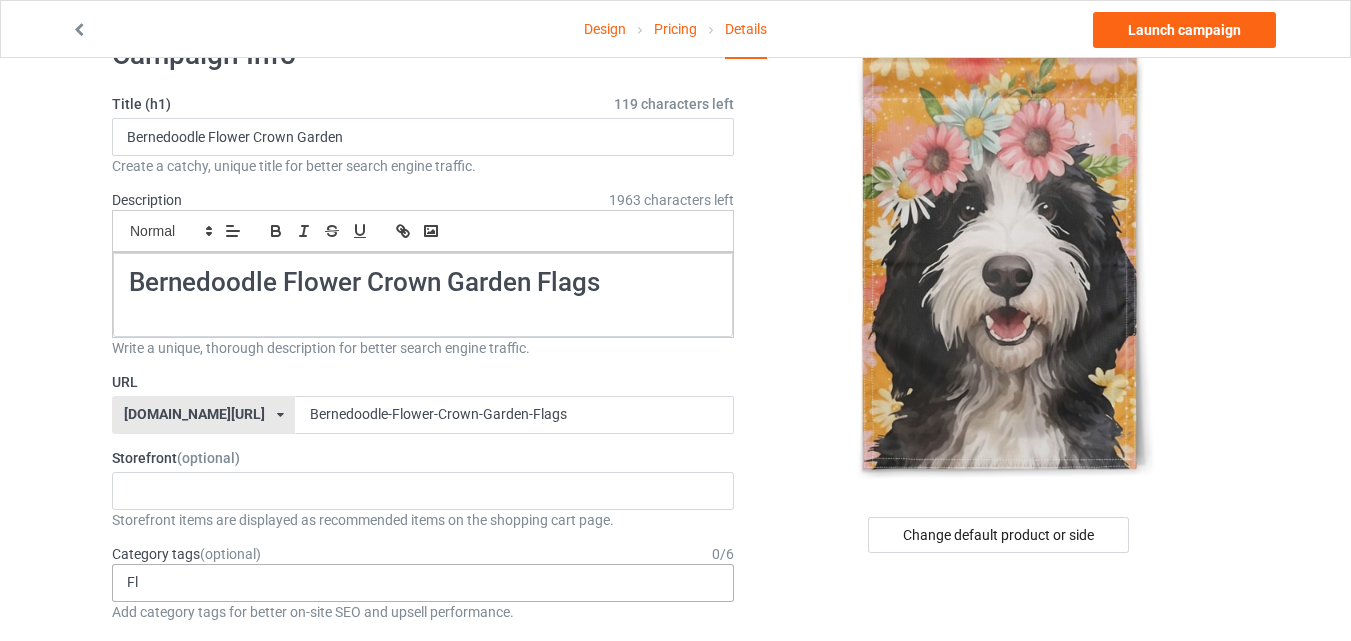 click on "Fl Hobbies > Flying > Aircraft Hobbies > Flying > Airplane Animals > Insects & Bugs > Butterflies Sports > Tag Games > Capture the Flag Animals > Insects & Bugs > Dragonflies Hobbies > Flying > Drone Animals > Insects & Bugs > Fireflies Holidays & Events > Canadian Holidays > Flag Day Sports > Football > Flag Football Entertainment > Dance > Flamenco Animals > Birds > Flamingos Animals > Insects & Bugs > Flies Jobs > Transportation > Flight Attendant Jobs > Engineers > Flight Engineer Awareness & Beliefs > Disasters > Flood Sports > Hockey > Floor Hockey Places > International Cities > Florence Places > States > Florida Jobs > Farming & Nature > Florist Hobbies > Gardening > Flower Garden Hobbies > Instruments > Flute Hobbies > Fishing > Fly Fishing Hobbies > Flying Hobbies > Flying > Helicopter Jobs > Real Estate > House Flipping Sports > Target Sports > Riflery Hobbies > Flying > Rockets Sports > Lawn Games > Shuffleboard Flags 1 1 Month 1-12 Months 1-19 10 10 Month 100 10K Run 11 11 Month 12 12 Month 13 14" at bounding box center [423, 583] 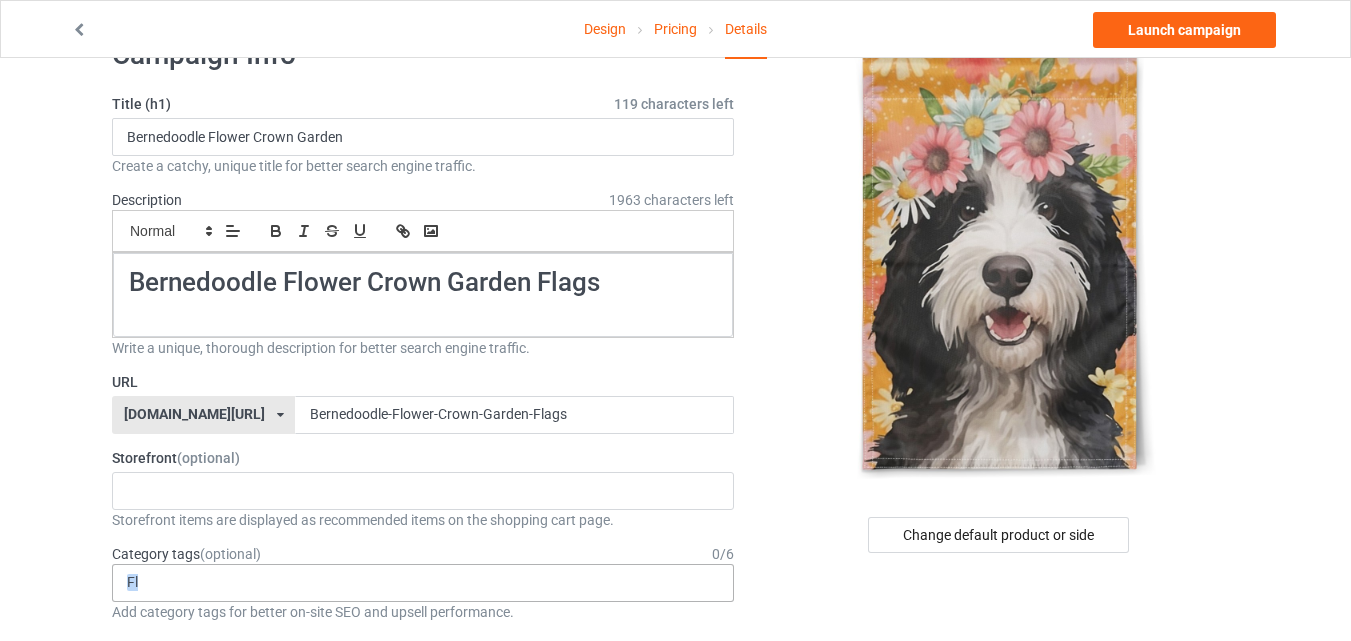 click on "Fl Hobbies > Flying > Aircraft Hobbies > Flying > Airplane Animals > Insects & Bugs > Butterflies Sports > Tag Games > Capture the Flag Animals > Insects & Bugs > Dragonflies Hobbies > Flying > Drone Animals > Insects & Bugs > Fireflies Holidays & Events > Canadian Holidays > Flag Day Sports > Football > Flag Football Entertainment > Dance > Flamenco Animals > Birds > Flamingos Animals > Insects & Bugs > Flies Jobs > Transportation > Flight Attendant Jobs > Engineers > Flight Engineer Awareness & Beliefs > Disasters > Flood Sports > Hockey > Floor Hockey Places > International Cities > Florence Places > States > Florida Jobs > Farming & Nature > Florist Hobbies > Gardening > Flower Garden Hobbies > Instruments > Flute Hobbies > Fishing > Fly Fishing Hobbies > Flying Hobbies > Flying > Helicopter Jobs > Real Estate > House Flipping Sports > Target Sports > Riflery Hobbies > Flying > Rockets Sports > Lawn Games > Shuffleboard Flags 1 1 Month 1-12 Months 1-19 10 10 Month 100 10K Run 11 11 Month 12 12 Month 13 14" at bounding box center [423, 583] 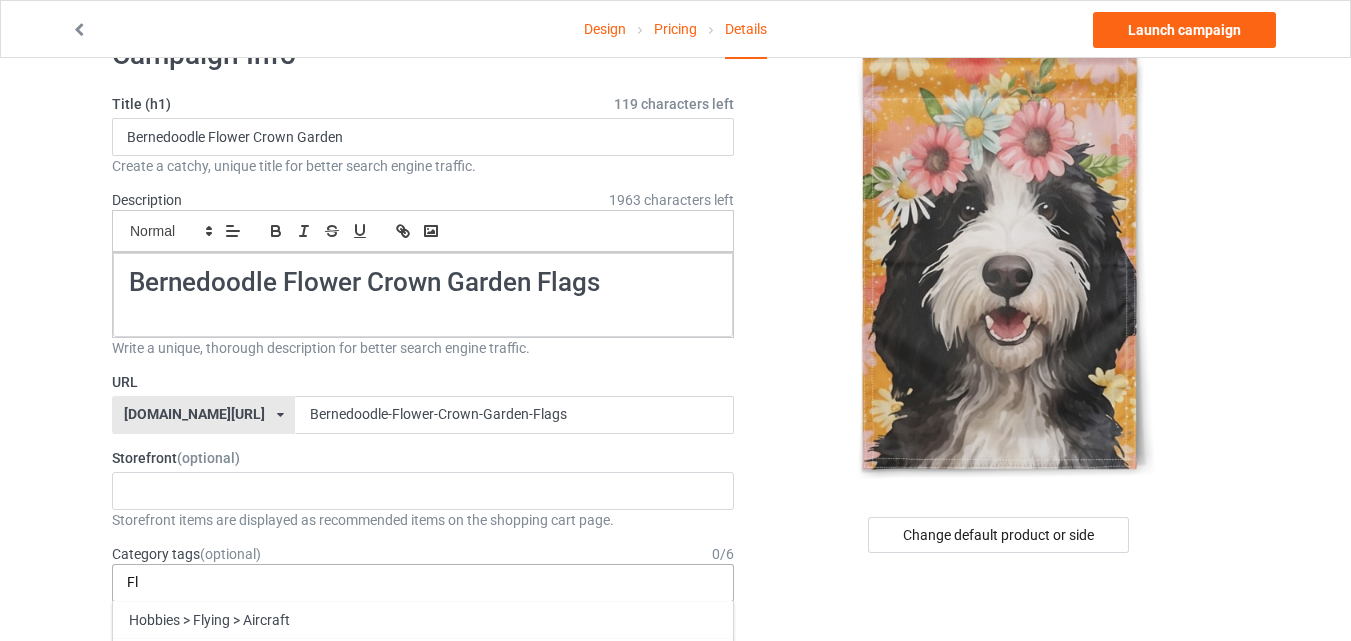 paste on "Flags" 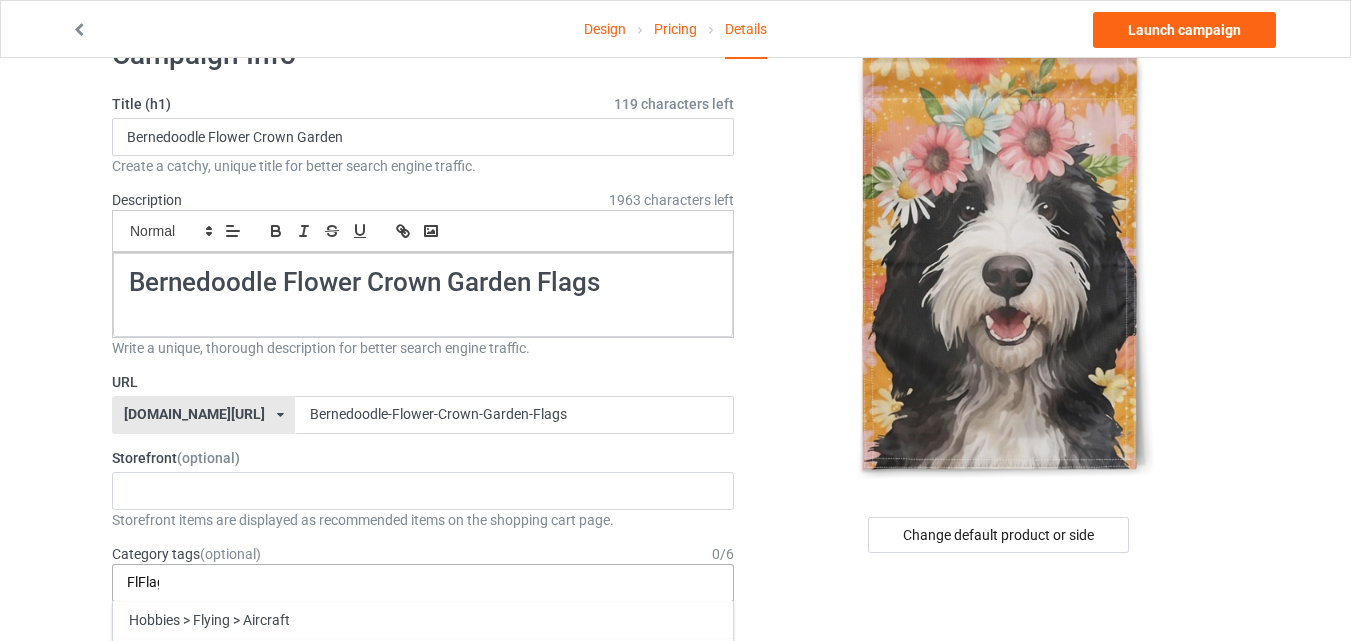 scroll, scrollTop: 0, scrollLeft: 0, axis: both 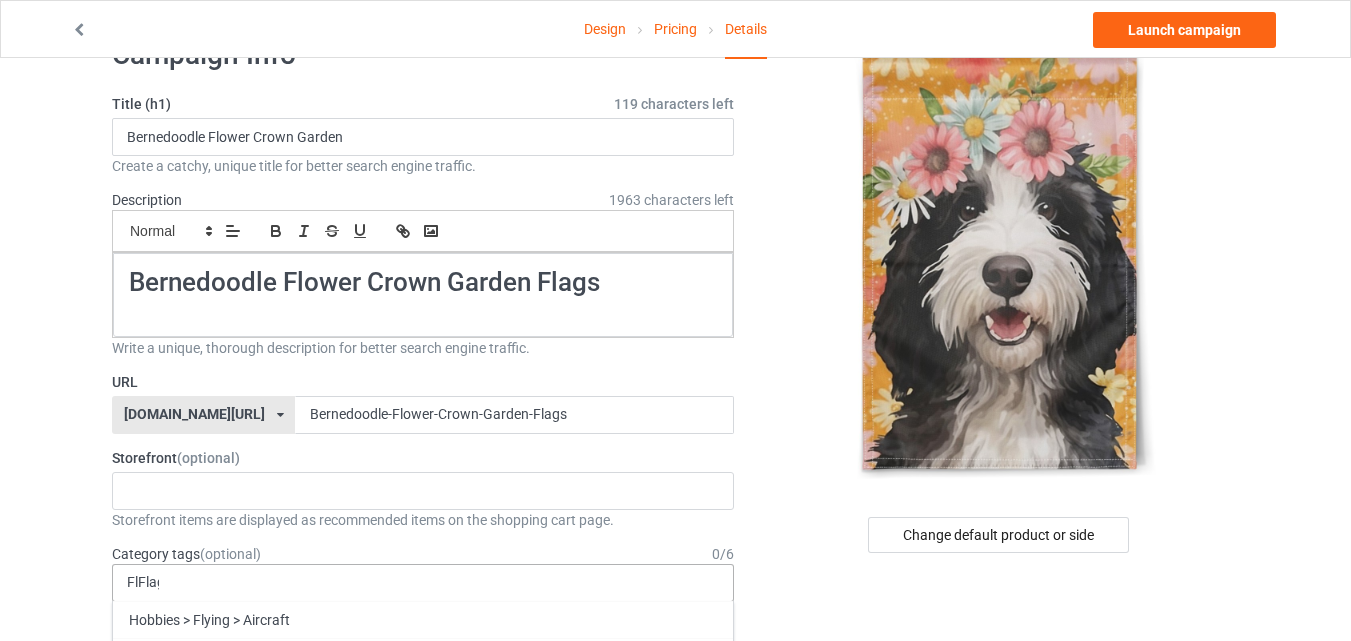 click on "FlFlags Hobbies > Flying > Aircraft Hobbies > Flying > Airplane Animals > Insects & Bugs > Butterflies Sports > Tag Games > Capture the Flag Animals > Insects & Bugs > Dragonflies Hobbies > Flying > Drone Animals > Insects & Bugs > Fireflies Holidays & Events > Canadian Holidays > Flag Day Sports > Football > Flag Football Entertainment > Dance > Flamenco Animals > Birds > Flamingos Animals > Insects & Bugs > Flies Jobs > Transportation > Flight Attendant Jobs > Engineers > Flight Engineer Awareness & Beliefs > Disasters > Flood Sports > Hockey > Floor Hockey Places > International Cities > Florence Places > States > Florida Jobs > Farming & Nature > Florist Hobbies > Gardening > Flower Garden Hobbies > Instruments > Flute Hobbies > Fishing > Fly Fishing Hobbies > Flying Hobbies > Flying > Helicopter Jobs > Real Estate > House Flipping Sports > Target Sports > Riflery Hobbies > Flying > Rockets Sports > Lawn Games > Shuffleboard Flags 1 1 Month 1-12 Months 1-19 10 10 Month 100 10K Run 11 11 Month 12 12 Month" at bounding box center (423, 583) 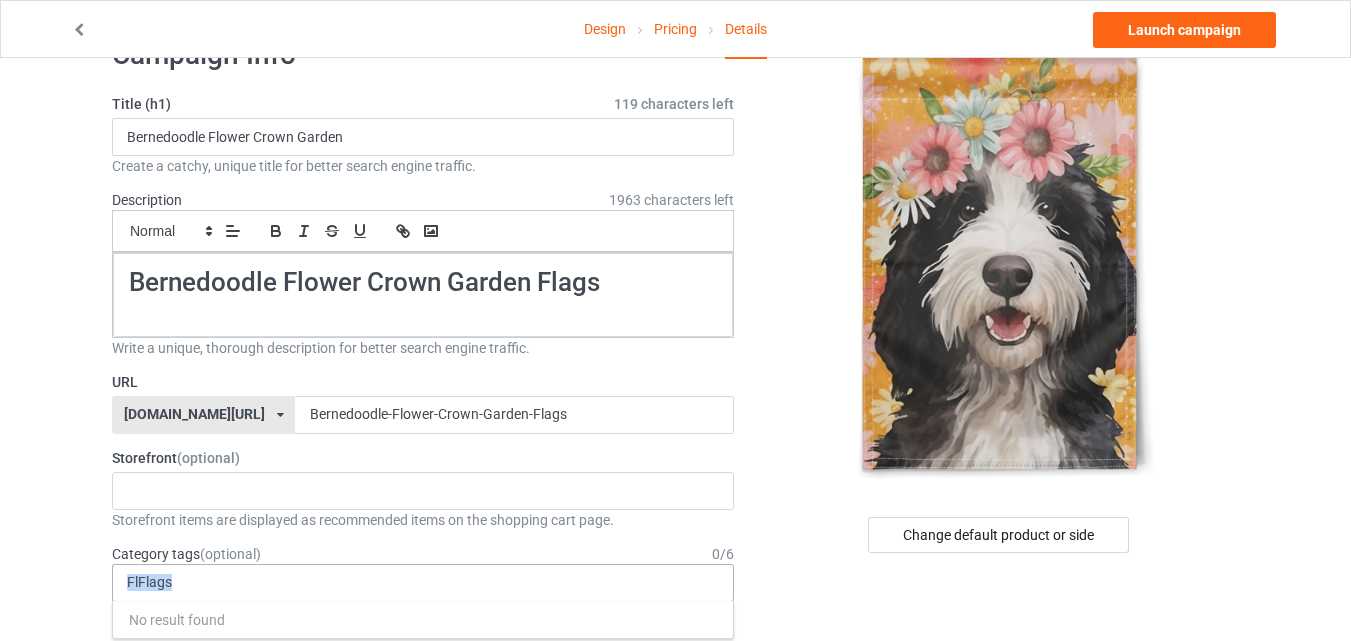 click on "FlFlags No result found 1 1 Month 1-12 Months 1-19 10 10 Month 100 10K Run 11 11 Month 12 12 Month 13 14 15 15K Run 16 17 18 19 1920s 1930s 1940s 1950s 1960s 1970s 1980s 1990s 2 2 Month 20 20-39 2000s 2010s 21 22 23 24 25 26 27 28 29 3 3 Month 3-Pointer 30 31 32 33 34 35 36 37 38 39 4 4 Month 40 40-59 41 42 43 44 45 46 47 48 49 5 5 Month 50 51 52 53 54 55 56 57 58 59 5K Run 6 6 Month 60 60-79 61 62 63 64 65 66 67 68 69 7 7 Month 70 71 72 73 74 75 76 77 78 79 8 8 Month 80 80-100 81 82 83 84 85 86 87 88 89 9 9 & 11 9 Month 90 91 92 93 94 95 96 97 98 99 A to Z City ADD ADHD AIDS ALS ATV Racing Aardvarks Accordion Accountant Accounting Accounting & Finance Acrobatic Gymnastics Acrobatics Action & Adventure Action Figures Activism Actor Actress Adrenal Adventure Game Advertising Aerobic Gymnastics Aerospace Engineer Afghanistan Africa African African American Afro Age Age Groups Agricultural Engineer Air Force Air Racing Air Sports Aircraft Airline Airplane Alabama Alaska Albania Albuquerque Alchemy Alcohol Aliens" at bounding box center [423, 583] 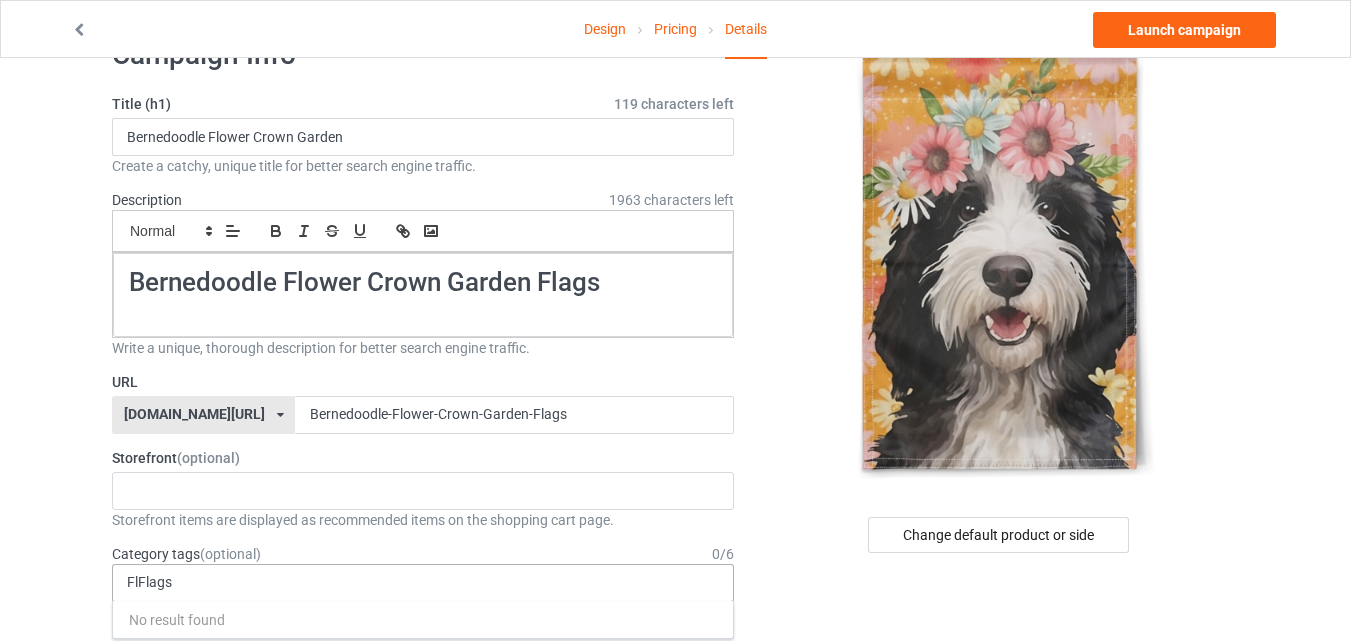 click on "FlFlags No result found 1 1 Month 1-12 Months 1-19 10 10 Month 100 10K Run 11 11 Month 12 12 Month 13 14 15 15K Run 16 17 18 19 1920s 1930s 1940s 1950s 1960s 1970s 1980s 1990s 2 2 Month 20 20-39 2000s 2010s 21 22 23 24 25 26 27 28 29 3 3 Month 3-Pointer 30 31 32 33 34 35 36 37 38 39 4 4 Month 40 40-59 41 42 43 44 45 46 47 48 49 5 5 Month 50 51 52 53 54 55 56 57 58 59 5K Run 6 6 Month 60 60-79 61 62 63 64 65 66 67 68 69 7 7 Month 70 71 72 73 74 75 76 77 78 79 8 8 Month 80 80-100 81 82 83 84 85 86 87 88 89 9 9 & 11 9 Month 90 91 92 93 94 95 96 97 98 99 A to Z City ADD ADHD AIDS ALS ATV Racing Aardvarks Accordion Accountant Accounting Accounting & Finance Acrobatic Gymnastics Acrobatics Action & Adventure Action Figures Activism Actor Actress Adrenal Adventure Game Advertising Aerobic Gymnastics Aerospace Engineer Afghanistan Africa African African American Afro Age Age Groups Agricultural Engineer Air Force Air Racing Air Sports Aircraft Airline Airplane Alabama Alaska Albania Albuquerque Alchemy Alcohol Aliens" at bounding box center (423, 583) 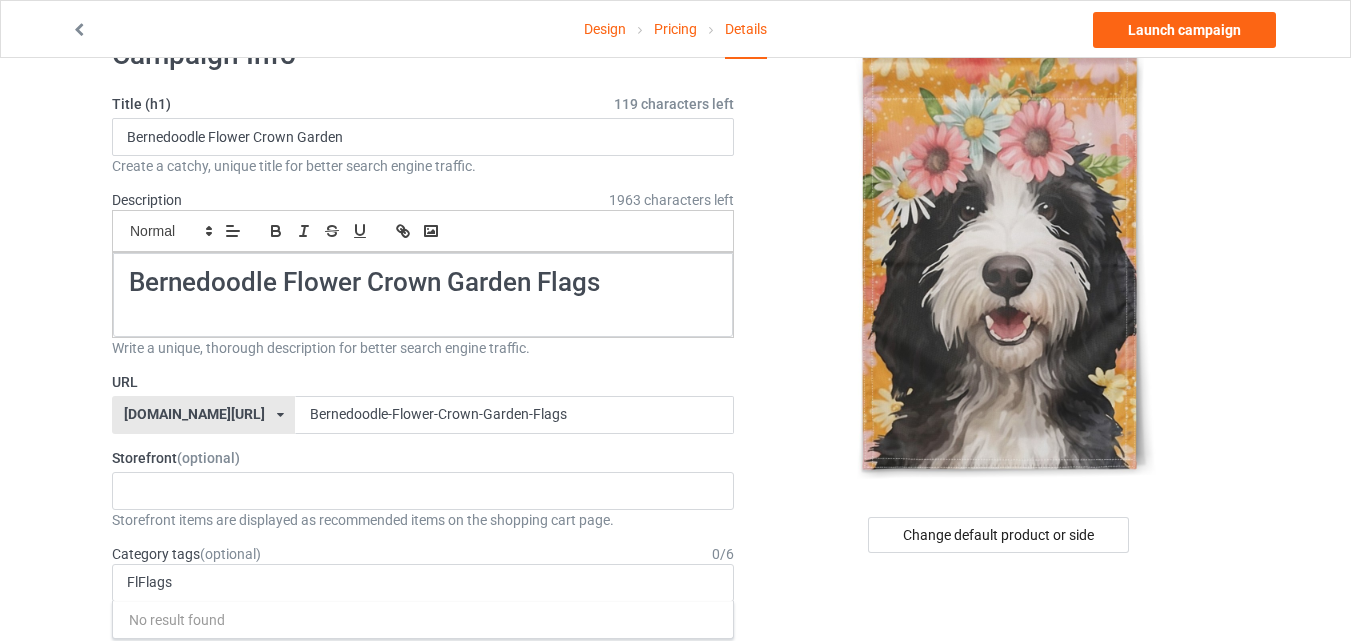 drag, startPoint x: 270, startPoint y: 580, endPoint x: 105, endPoint y: 581, distance: 165.00304 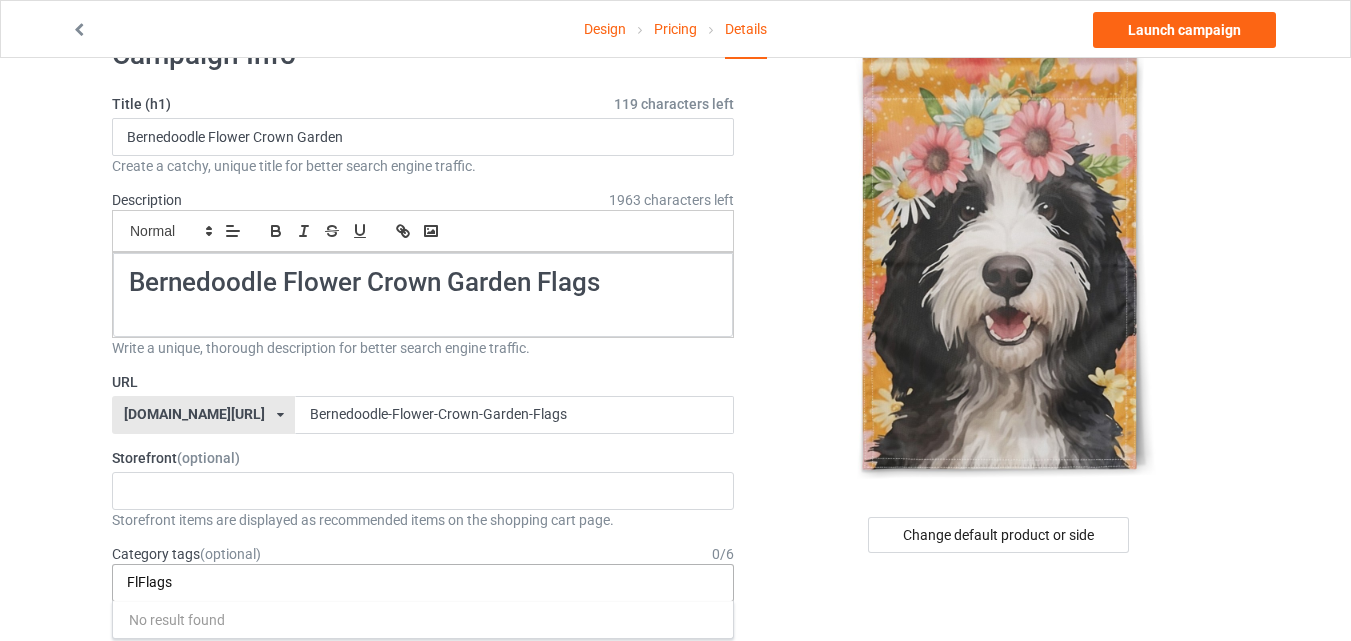 click on "FlFlags" at bounding box center (163, 582) 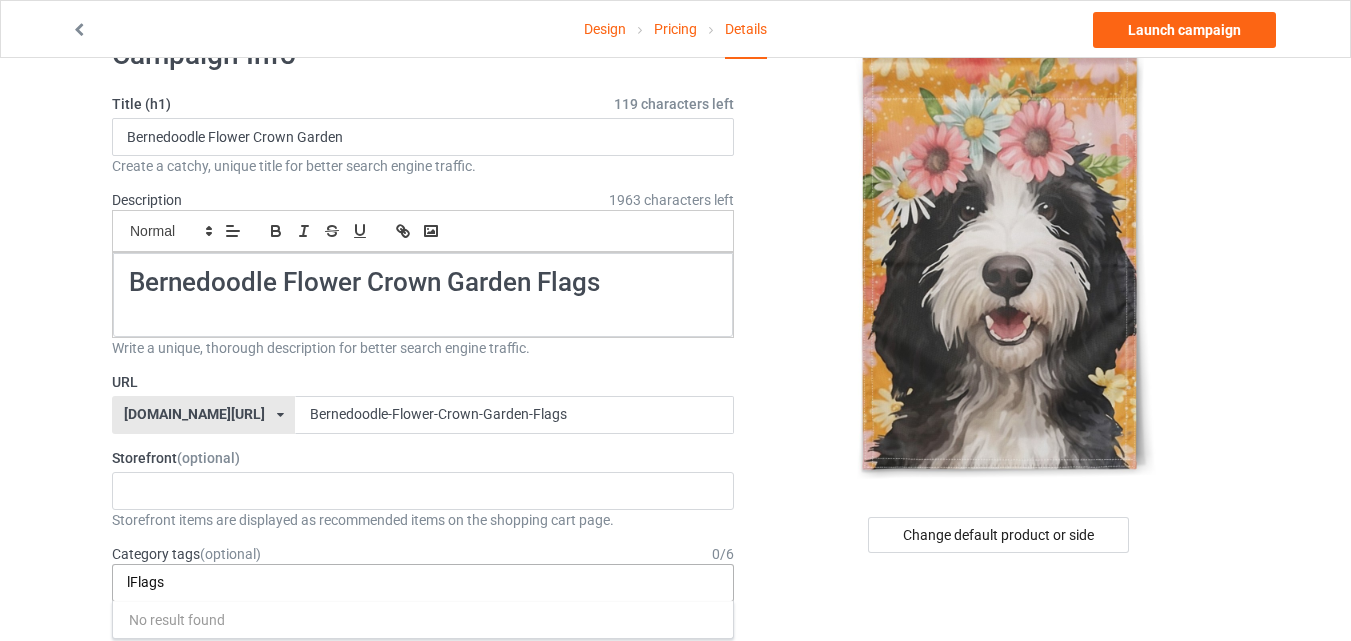 drag, startPoint x: 133, startPoint y: 585, endPoint x: 122, endPoint y: 587, distance: 11.18034 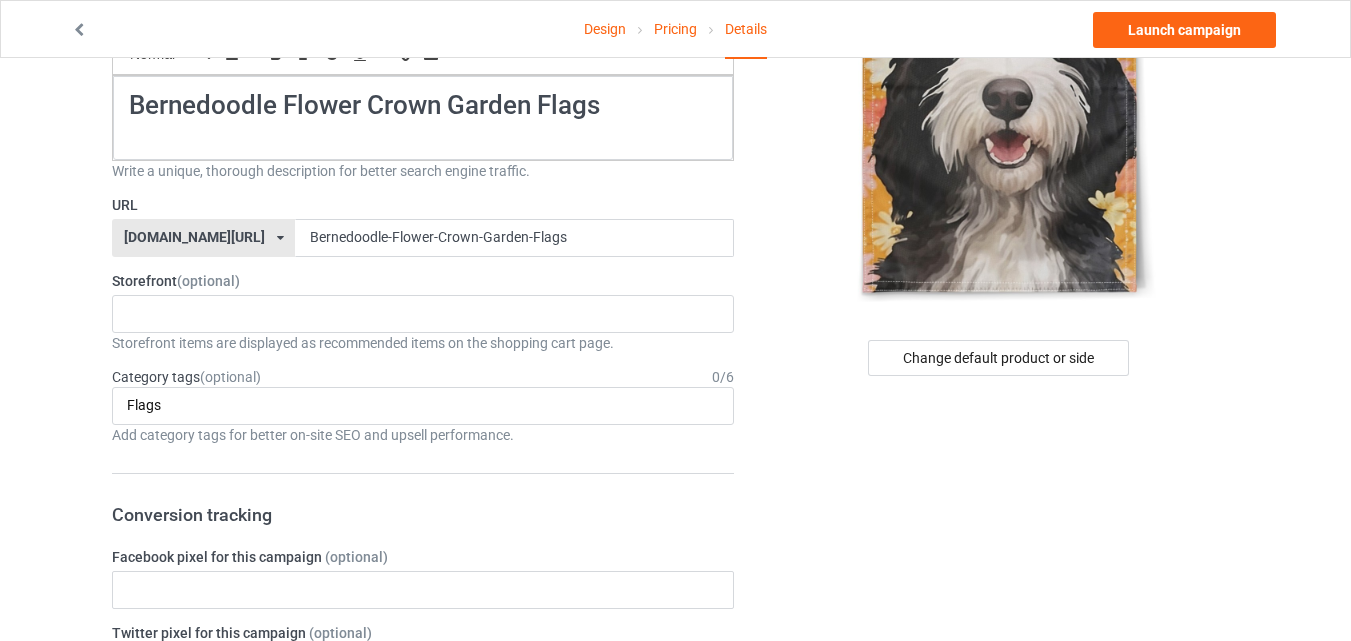 scroll, scrollTop: 292, scrollLeft: 0, axis: vertical 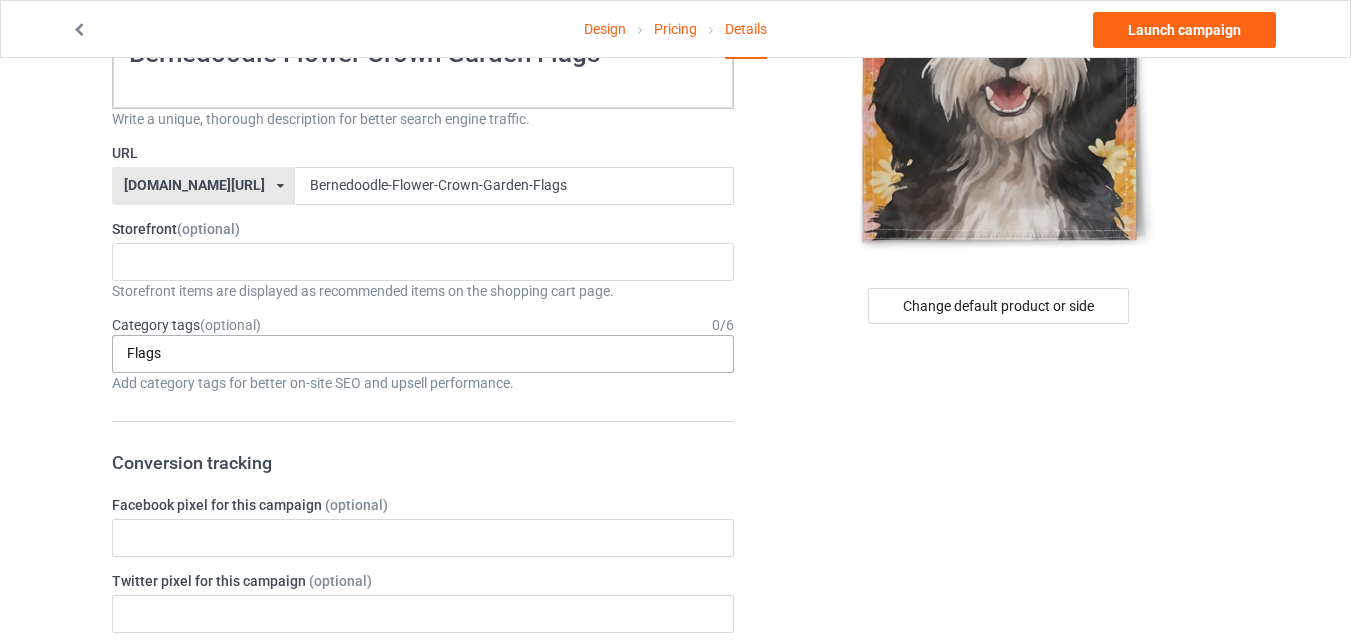 type on "Flags" 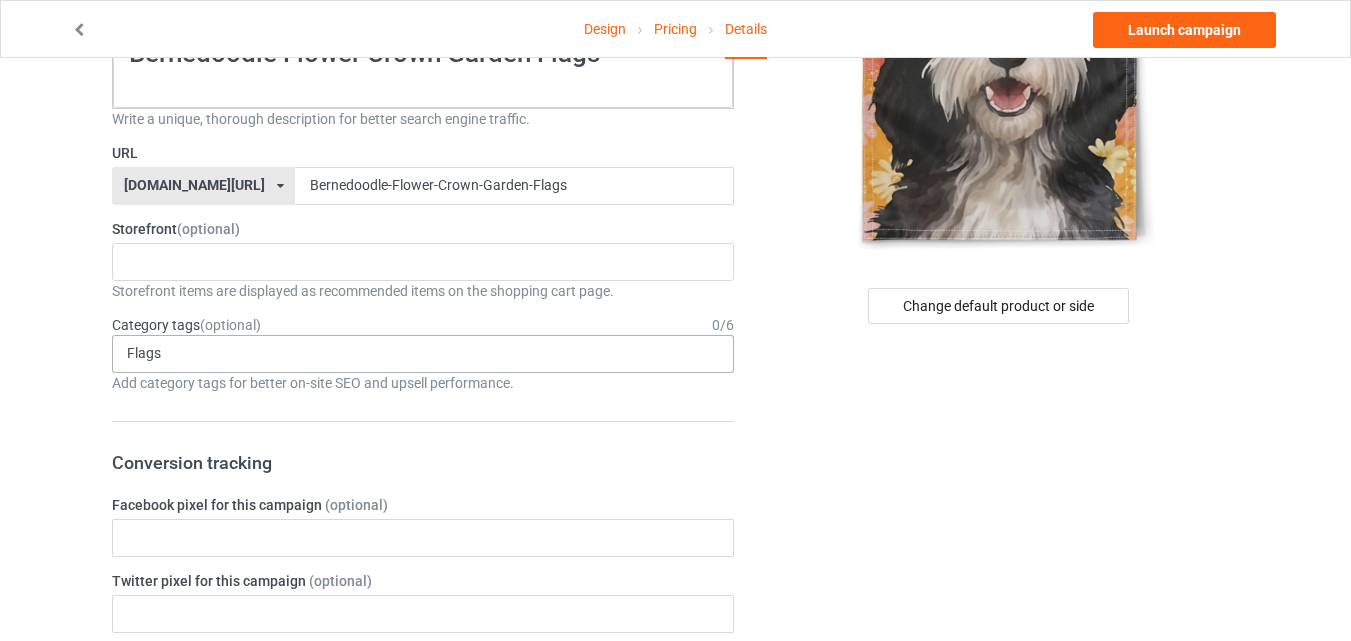 click on "Flags Flags 1 1 Month 1-12 Months 1-19 10 10 Month 100 10K Run 11 11 Month 12 12 Month 13 14 15 15K Run 16 17 18 19 1920s 1930s 1940s 1950s 1960s 1970s 1980s 1990s 2 2 Month 20 20-39 2000s 2010s 21 22 23 24 25 26 27 28 29 3 3 Month 3-Pointer 30 31 32 33 34 35 36 37 38 39 4 4 Month 40 40-59 41 42 43 44 45 46 47 48 49 5 5 Month 50 51 52 53 54 55 56 57 58 59 5K Run 6 6 Month 60 60-79 61 62 63 64 65 66 67 68 69 7 7 Month 70 71 72 73 74 75 76 77 78 79 8 8 Month 80 80-100 81 82 83 84 85 86 87 88 89 9 9 & 11 9 Month 90 91 92 93 94 95 96 97 98 99 A to Z City ADD ADHD AIDS ALS ATV Racing Aardvarks Accordion Accountant Accounting Accounting & Finance Acrobatic Gymnastics Acrobatics Action & Adventure Action Figures Activism Actor Actress Adrenal Adventure Game Advertising Aerobic Gymnastics Aerospace Engineer Afghanistan Africa African African American Afro Age Age Groups Agricultural Engineer Air Force Air Racing Air Sports Aircraft Airline Airplane Alabama Alaska Albania Albuquerque Alchemy Alcohol Algeria Aliens BMX" at bounding box center [423, 354] 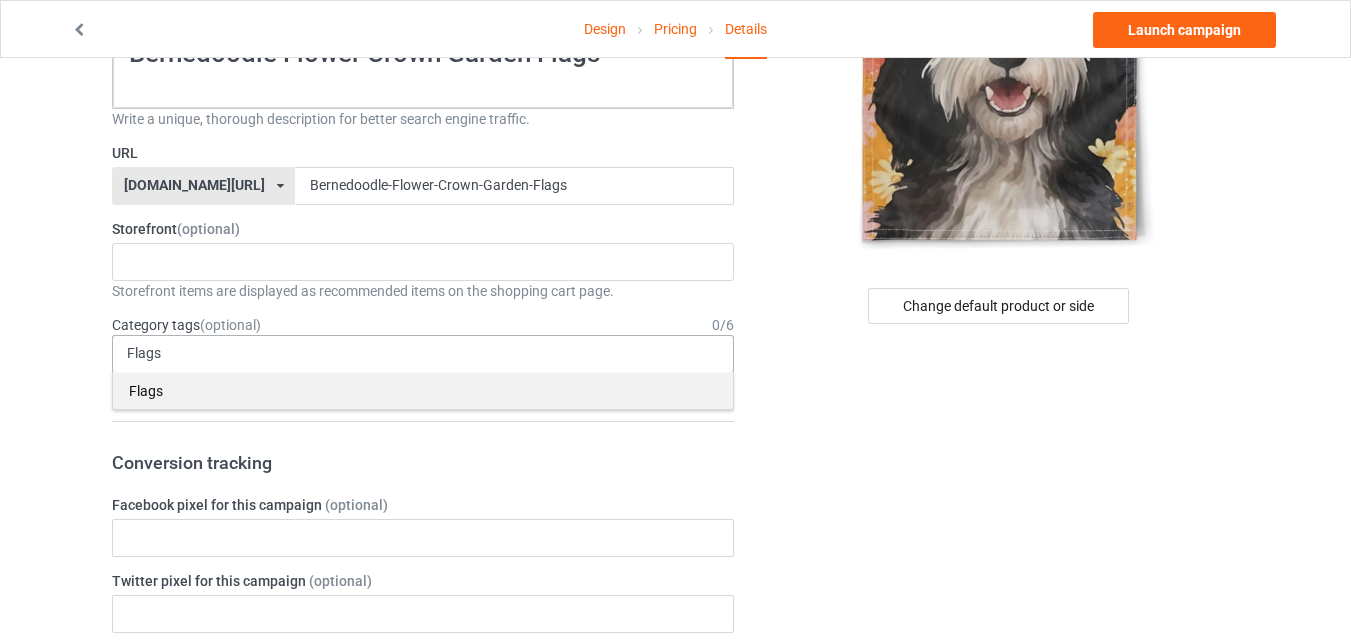 click on "Flags" at bounding box center [423, 390] 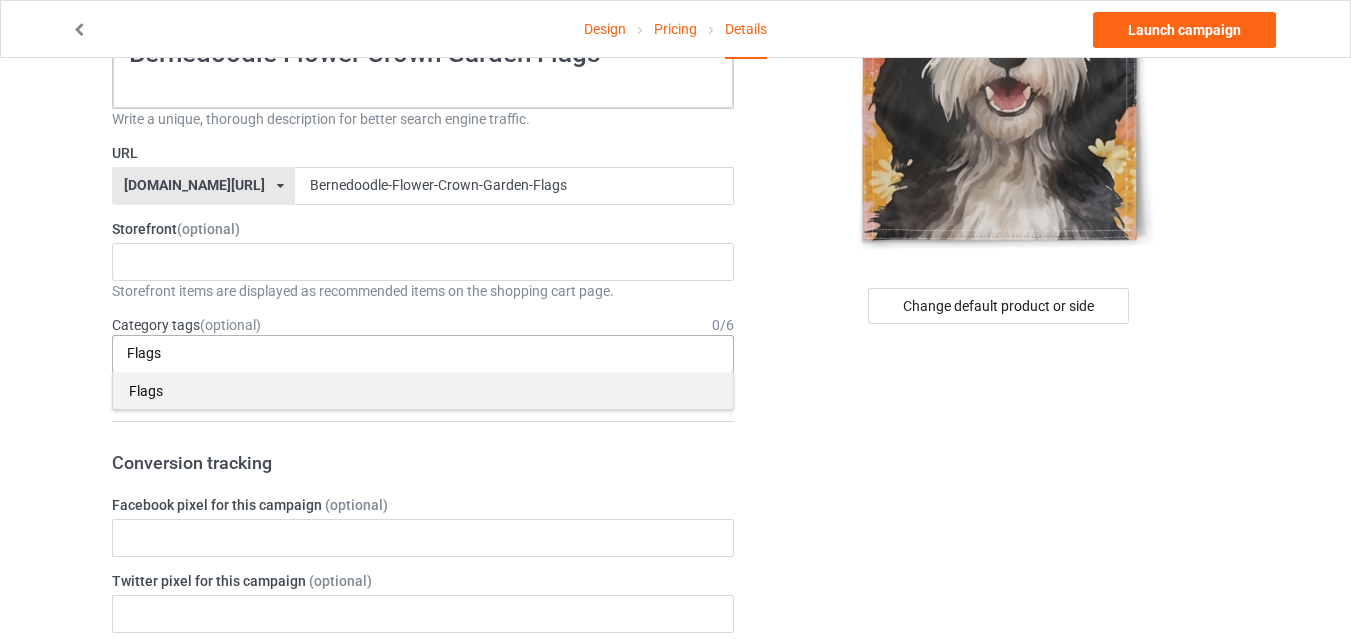 type 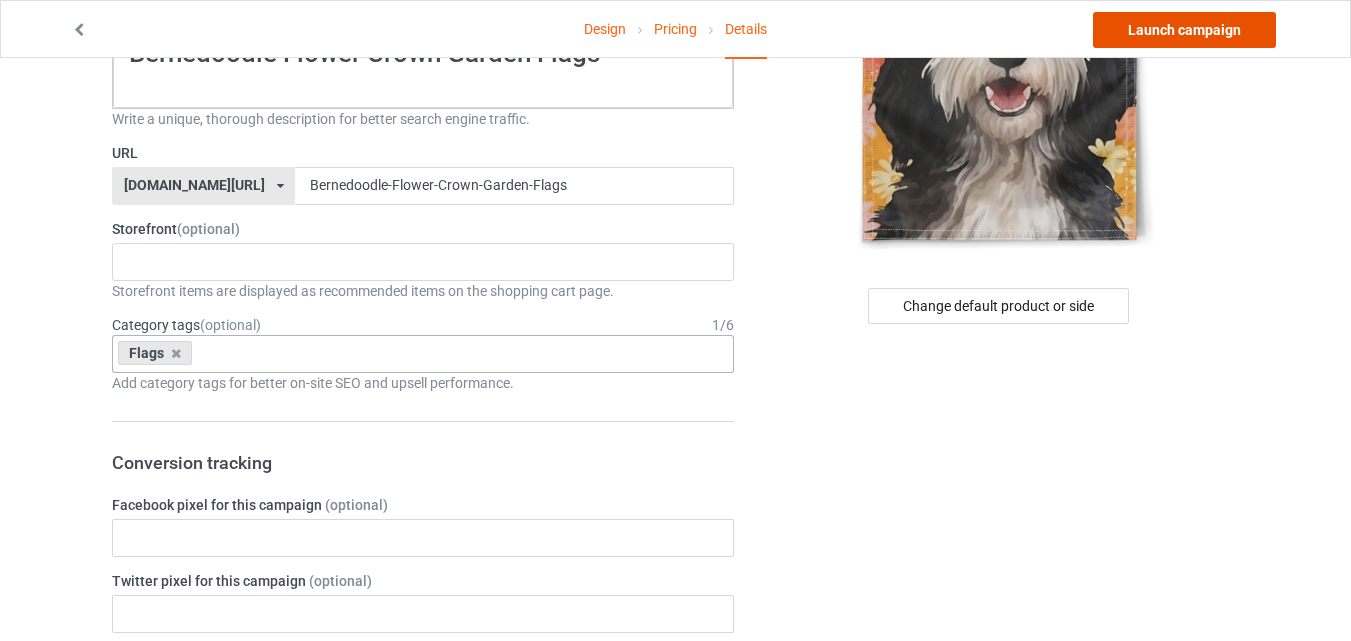 click on "Launch campaign" at bounding box center [1184, 30] 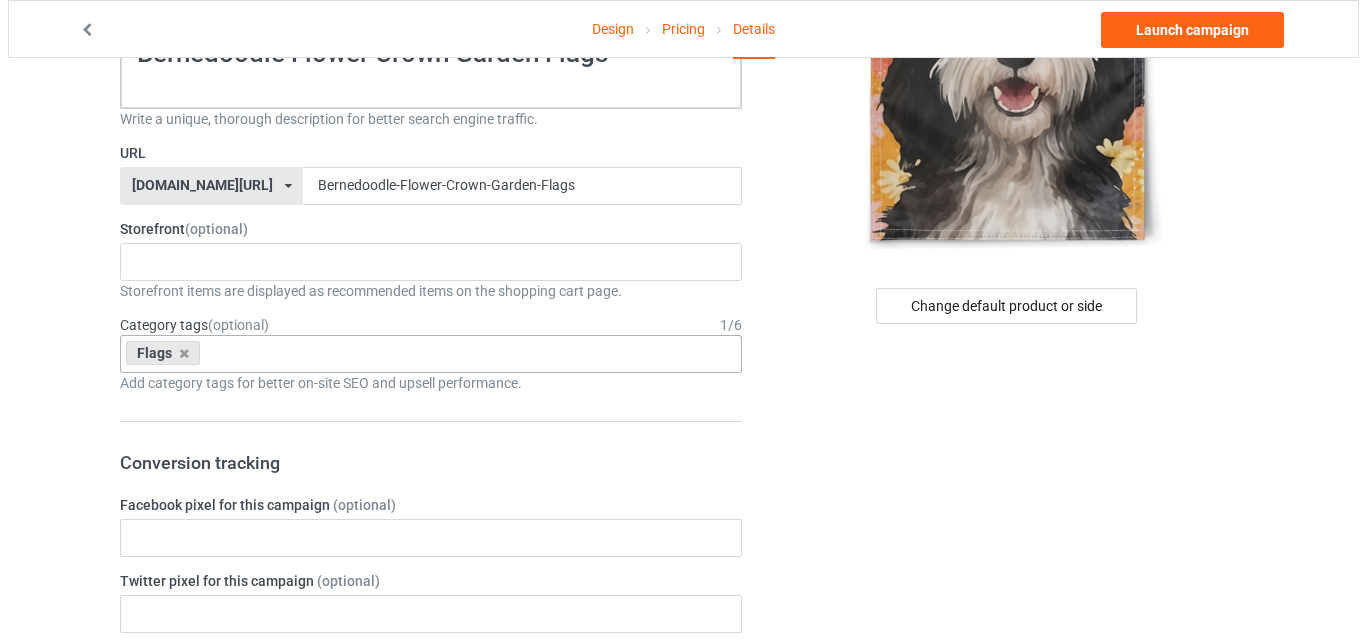 scroll, scrollTop: 0, scrollLeft: 0, axis: both 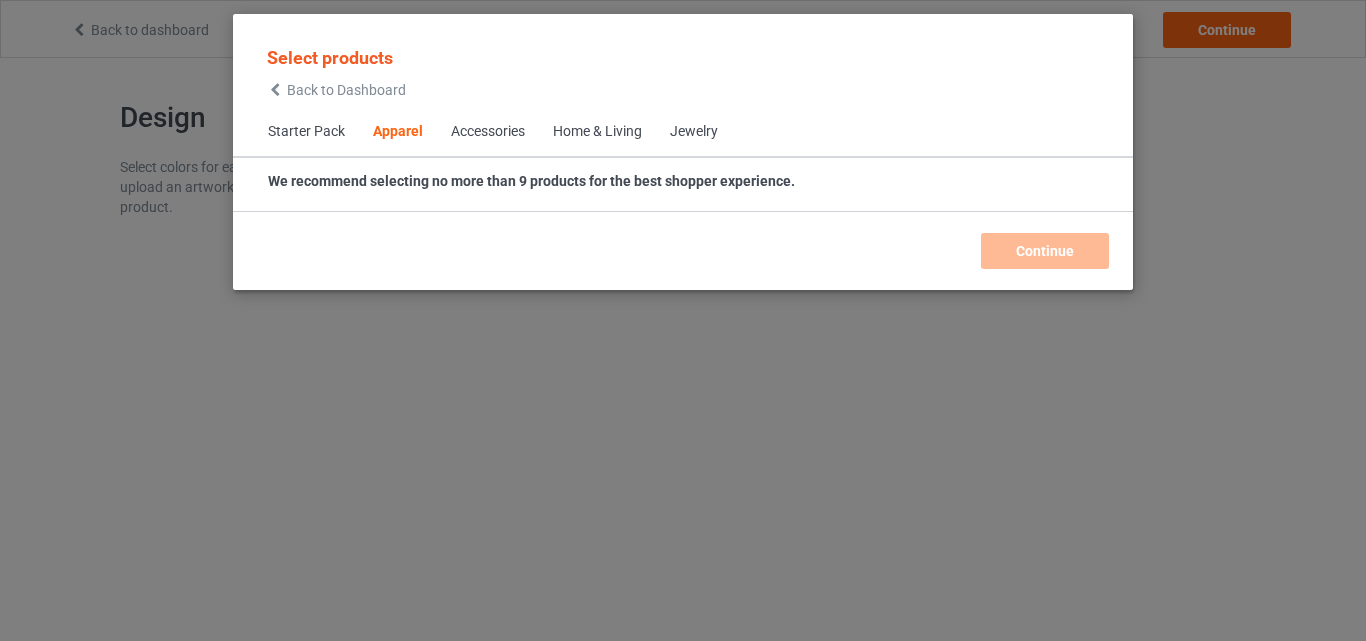 click on "Home & Living" at bounding box center (597, 132) 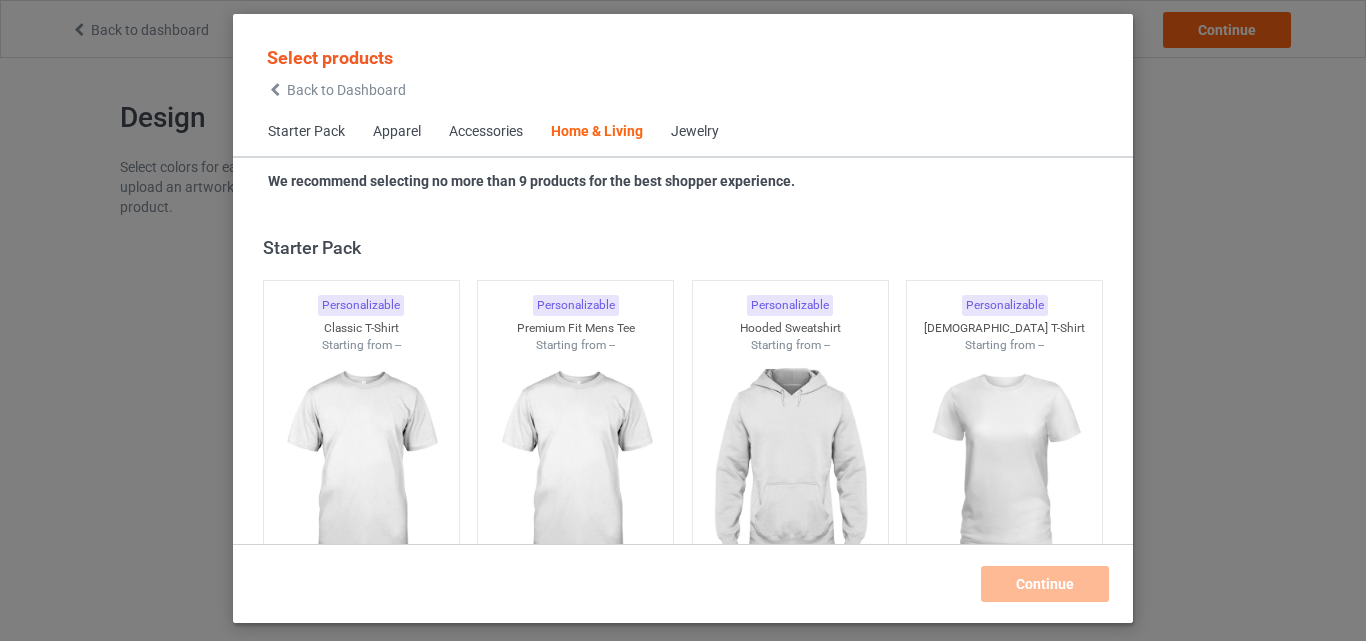 scroll, scrollTop: 9019, scrollLeft: 0, axis: vertical 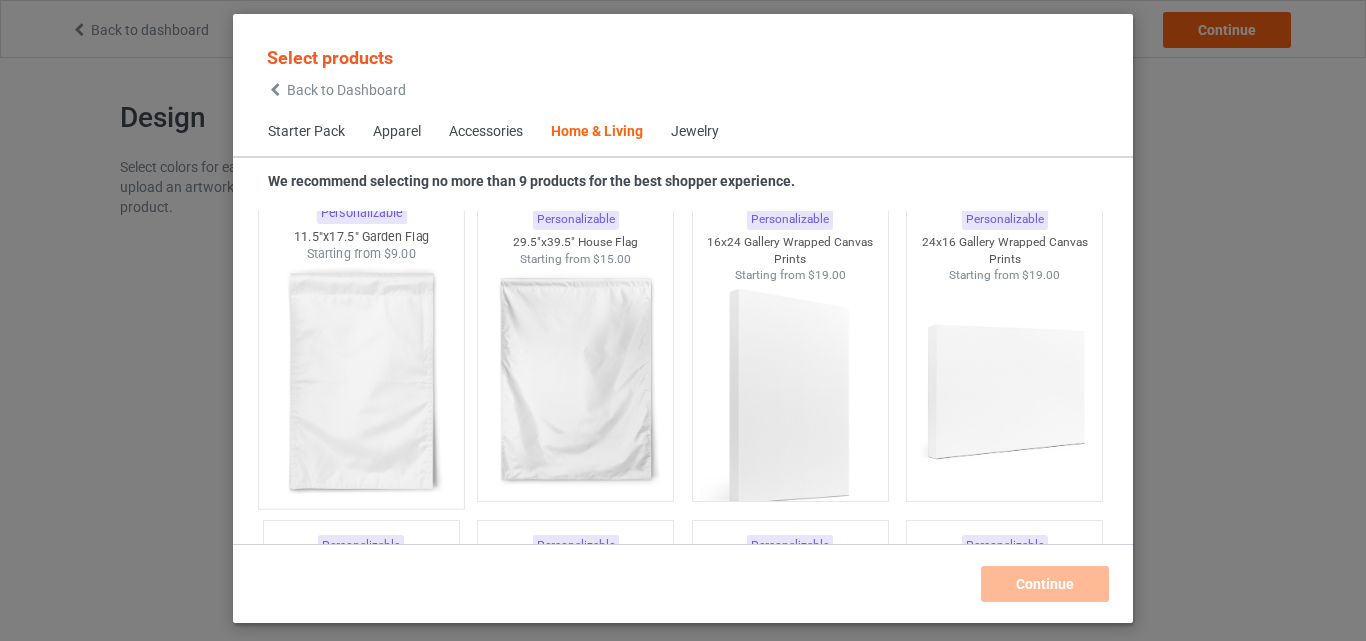 click at bounding box center [361, 380] 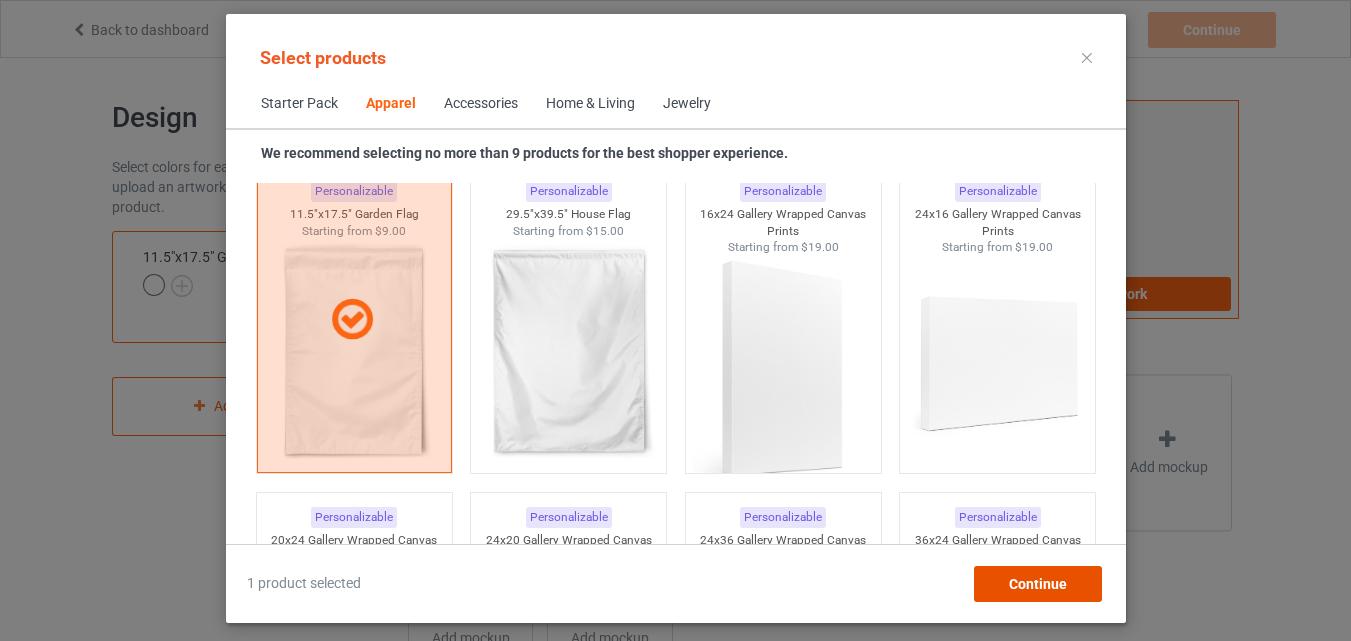 click on "Continue" at bounding box center (1037, 584) 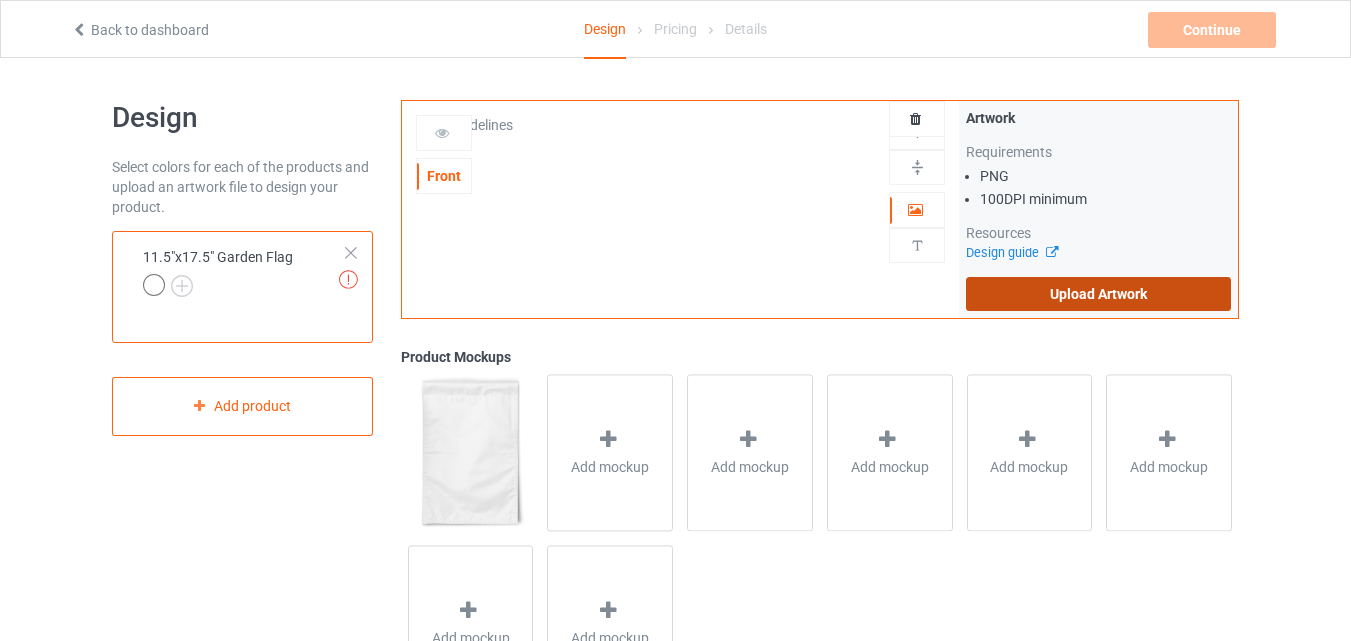 click on "Upload Artwork" at bounding box center (1098, 294) 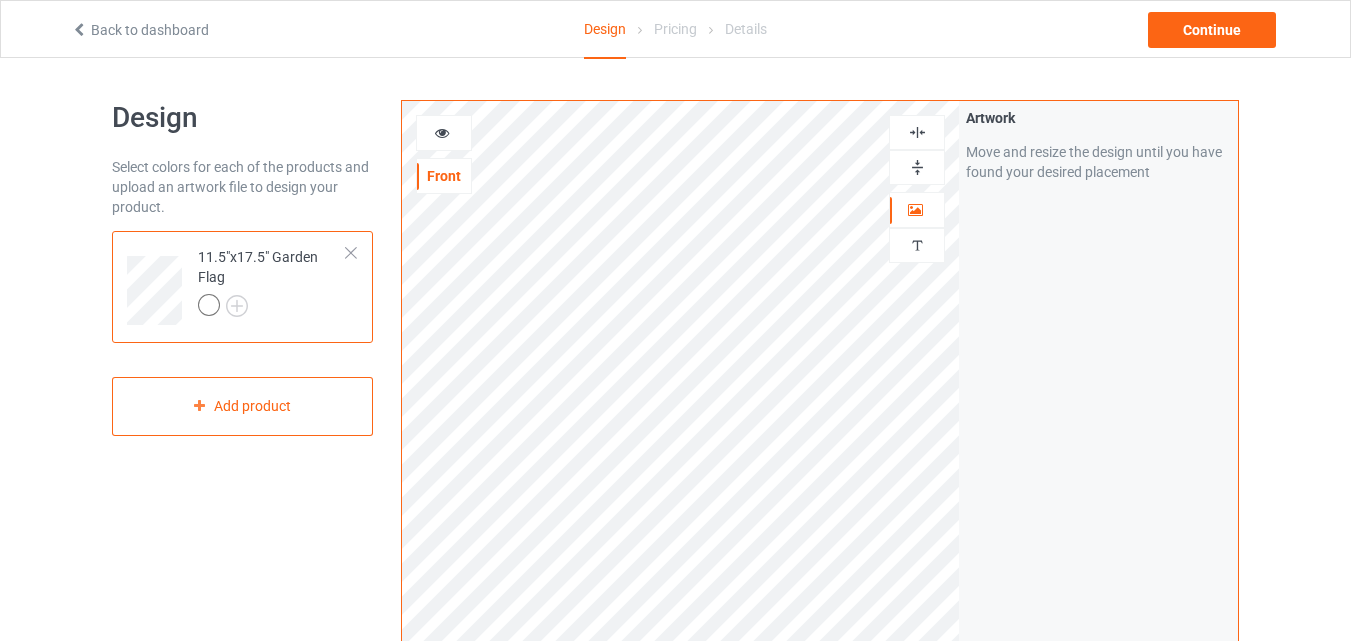 scroll, scrollTop: 158, scrollLeft: 0, axis: vertical 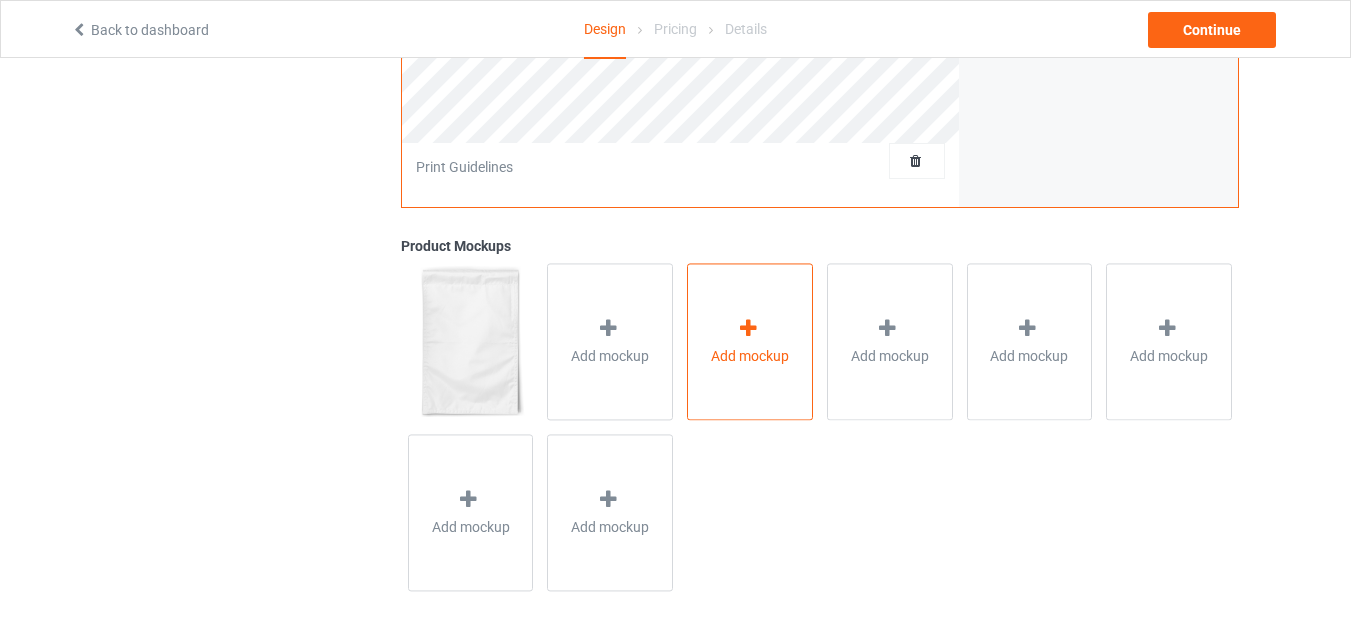 click on "Add mockup" at bounding box center (750, 341) 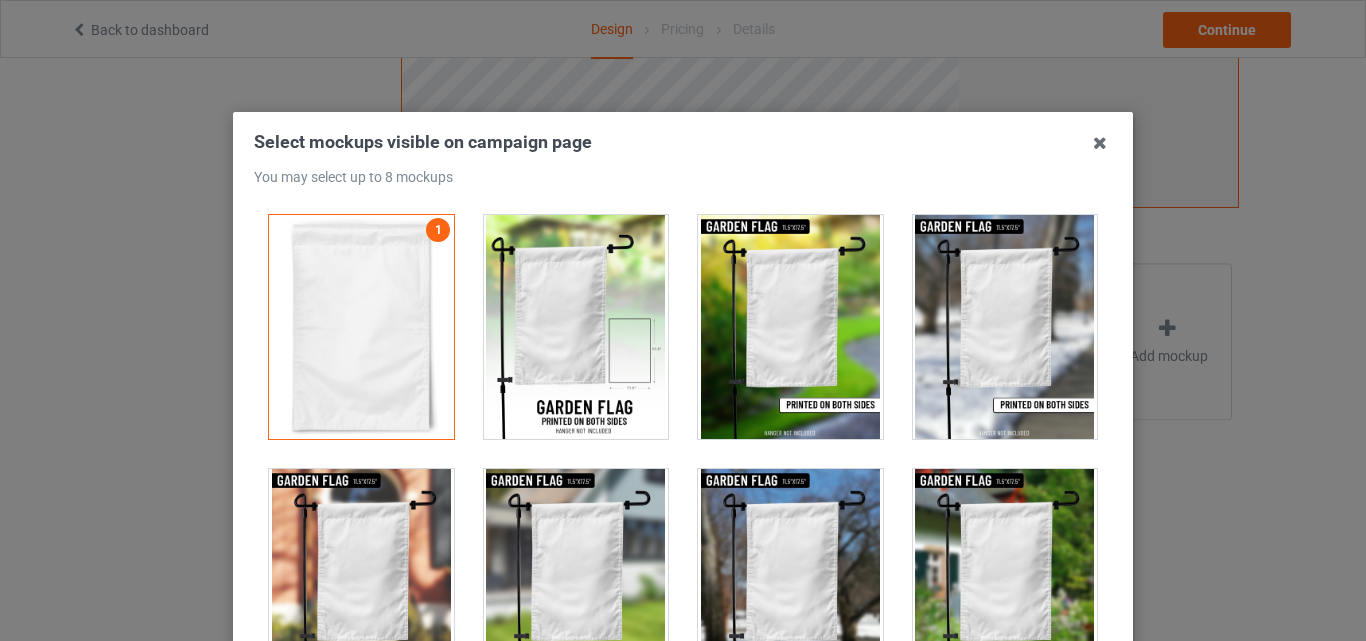 click at bounding box center (576, 327) 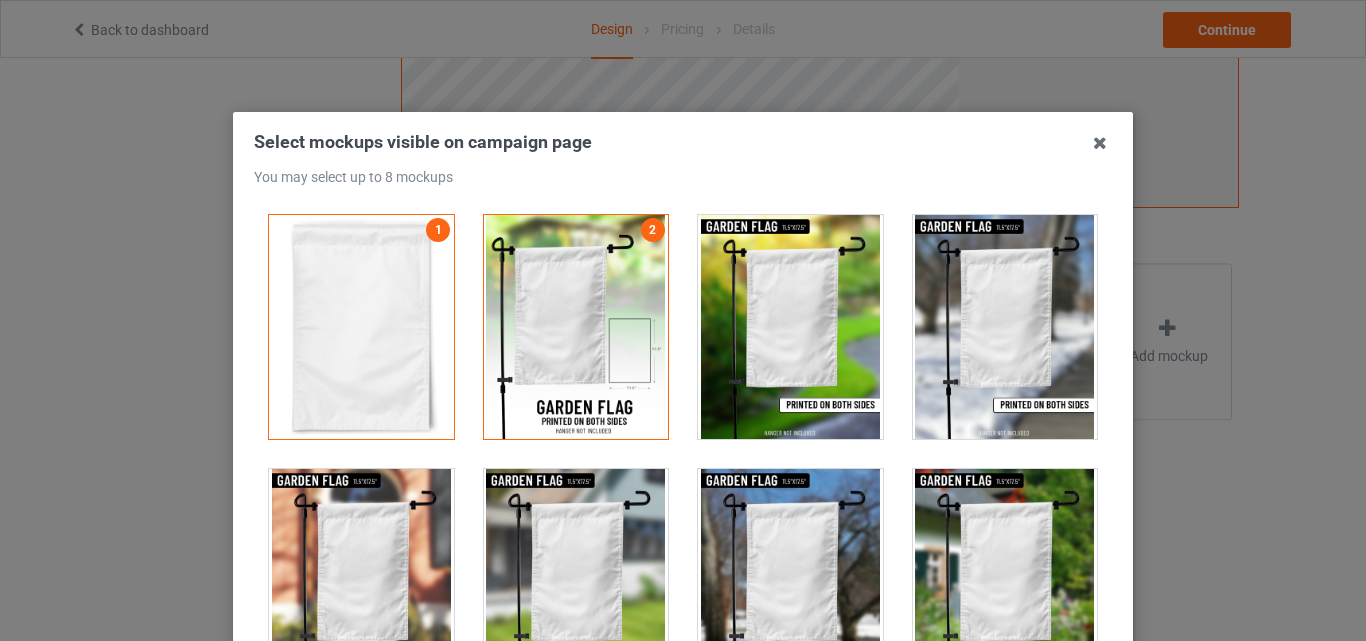 drag, startPoint x: 701, startPoint y: 302, endPoint x: 933, endPoint y: 317, distance: 232.4844 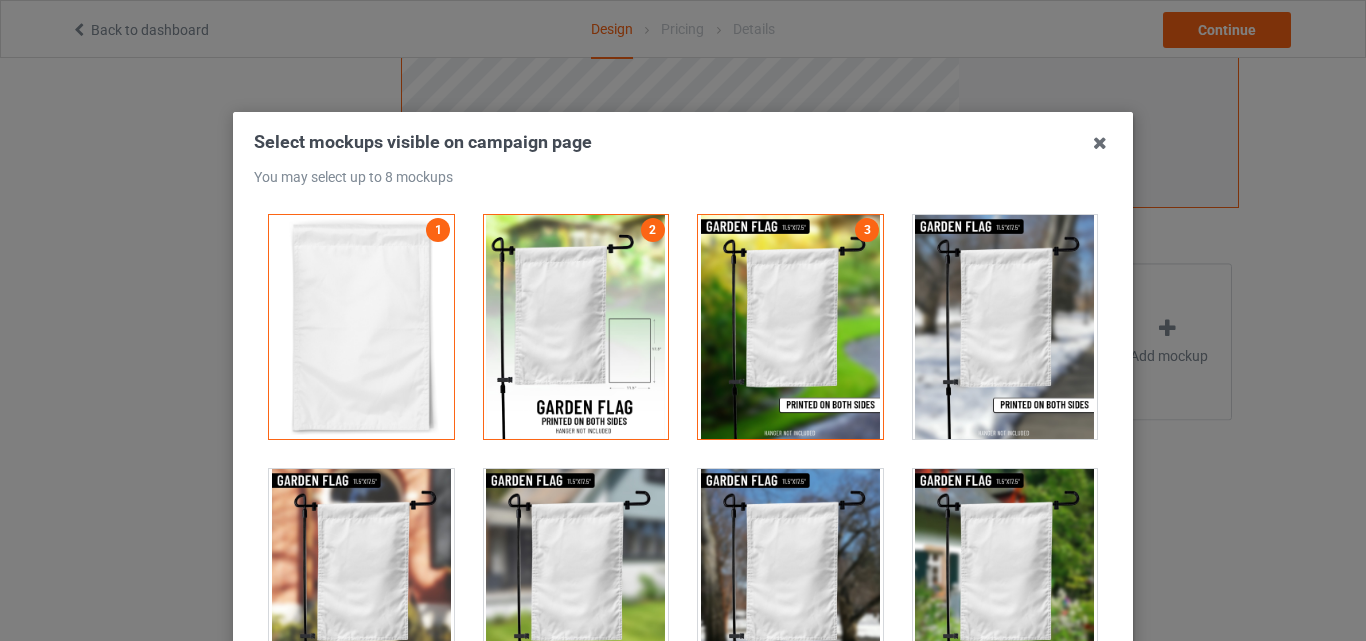 drag, startPoint x: 933, startPoint y: 317, endPoint x: 978, endPoint y: 475, distance: 164.2833 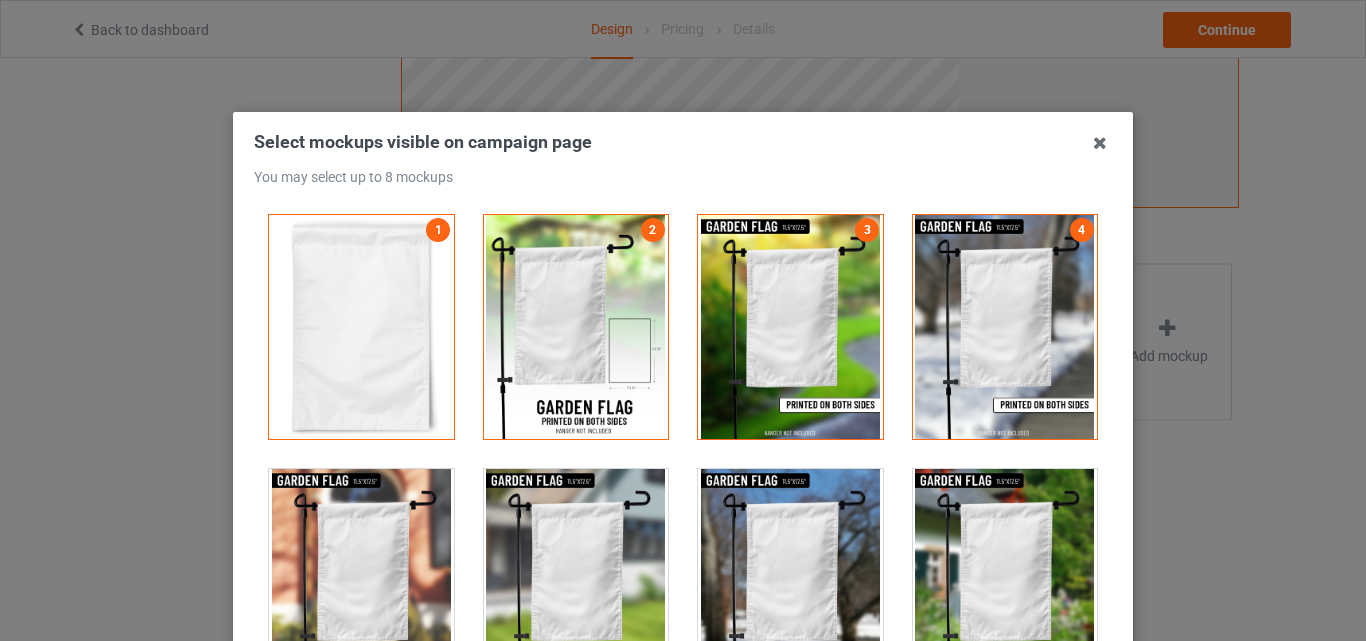 drag, startPoint x: 966, startPoint y: 533, endPoint x: 815, endPoint y: 564, distance: 154.14928 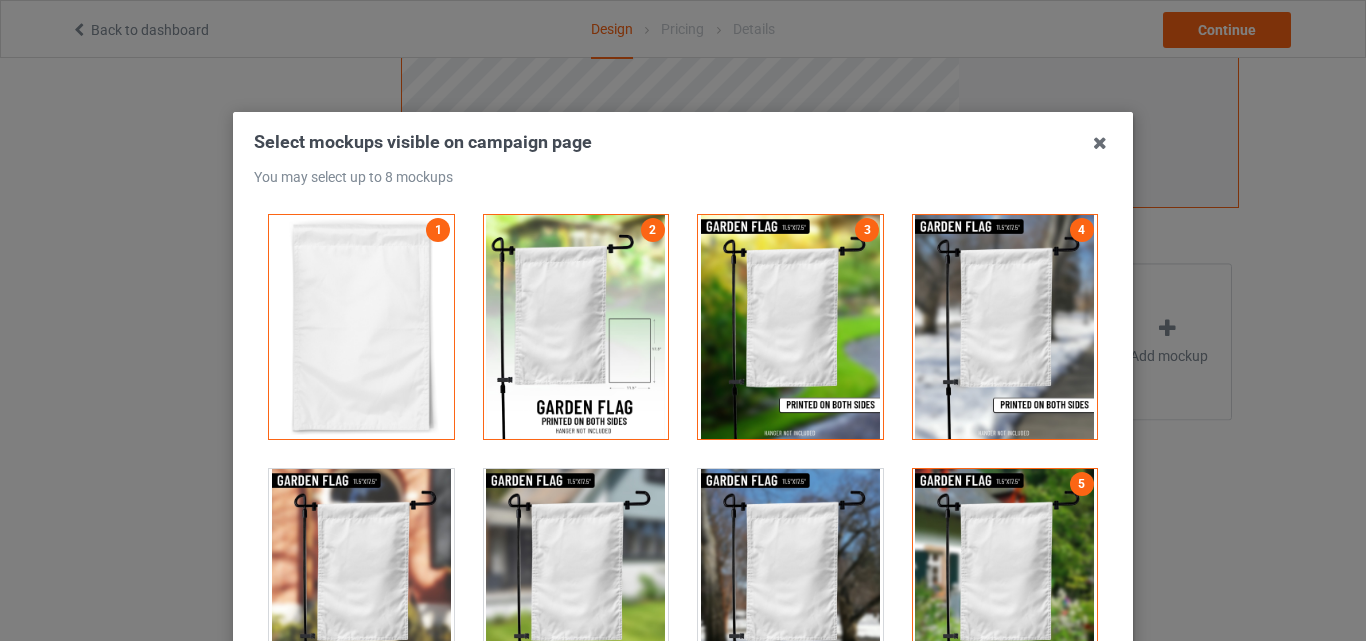 drag, startPoint x: 731, startPoint y: 555, endPoint x: 614, endPoint y: 563, distance: 117.273186 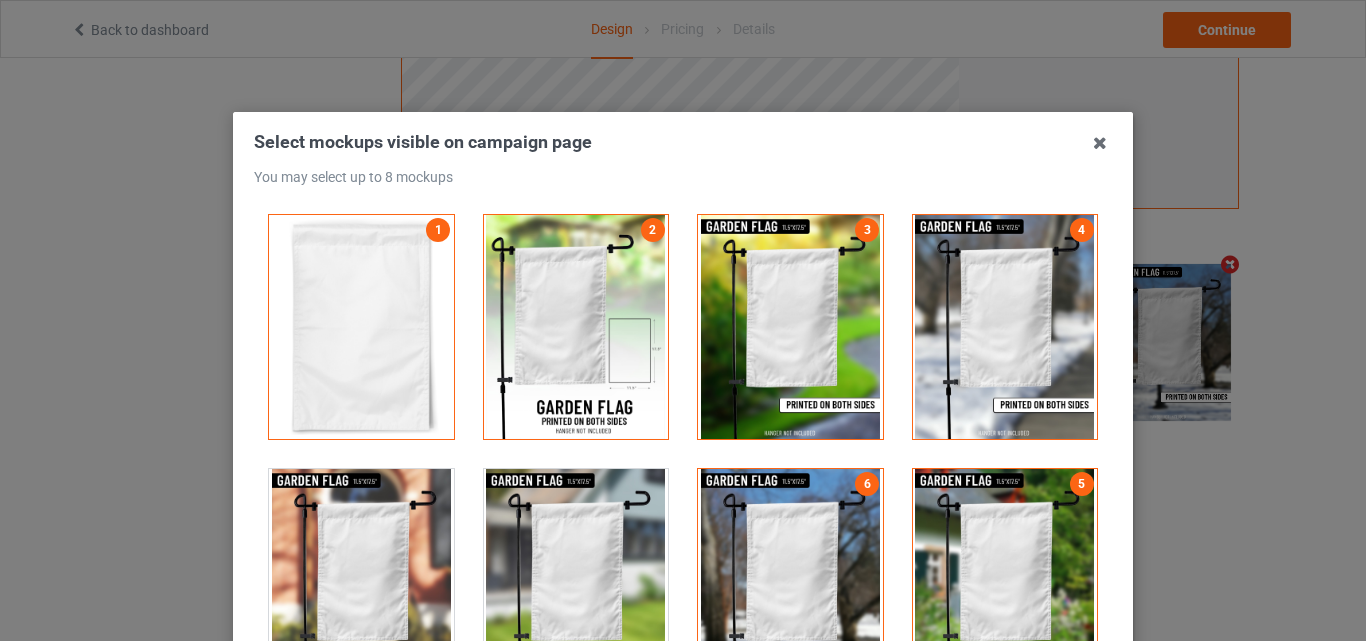 drag, startPoint x: 560, startPoint y: 565, endPoint x: 491, endPoint y: 571, distance: 69.260376 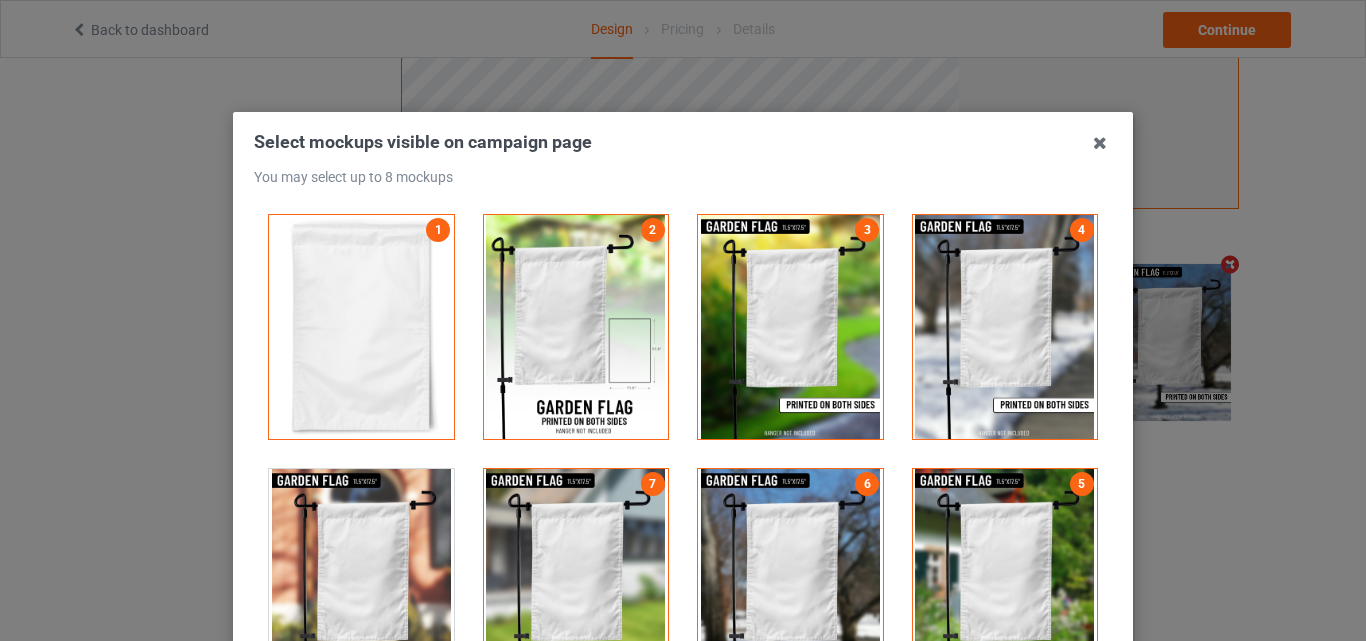 click at bounding box center (361, 581) 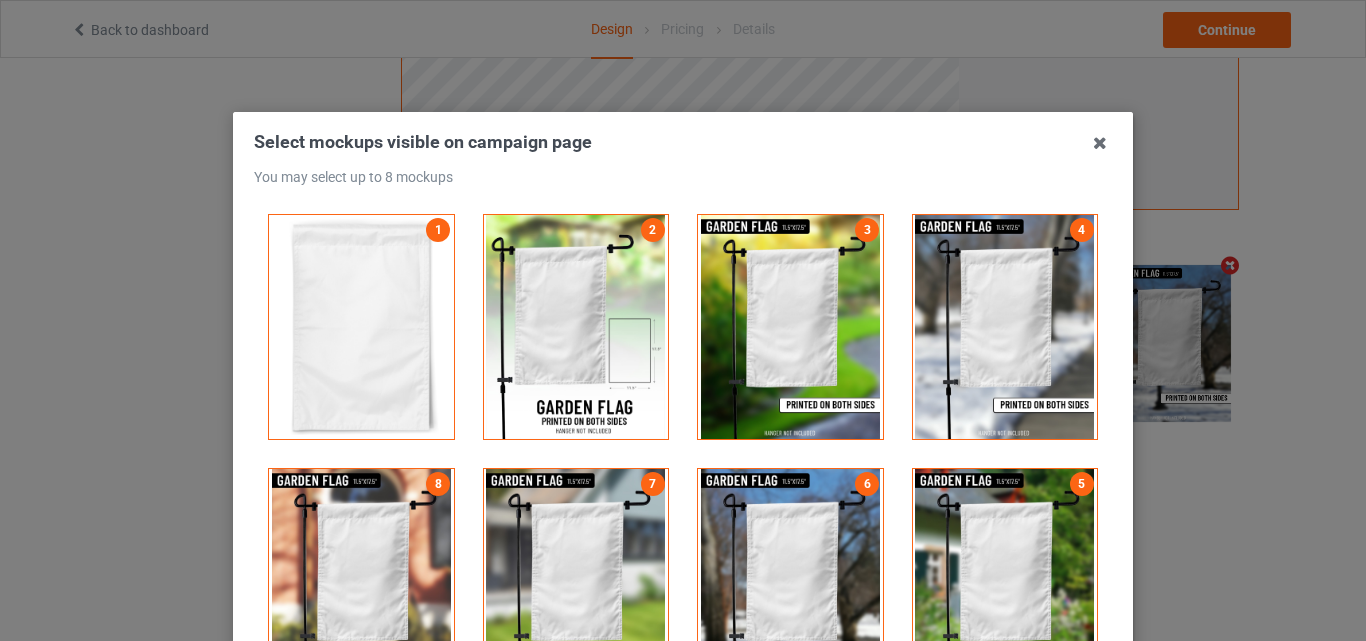 scroll, scrollTop: 653, scrollLeft: 0, axis: vertical 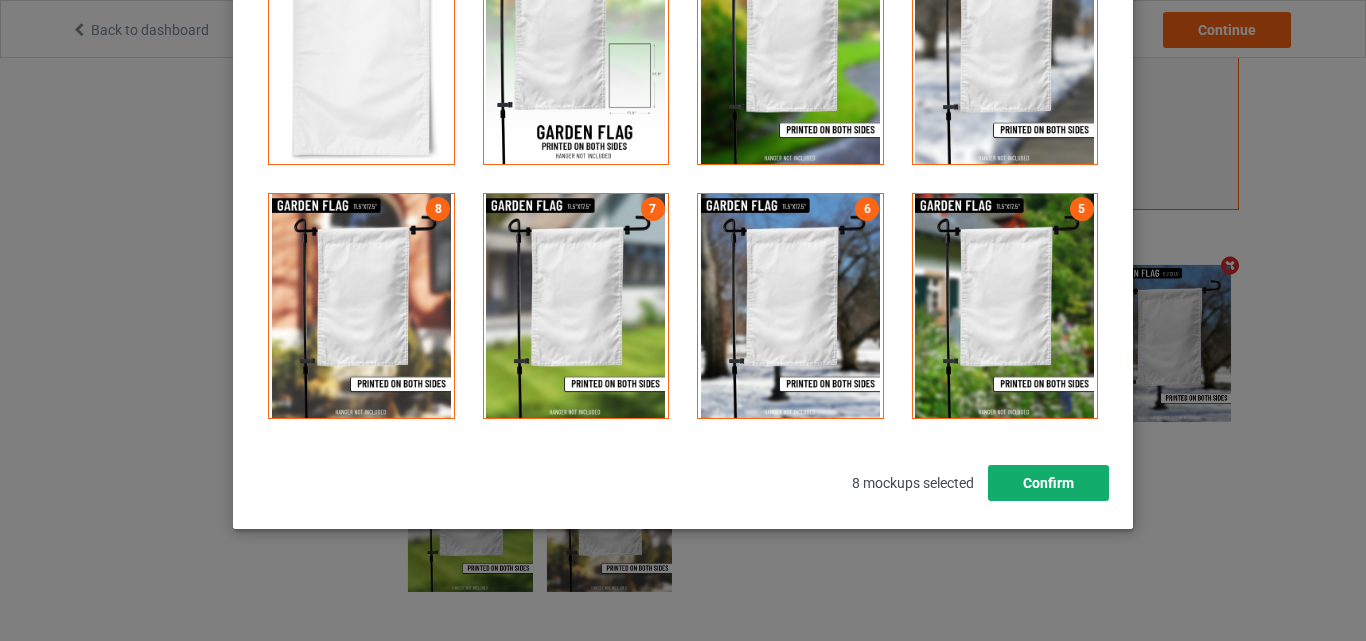 drag, startPoint x: 1065, startPoint y: 477, endPoint x: 1032, endPoint y: 474, distance: 33.13608 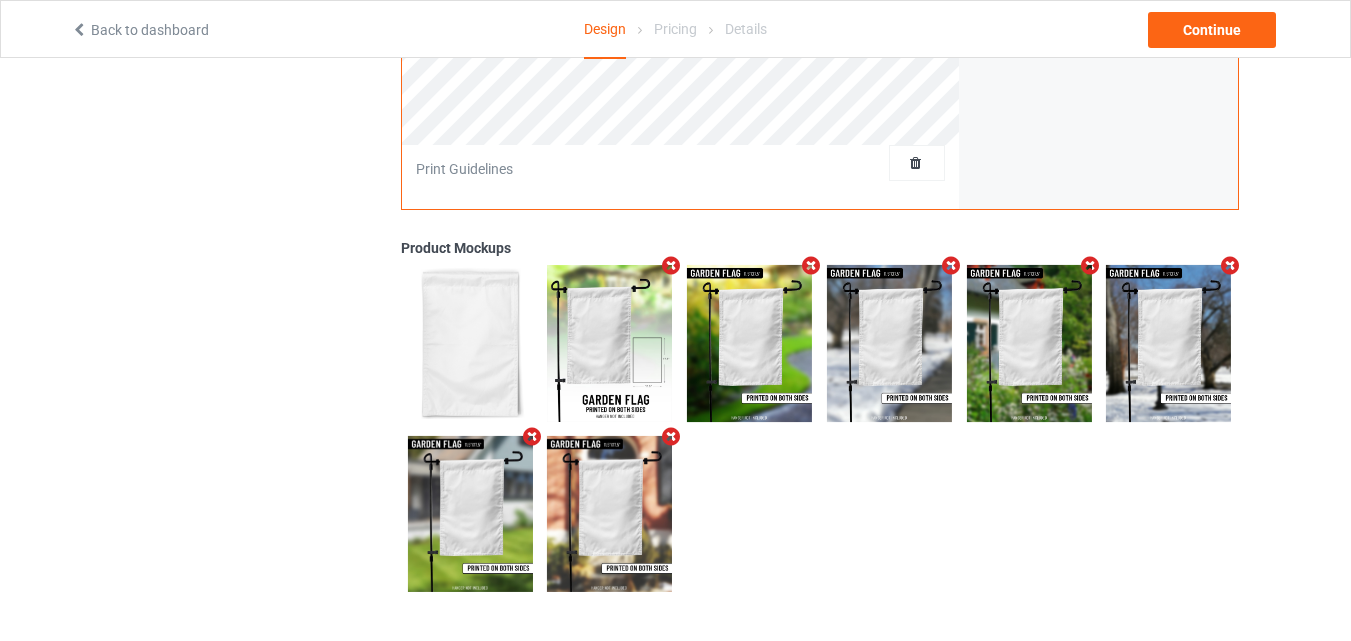 scroll, scrollTop: 0, scrollLeft: 0, axis: both 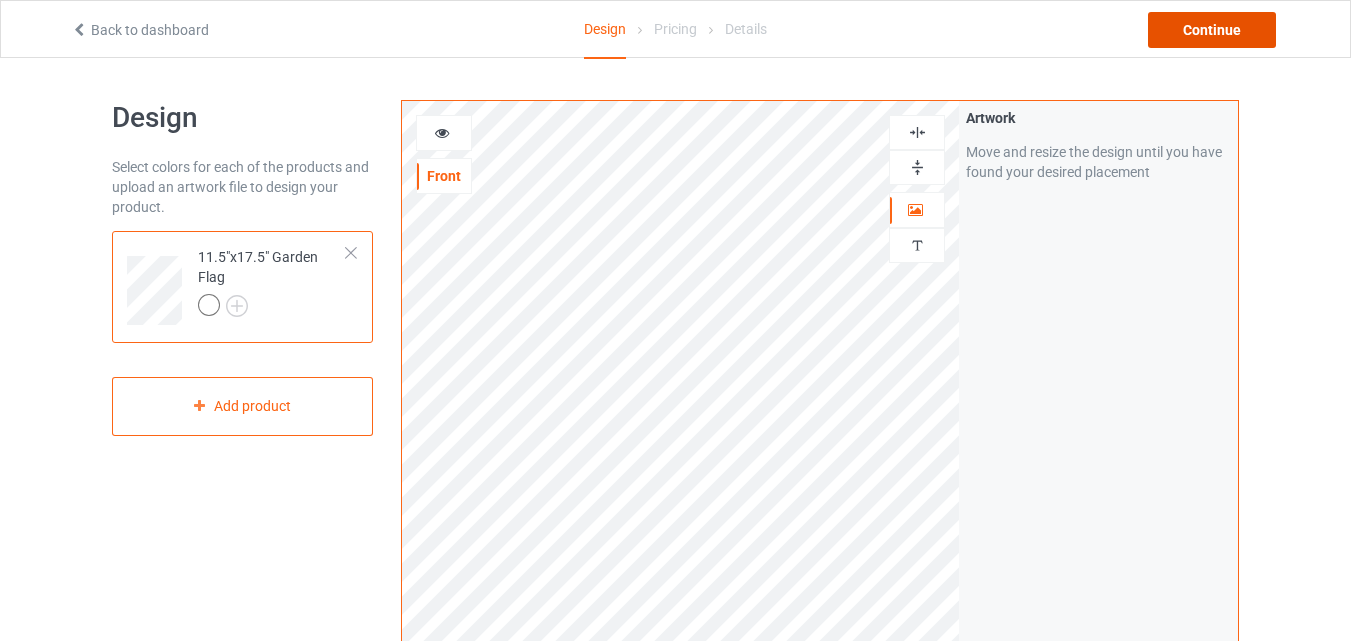 click on "Continue" at bounding box center (1212, 30) 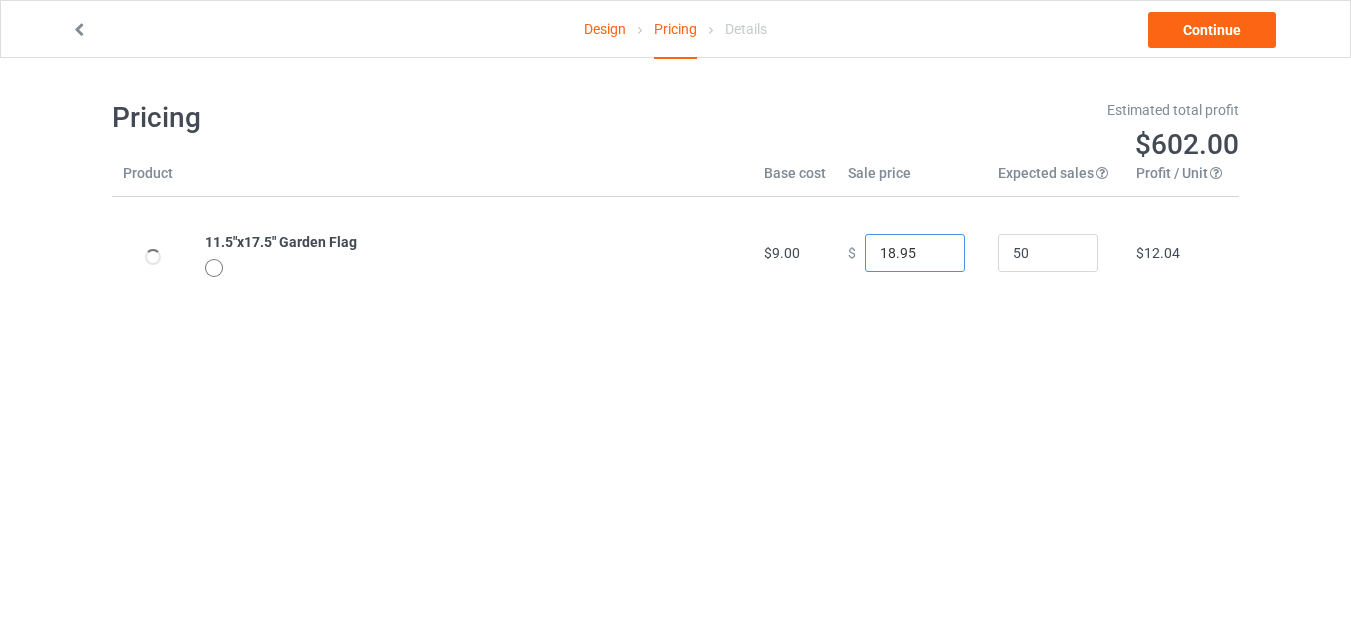 click on "18.95" at bounding box center (915, 253) 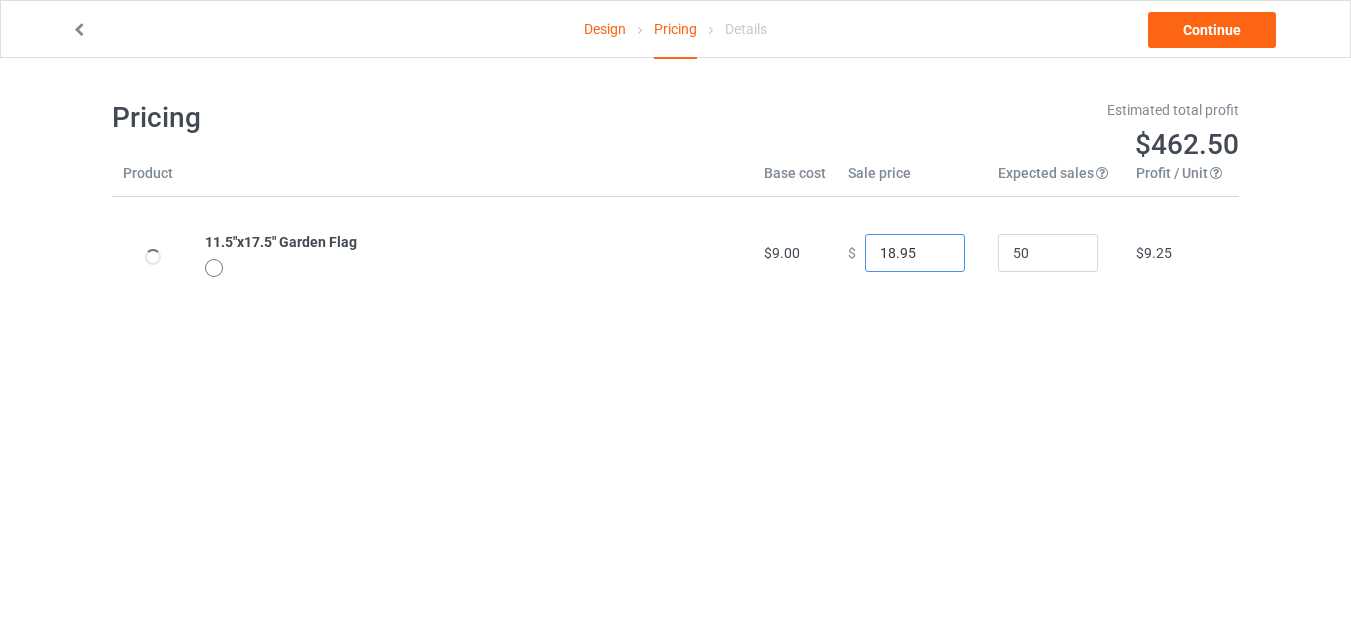 click on "18.95" at bounding box center [915, 253] 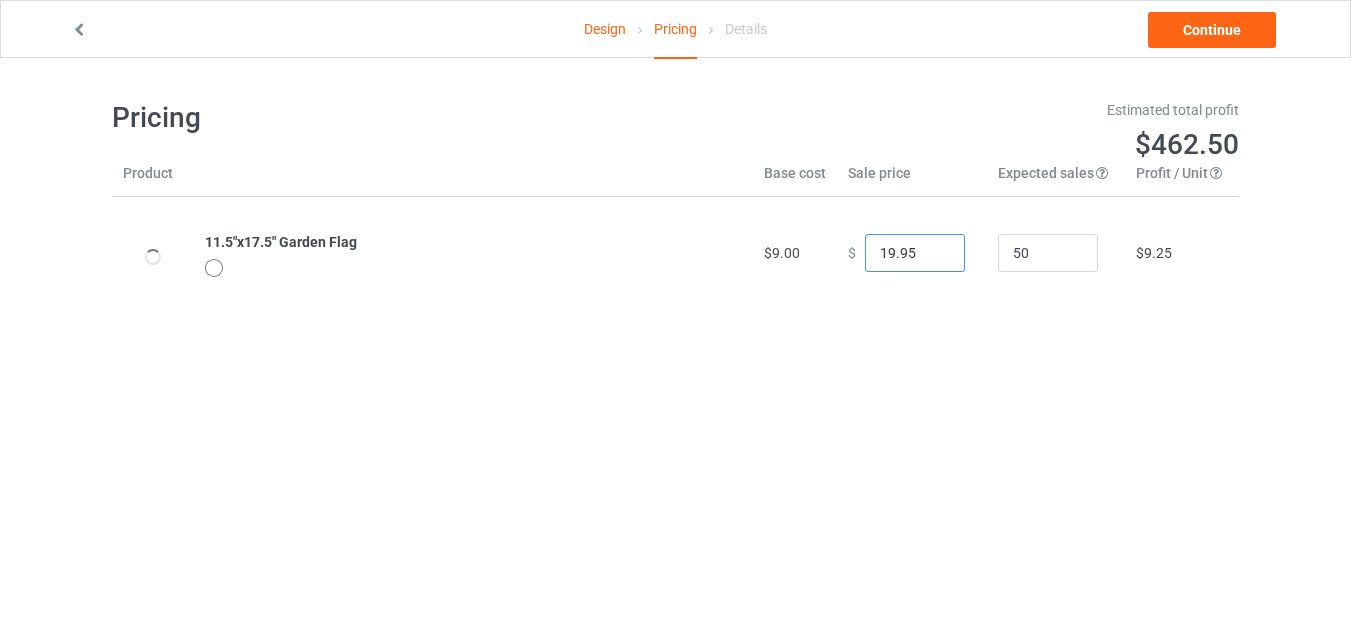 click on "19.95" at bounding box center [915, 253] 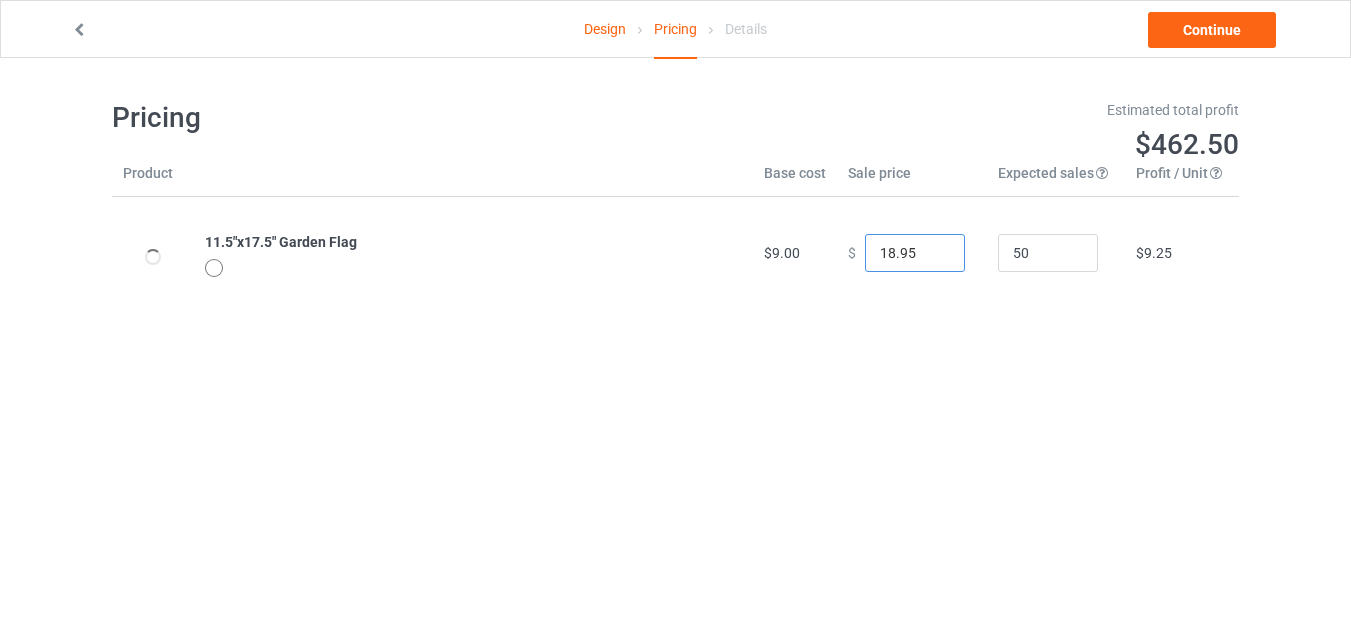 click on "18.95" at bounding box center [915, 253] 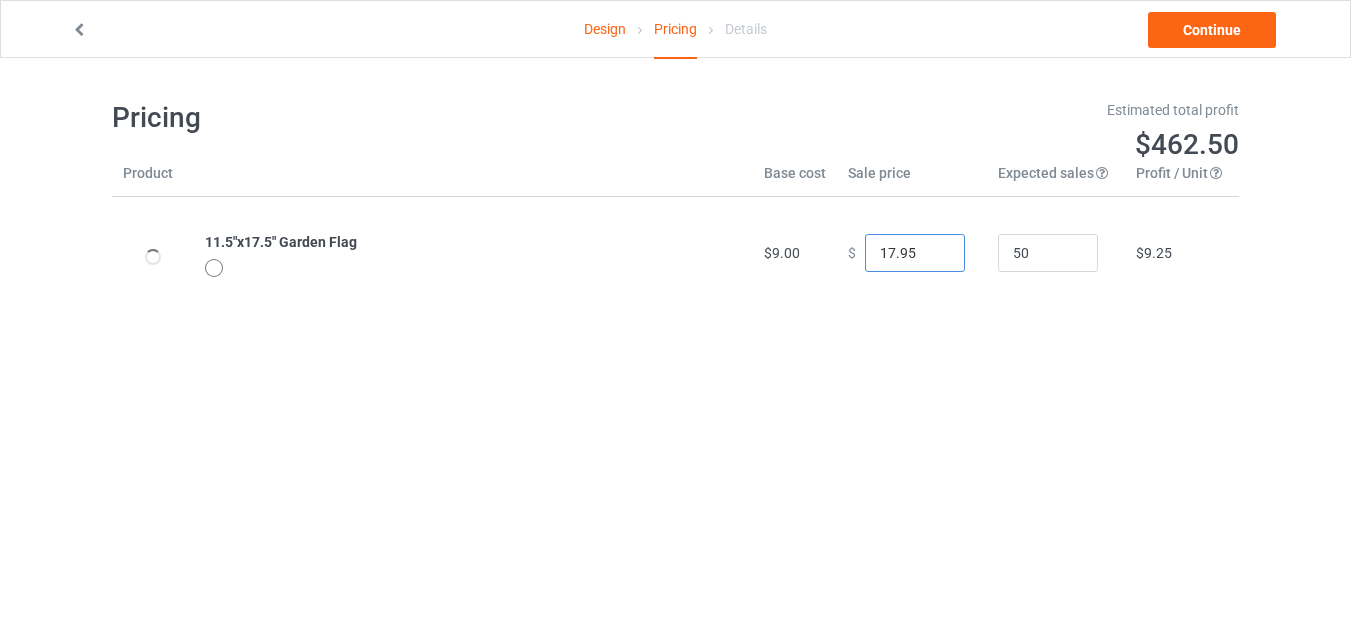 click on "17.95" at bounding box center (915, 253) 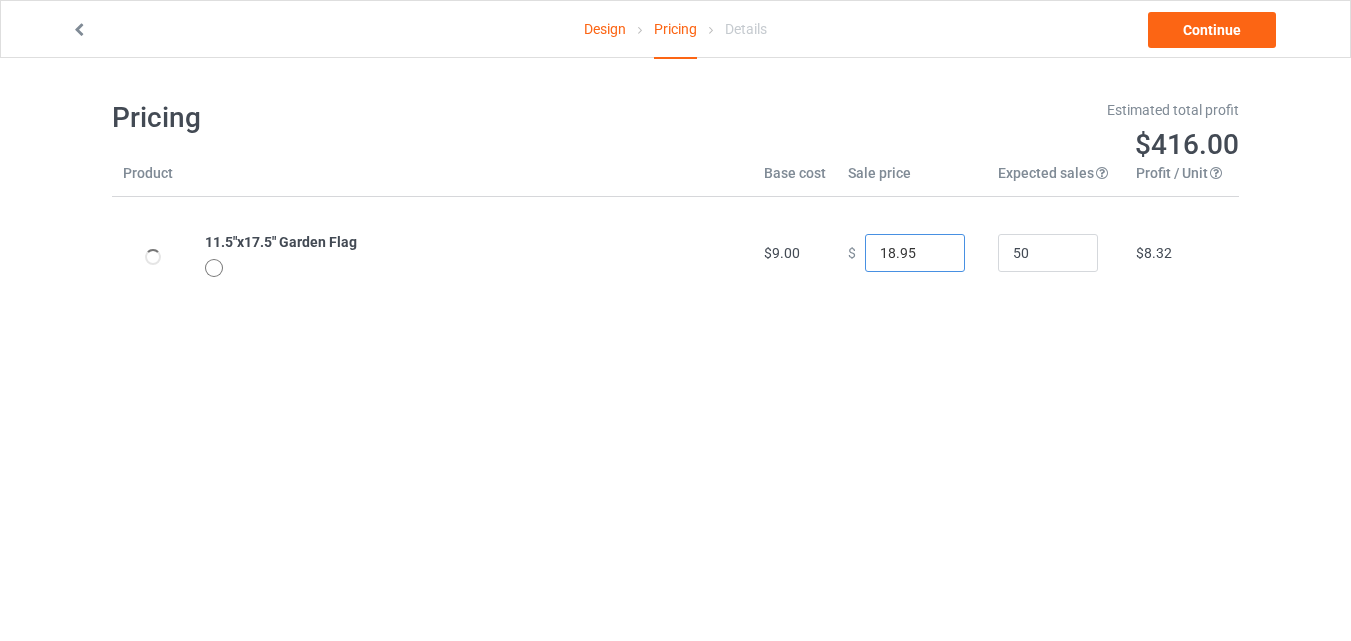 type on "18.95" 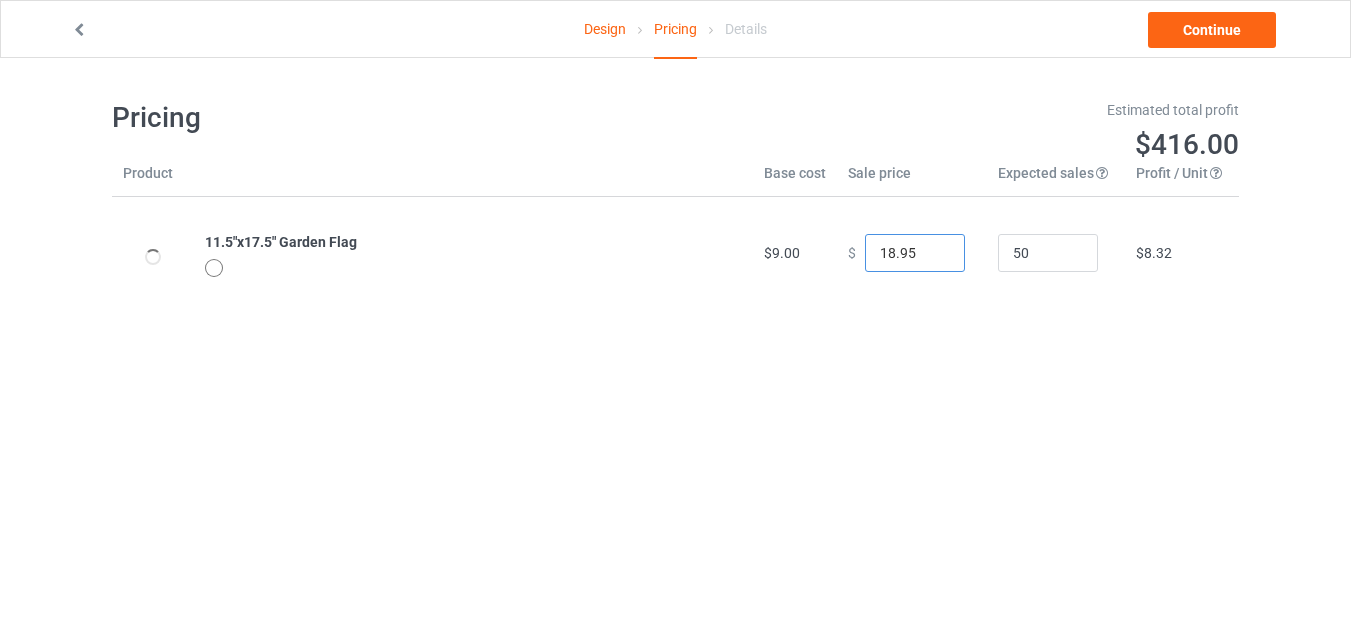 click on "18.95" at bounding box center [915, 253] 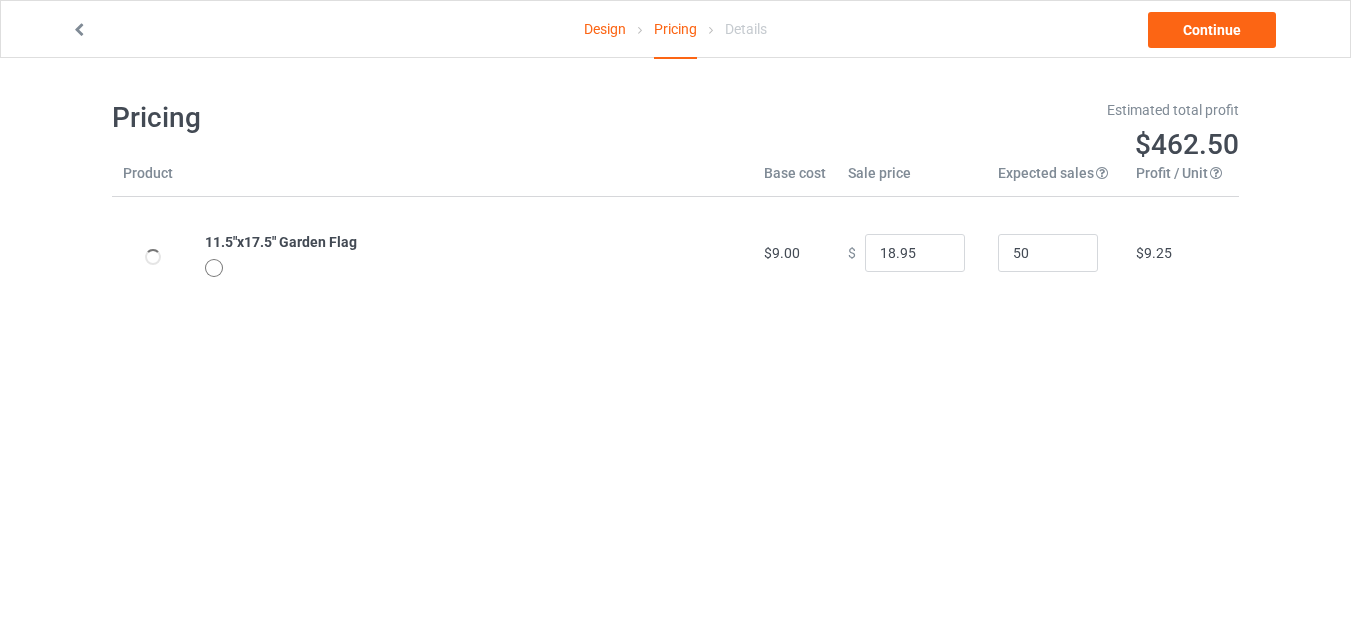 click on "Design Pricing Details Continue" at bounding box center [675, 29] 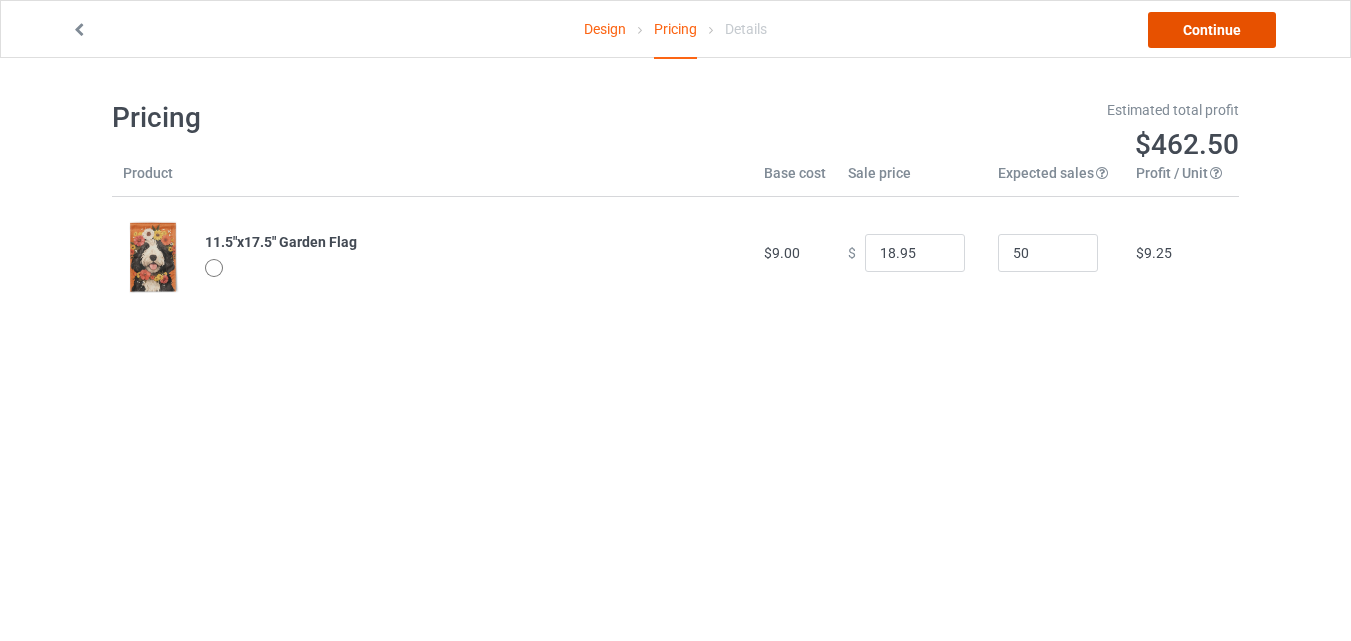 click on "Continue" at bounding box center (1212, 30) 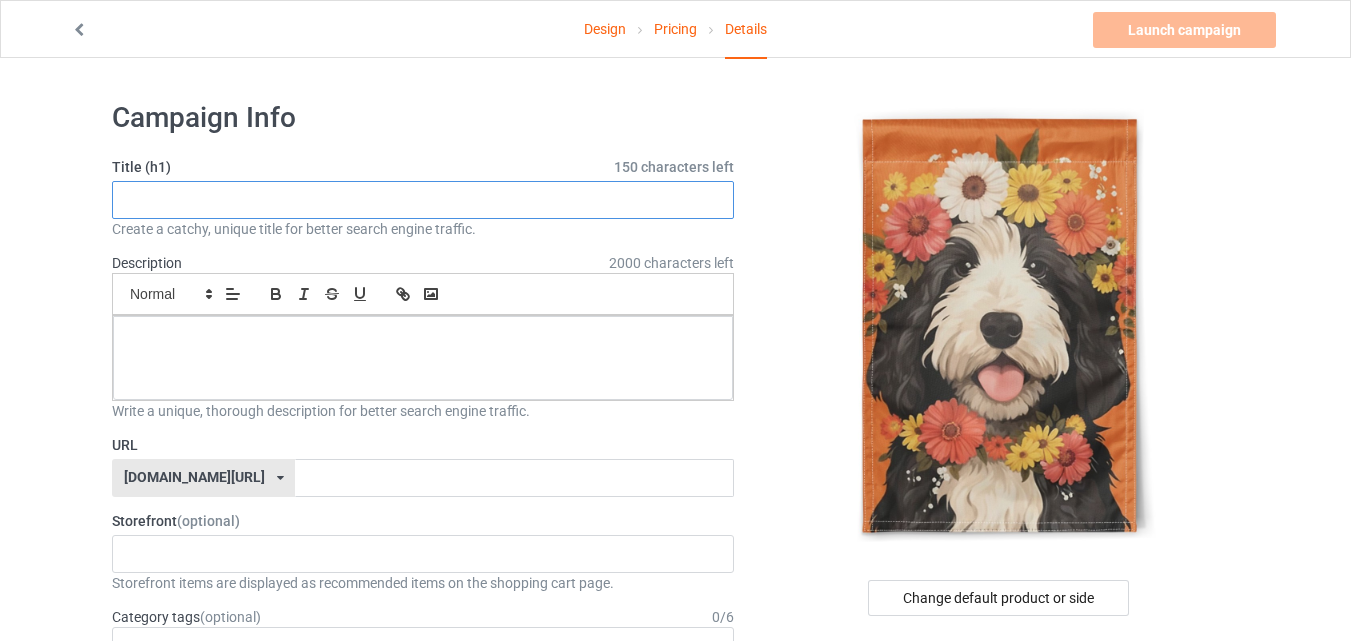 click at bounding box center [423, 200] 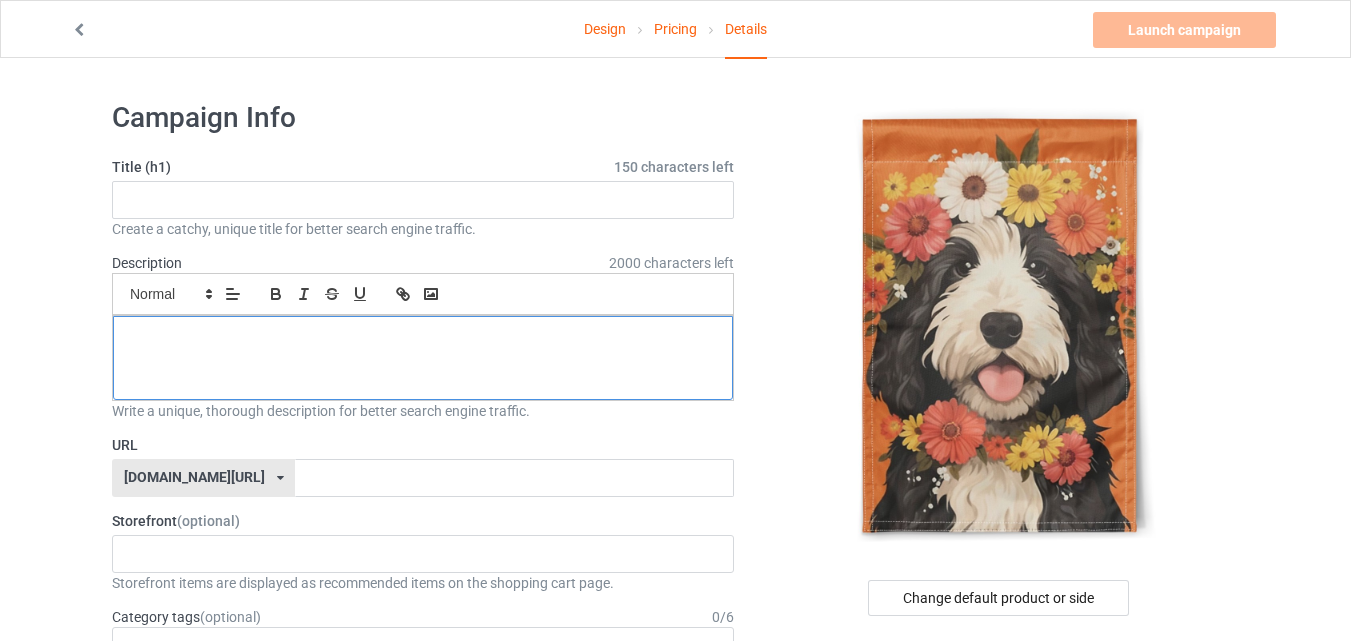 click at bounding box center (423, 358) 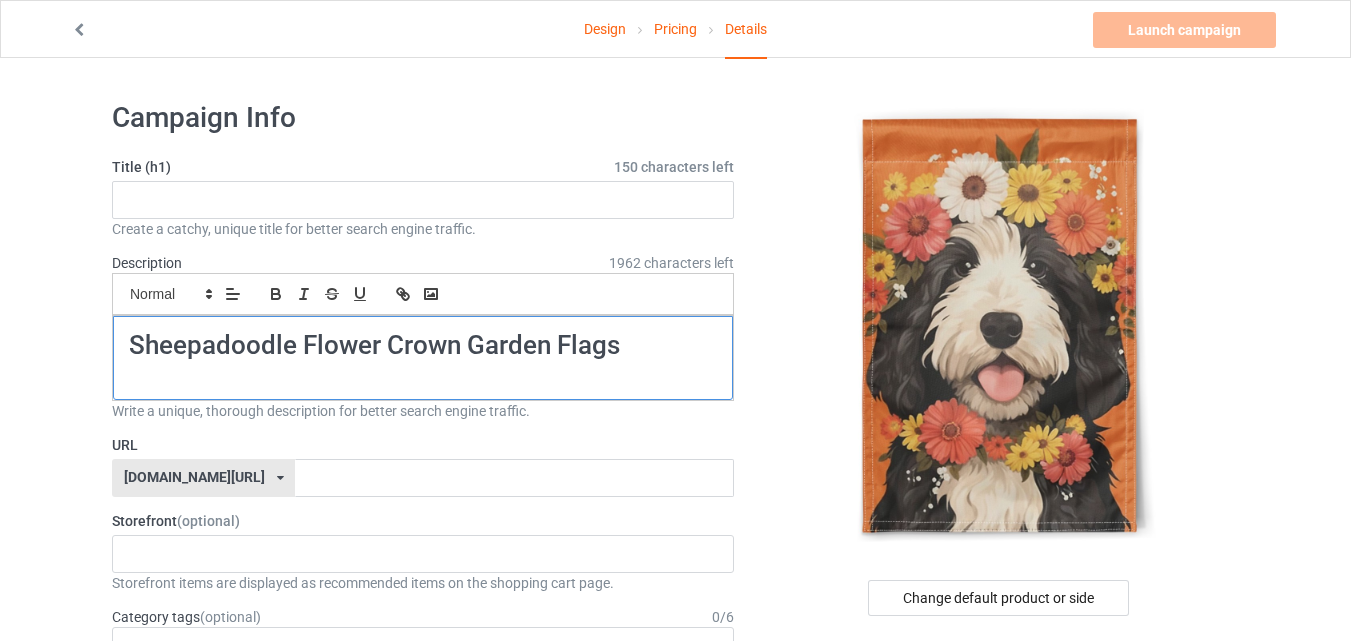 scroll, scrollTop: 0, scrollLeft: 0, axis: both 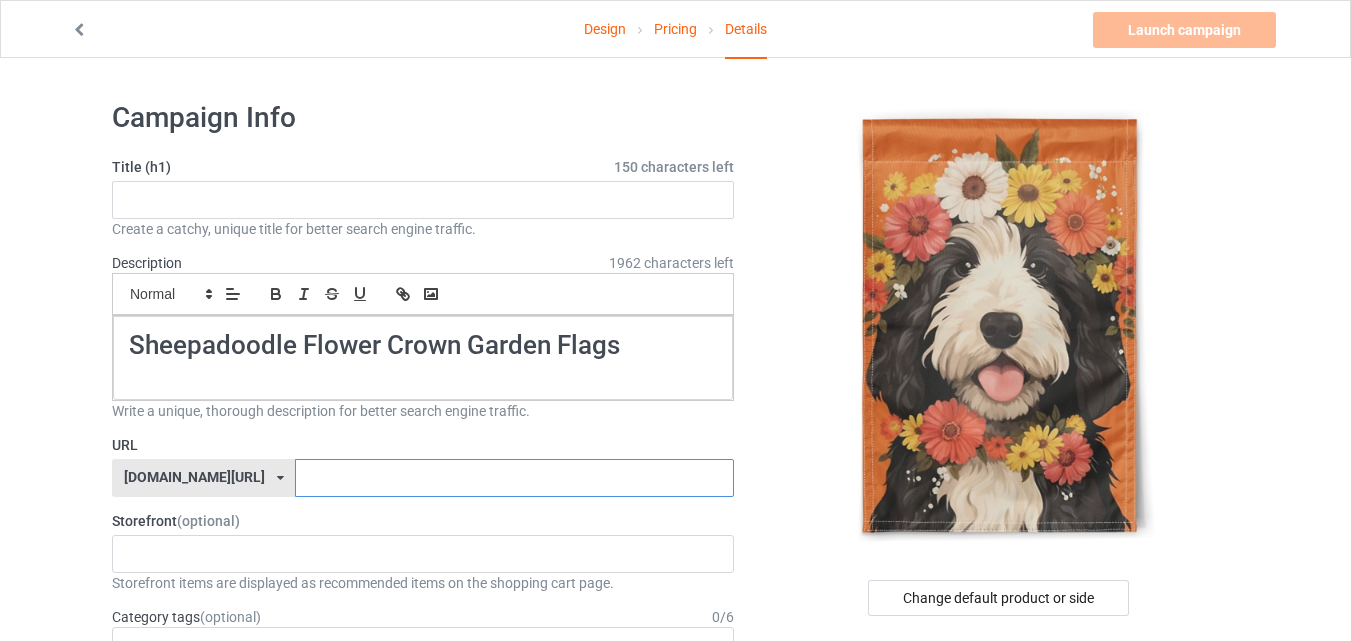 click at bounding box center (514, 478) 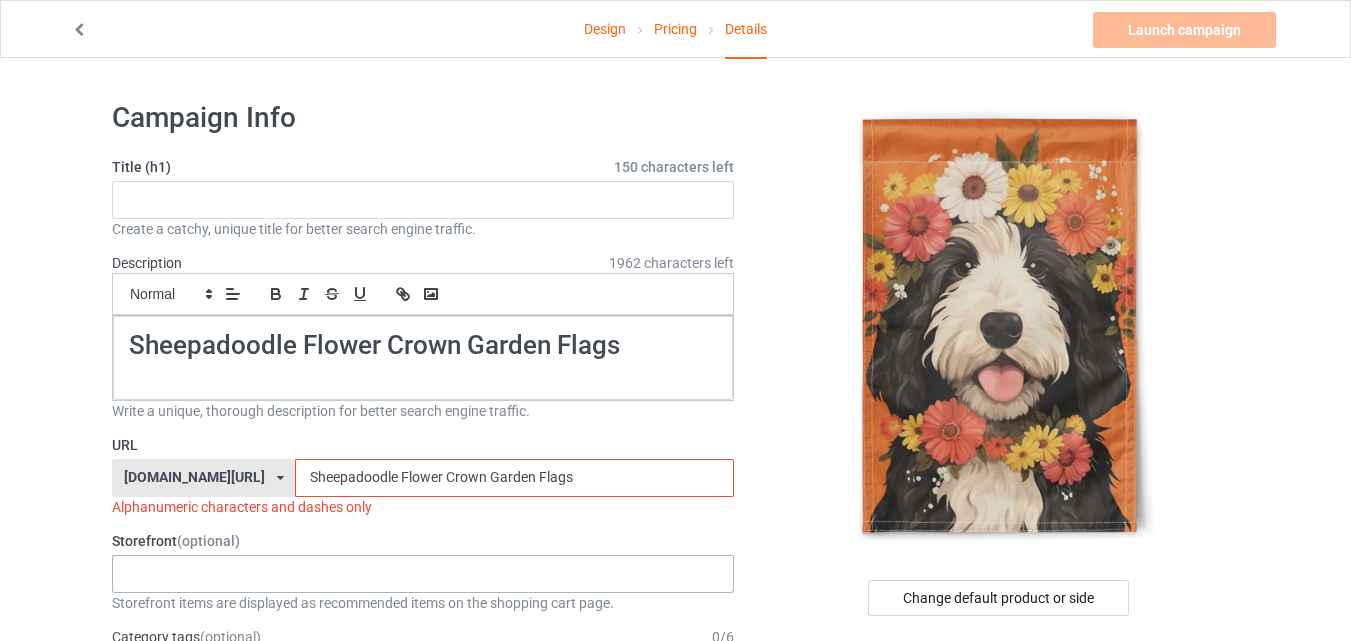 type on "Sheepadoodle Flower Crown Garden Flags" 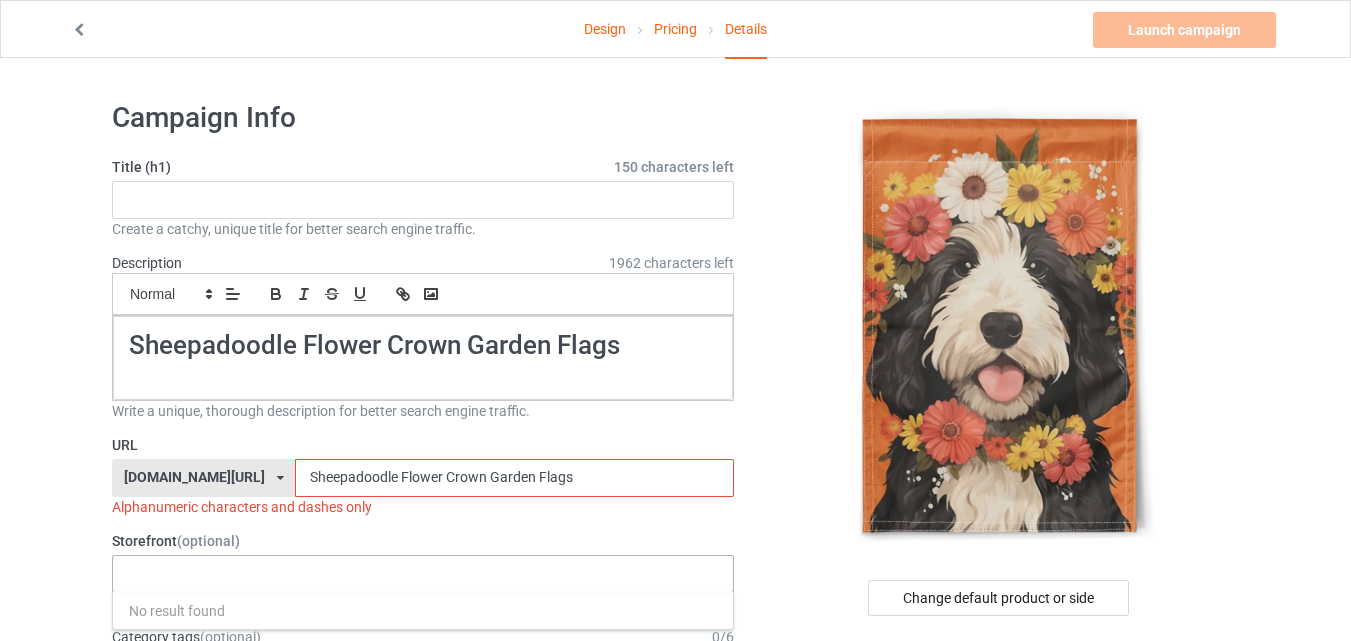 paste on "Sheepadoodle Flower Crown Garden Flags" 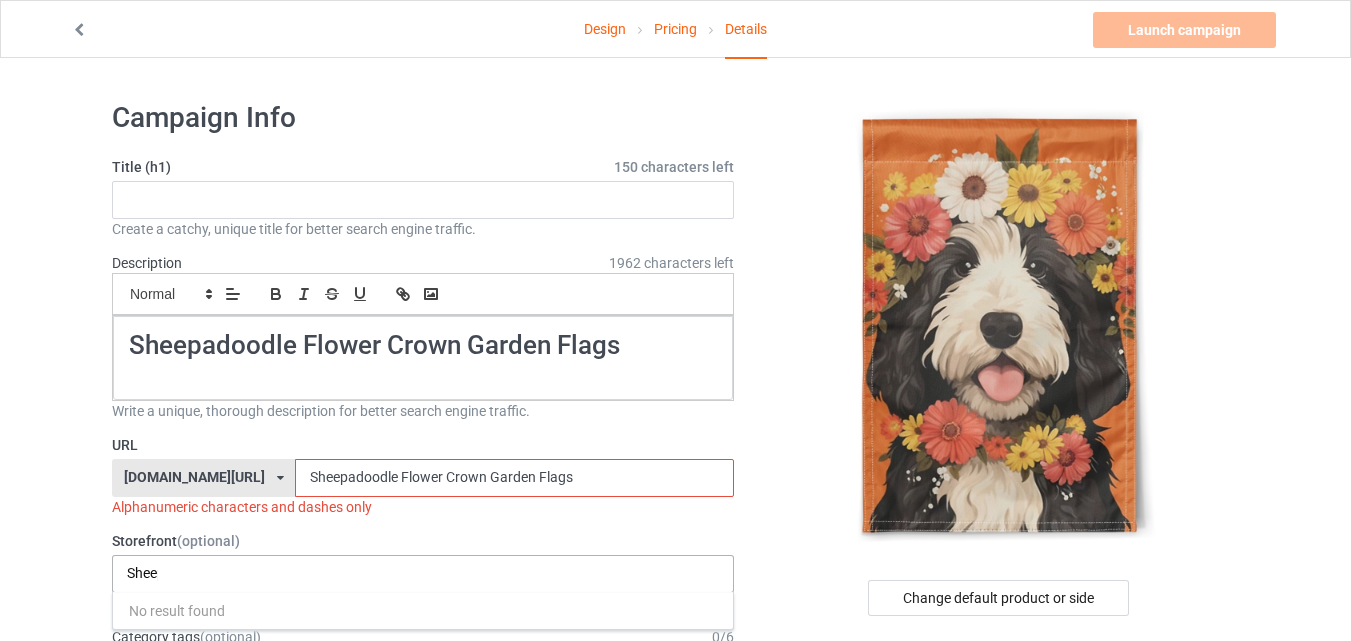 scroll, scrollTop: 0, scrollLeft: 0, axis: both 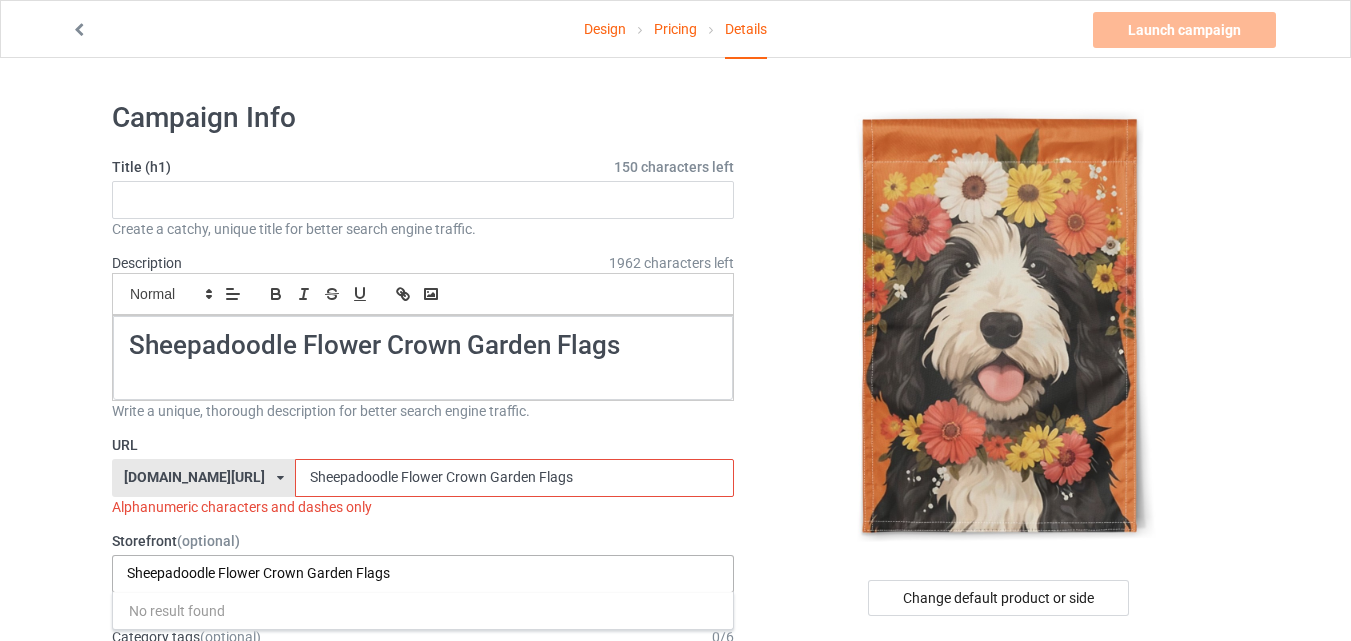 drag, startPoint x: 353, startPoint y: 573, endPoint x: 120, endPoint y: 592, distance: 233.77339 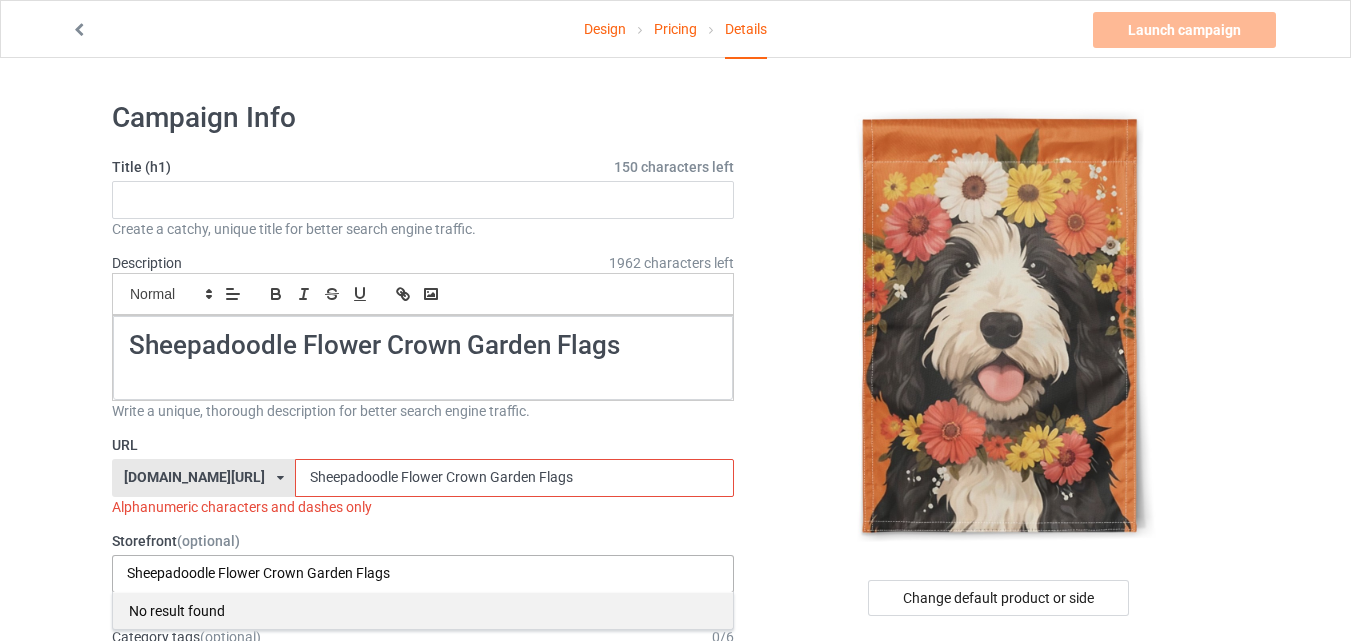 click on "Sheepadoodle Flower Crown Garden Flags No result found" at bounding box center (423, 574) 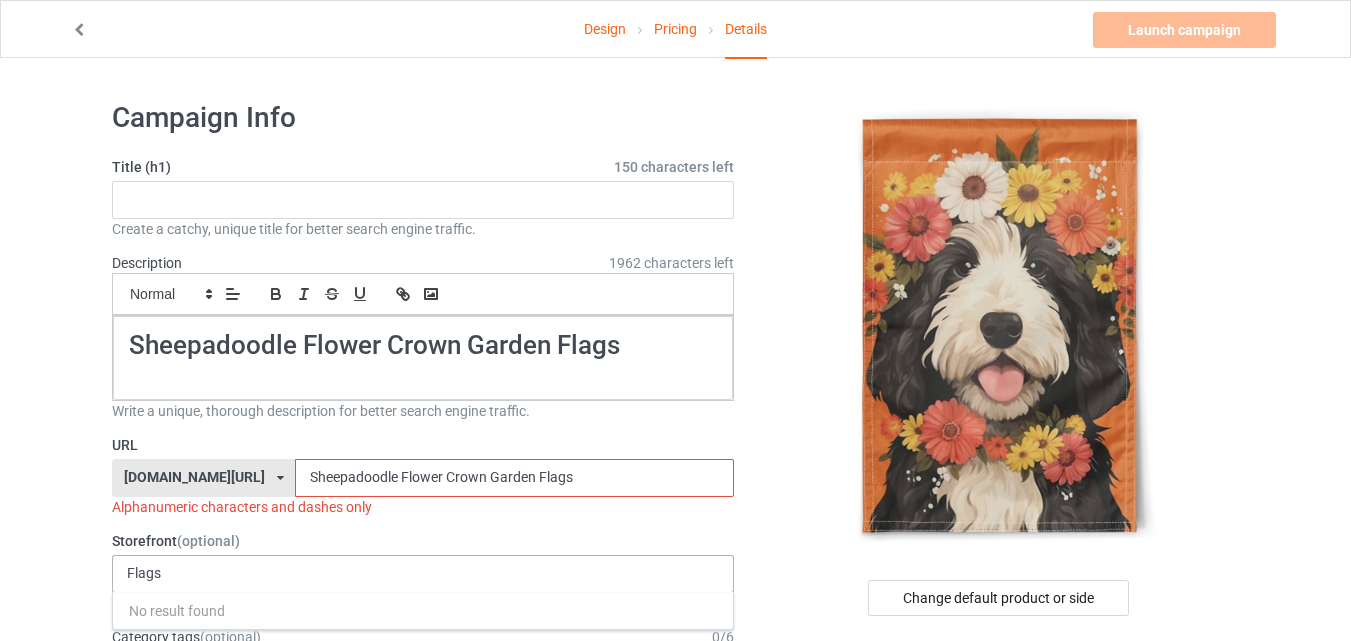 click on "Flags No result found" at bounding box center [423, 574] 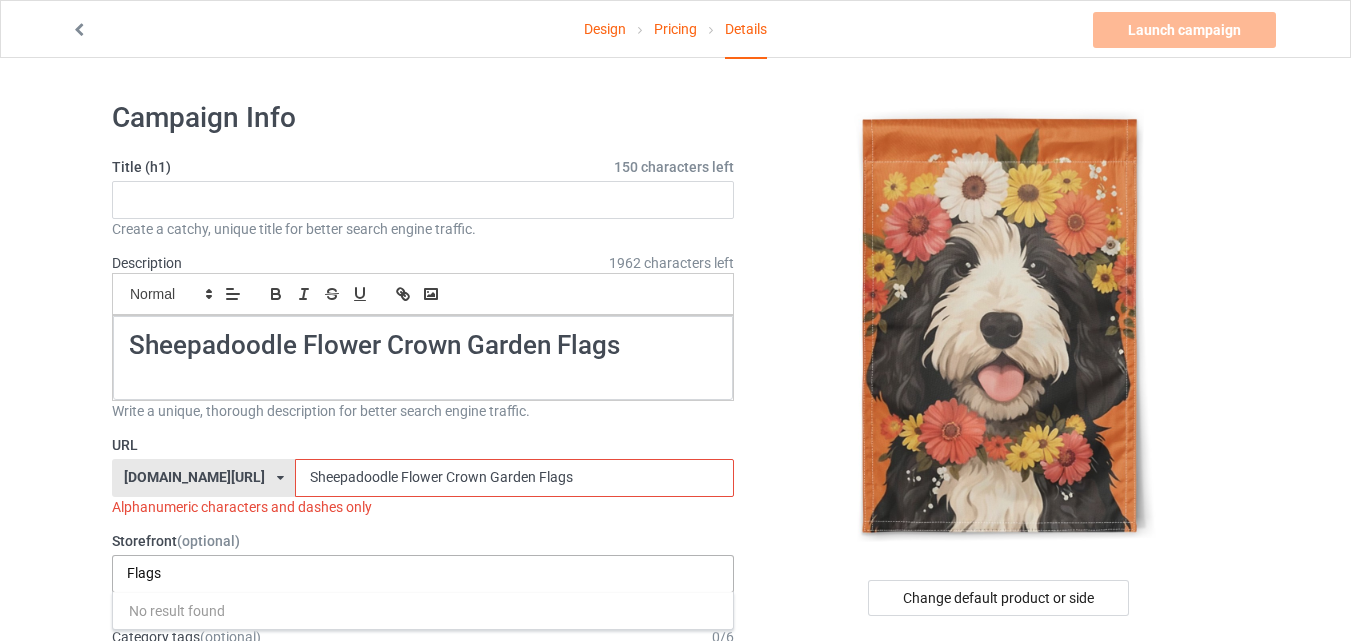 click on "Flags" at bounding box center [159, 573] 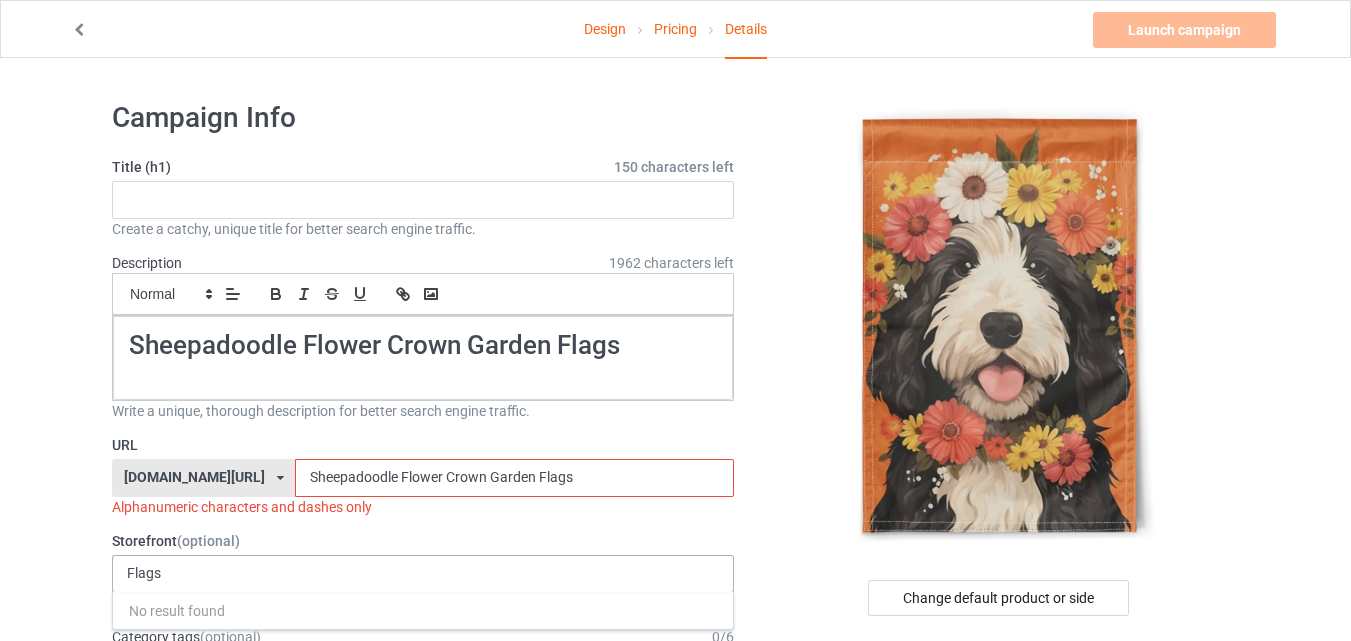 click on "Flags No result found" at bounding box center (423, 574) 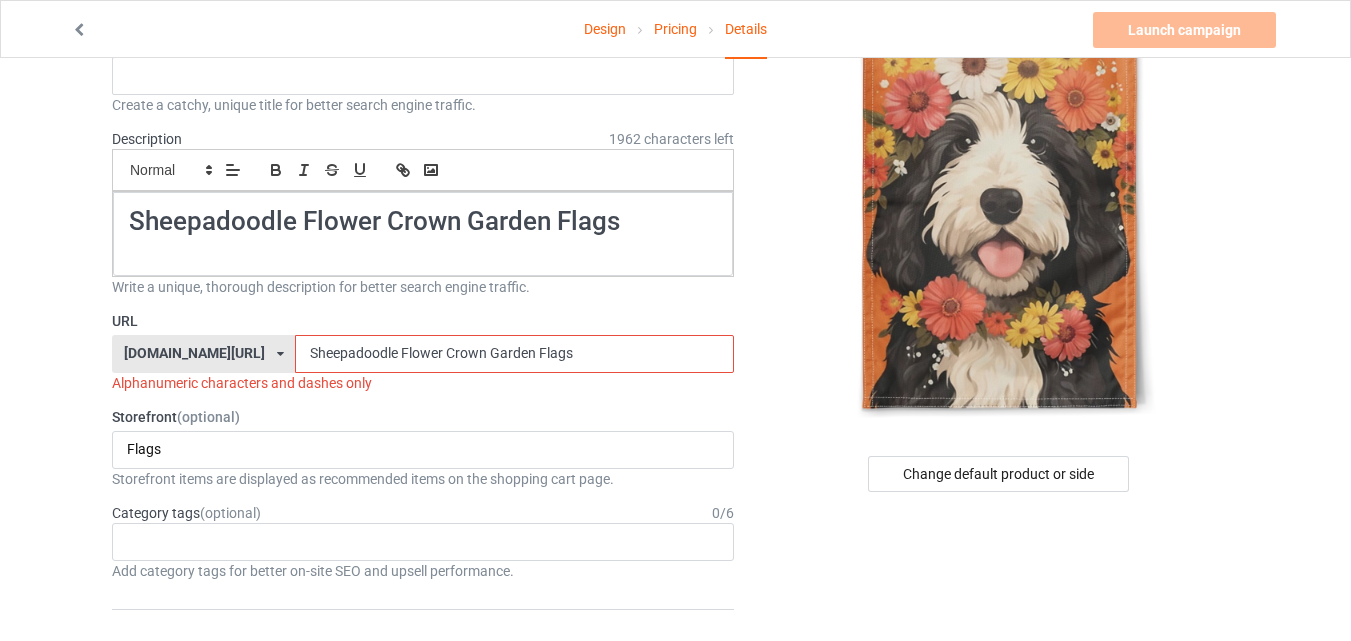 scroll, scrollTop: 128, scrollLeft: 0, axis: vertical 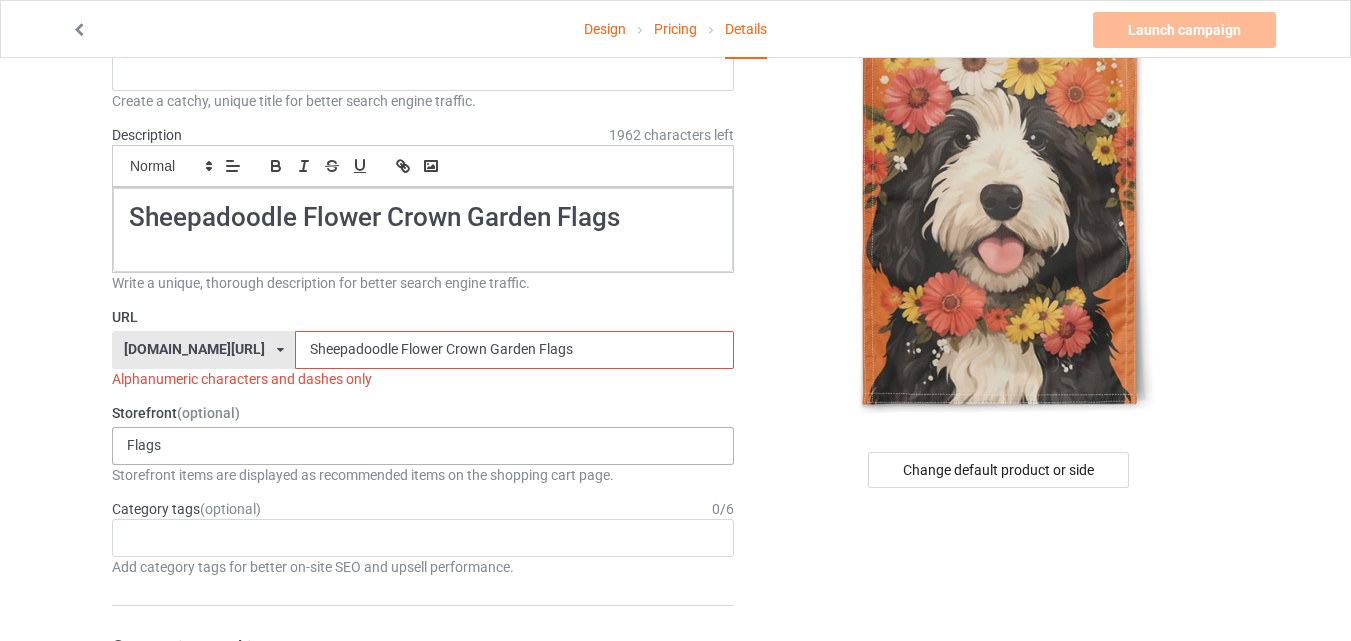 click on "Flags No result found" at bounding box center [423, 446] 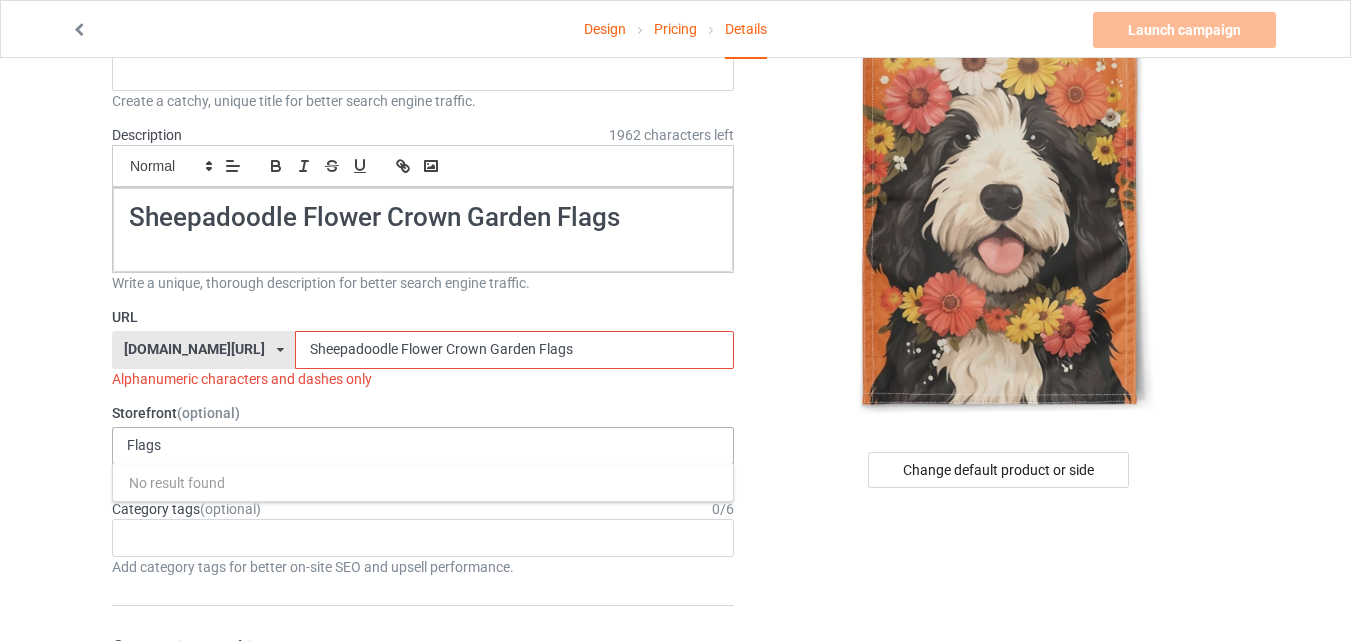 click on "Flags No result found" at bounding box center [423, 446] 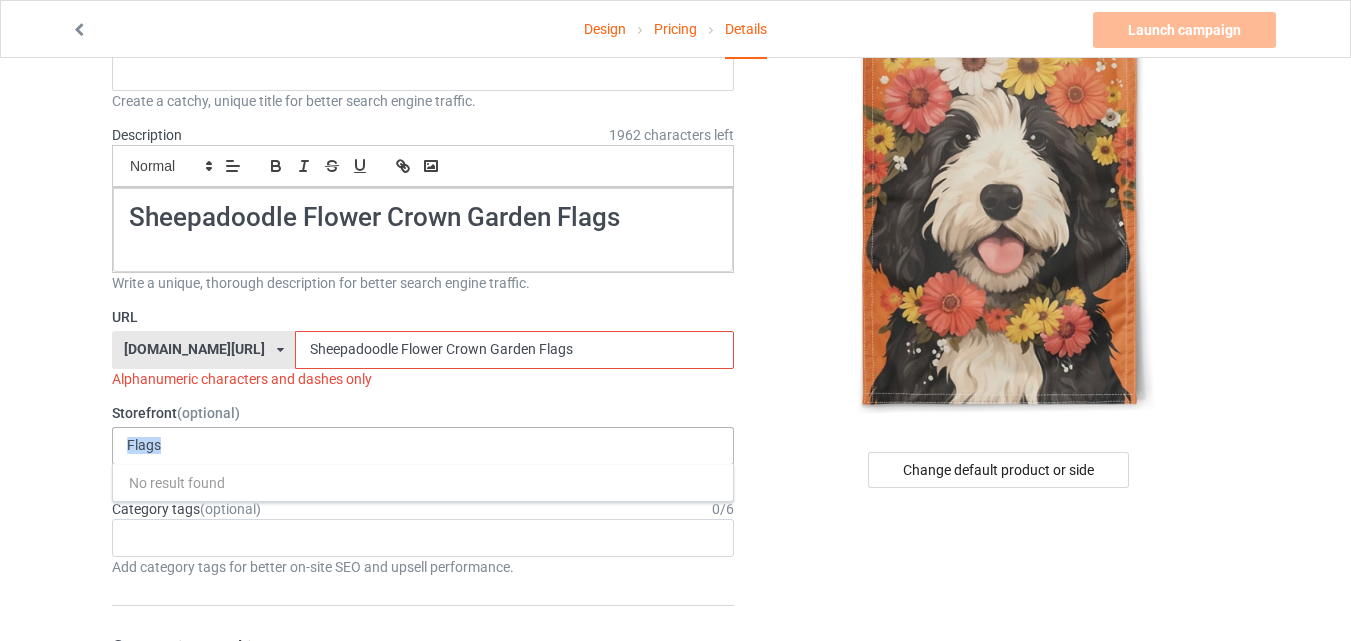 click on "Flags No result found" at bounding box center (423, 446) 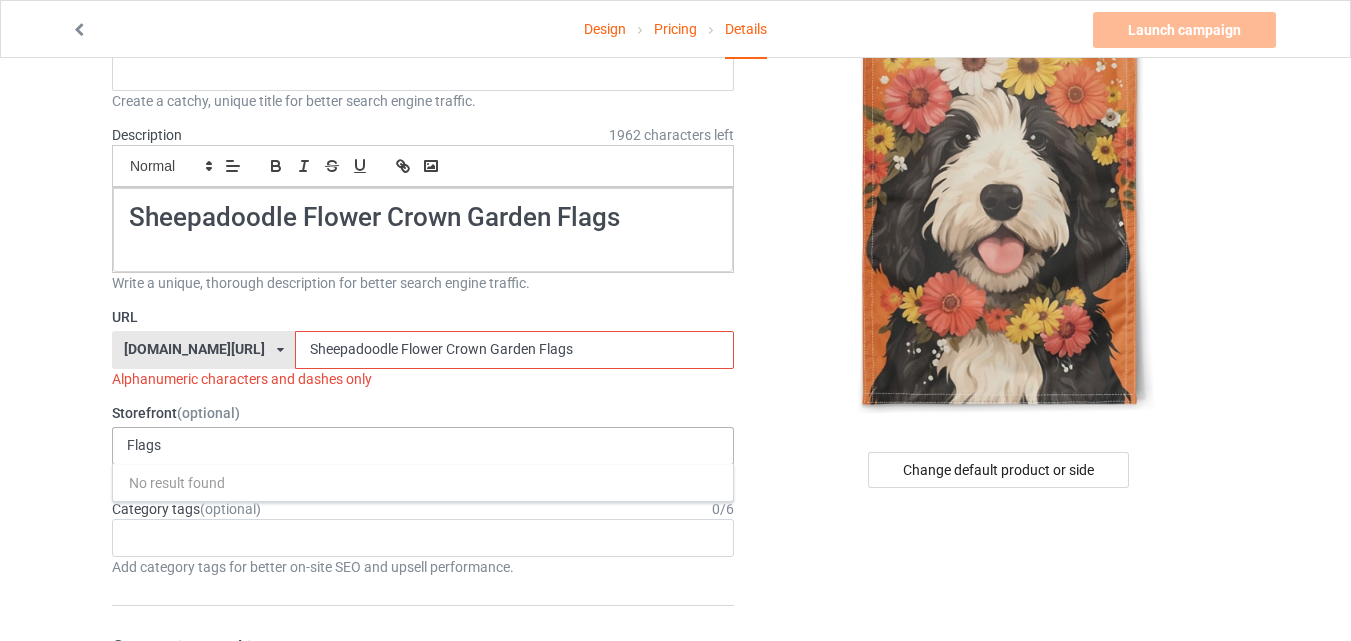 click on "Flags No result found" at bounding box center [423, 446] 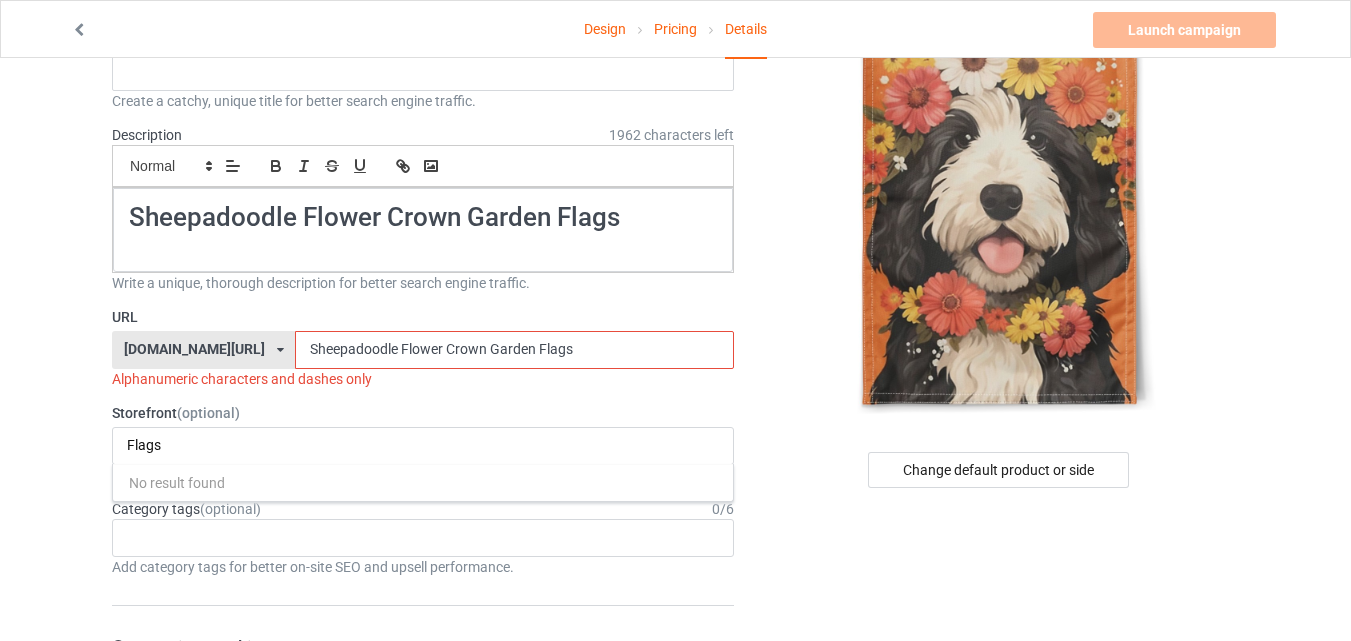 drag, startPoint x: 176, startPoint y: 450, endPoint x: 100, endPoint y: 457, distance: 76.321686 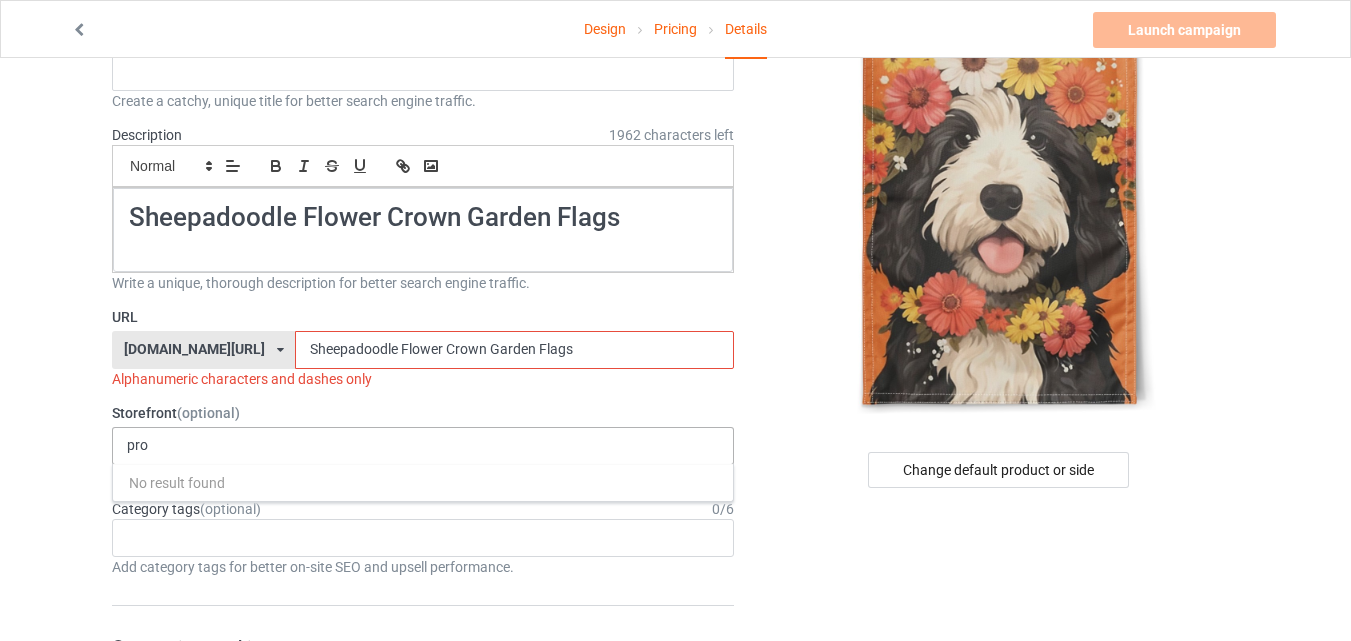 click on "pro No result found" at bounding box center [423, 446] 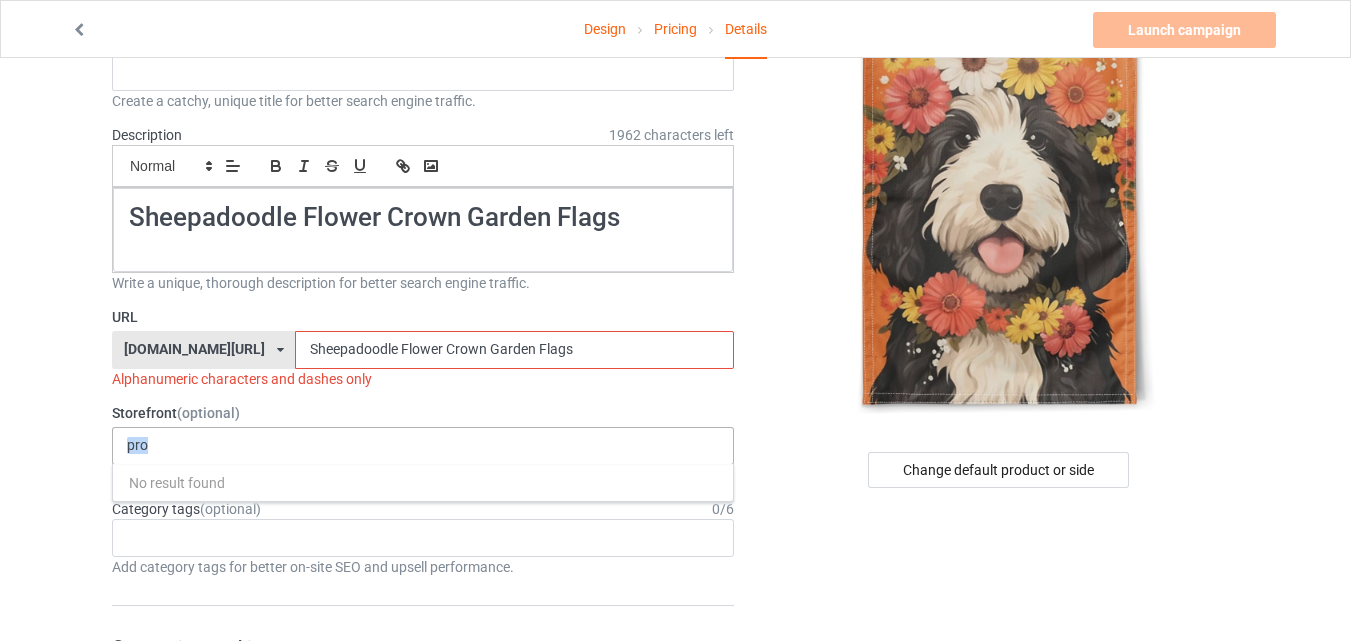 click on "pro No result found" at bounding box center [423, 446] 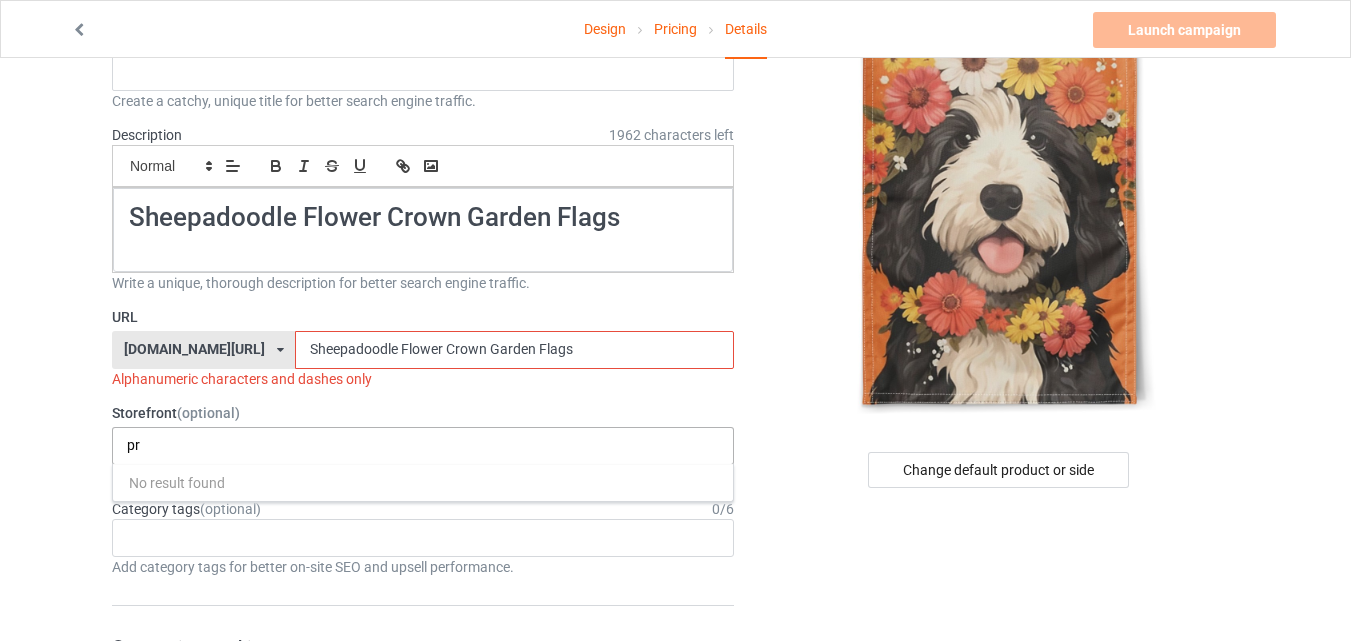 type on "p" 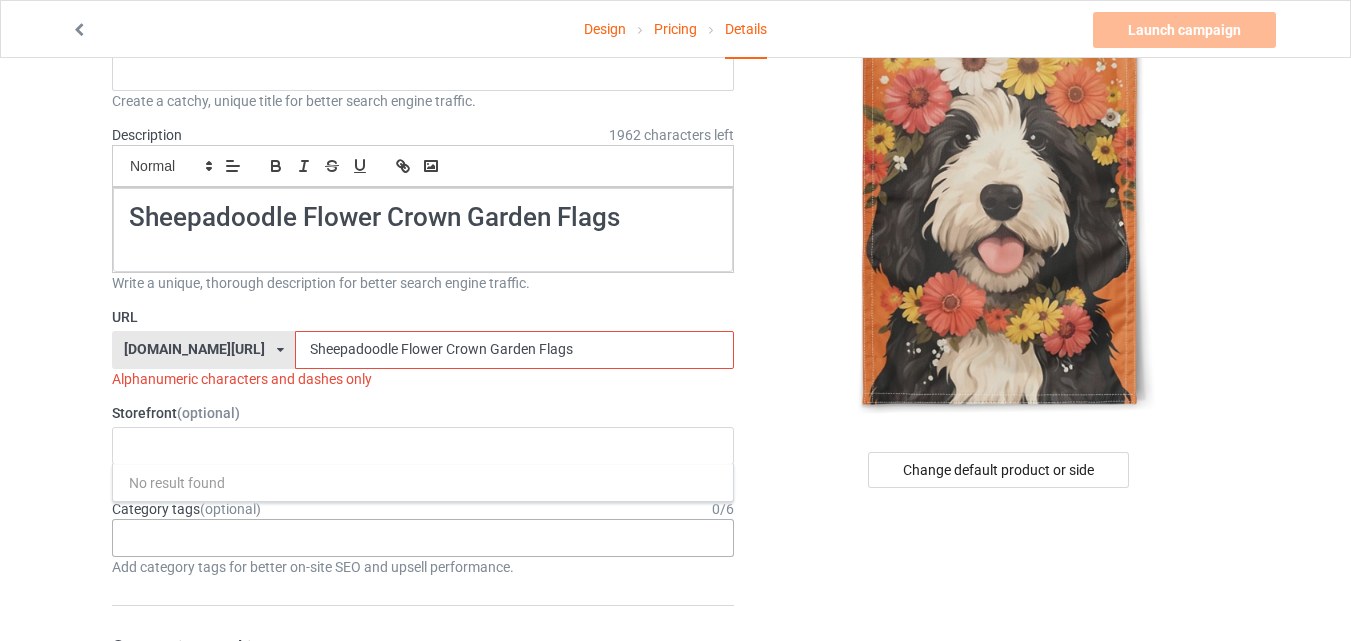 type 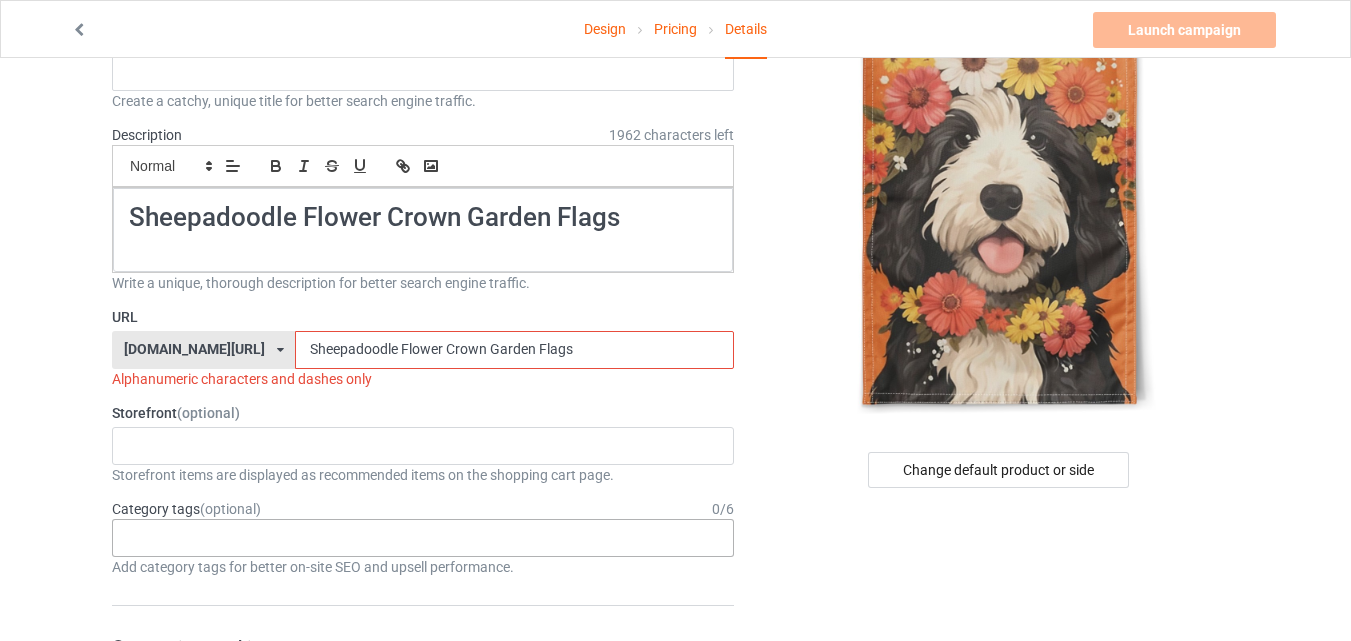 click on "Age > [DEMOGRAPHIC_DATA] > 1 Age > [DEMOGRAPHIC_DATA] Months > 1 Month Age > [DEMOGRAPHIC_DATA] Months Age > [DEMOGRAPHIC_DATA] Age > [DEMOGRAPHIC_DATA] > 10 Age > [DEMOGRAPHIC_DATA] Months > 10 Month Age > [DEMOGRAPHIC_DATA] > 100 Sports > Running > 10K Run Age > [DEMOGRAPHIC_DATA] > 11 Age > [DEMOGRAPHIC_DATA] Months > 11 Month Age > [DEMOGRAPHIC_DATA] > 12 Age > [DEMOGRAPHIC_DATA] Months > 12 Month Age > [DEMOGRAPHIC_DATA] > 13 Age > [DEMOGRAPHIC_DATA] > 14 Age > [DEMOGRAPHIC_DATA] > 15 Sports > Running > 15K Run Age > [DEMOGRAPHIC_DATA] > 16 Age > [DEMOGRAPHIC_DATA] > 17 Age > [DEMOGRAPHIC_DATA] > 18 Age > [DEMOGRAPHIC_DATA] > 19 Age > Decades > 1920s Age > Decades > 1930s Age > Decades > 1940s Age > Decades > 1950s Age > Decades > 1960s Age > Decades > 1970s Age > Decades > 1980s Age > Decades > 1990s Age > [DEMOGRAPHIC_DATA] > 2 Age > [DEMOGRAPHIC_DATA] Months > 2 Month Age > [DEMOGRAPHIC_DATA] > 20 Age > [DEMOGRAPHIC_DATA] Age > Decades > 2000s Age > Decades > 2010s Age > [DEMOGRAPHIC_DATA] > 21 Age > [DEMOGRAPHIC_DATA] > 22 Age > [DEMOGRAPHIC_DATA] > 23 Age > [DEMOGRAPHIC_DATA] > 24 Age > [DEMOGRAPHIC_DATA] > 25 Age > [DEMOGRAPHIC_DATA] > 26 Age > [DEMOGRAPHIC_DATA] > 27 Age > [DEMOGRAPHIC_DATA] > 28 Age > [DEMOGRAPHIC_DATA] > 29 Age > [DEMOGRAPHIC_DATA] > 3 Age > [DEMOGRAPHIC_DATA] Months > 3 Month Sports > Basketball > 3-Pointer Age > [DEMOGRAPHIC_DATA] > 30 Age > [DEMOGRAPHIC_DATA] > 31 Age > [DEMOGRAPHIC_DATA] > 32 Age > [DEMOGRAPHIC_DATA] > 33 Age > [DEMOGRAPHIC_DATA] > 34 Age > [DEMOGRAPHIC_DATA] > 35 Age Jobs 1" at bounding box center (423, 538) 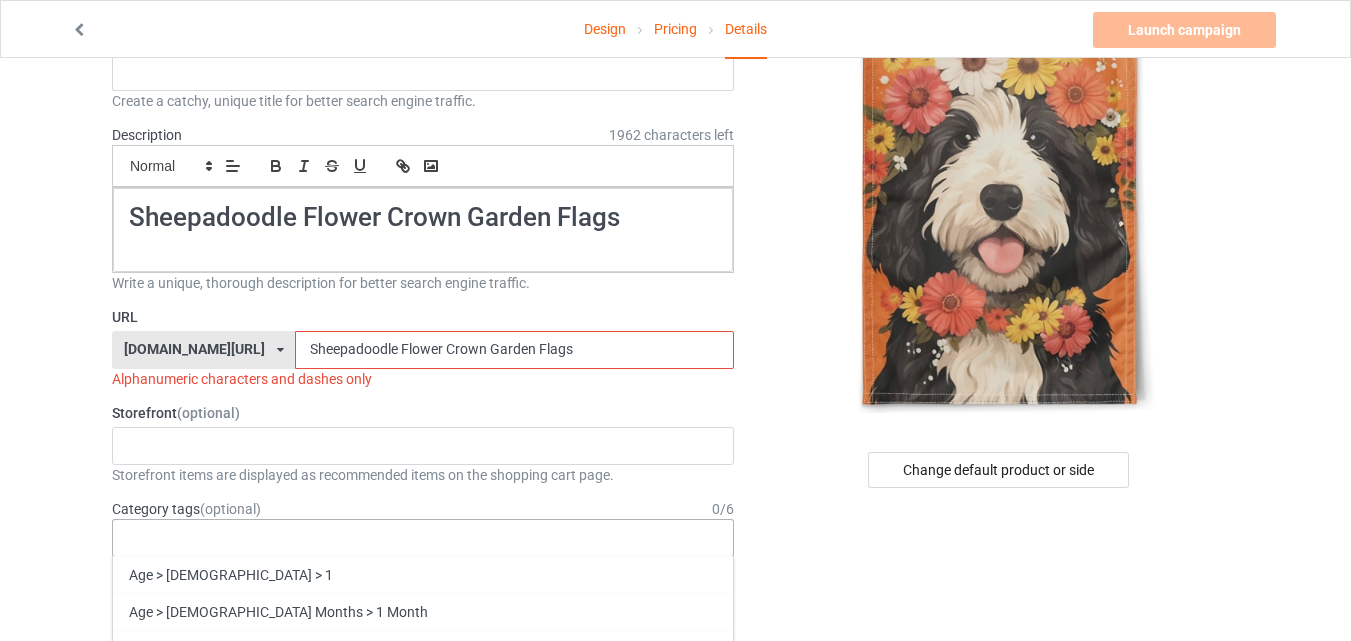 paste on "Sheepadoodle Flower Crown Garden Flags" 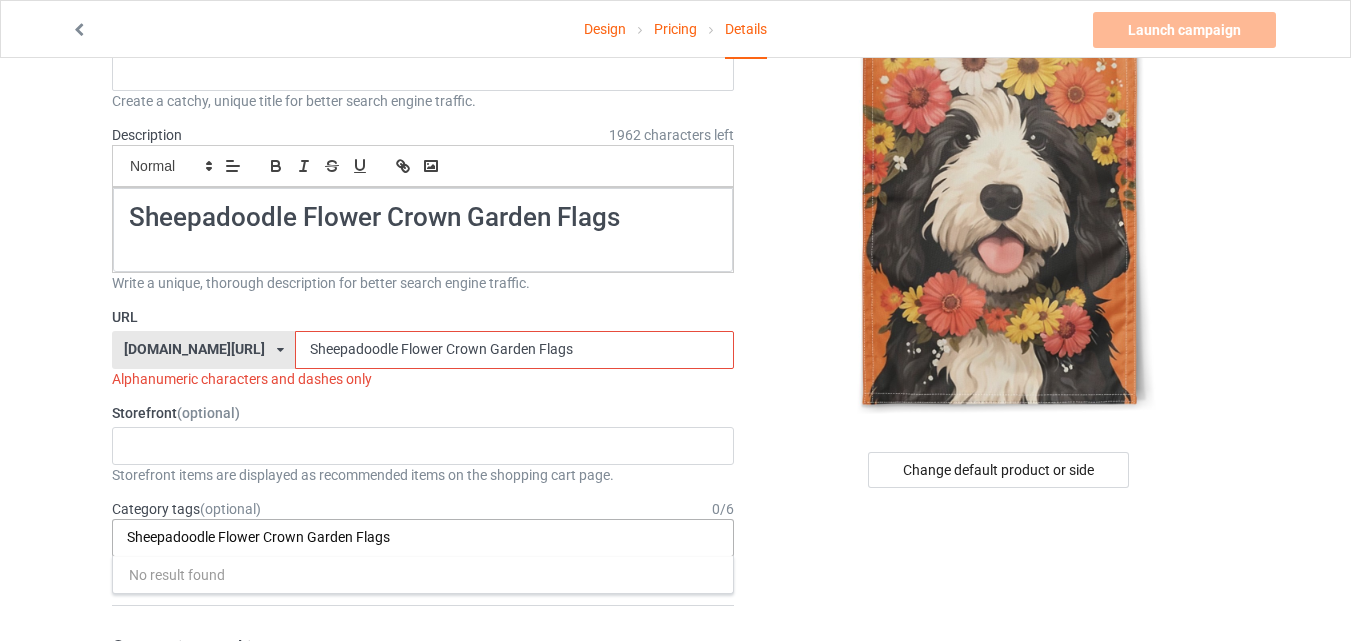 scroll, scrollTop: 0, scrollLeft: 0, axis: both 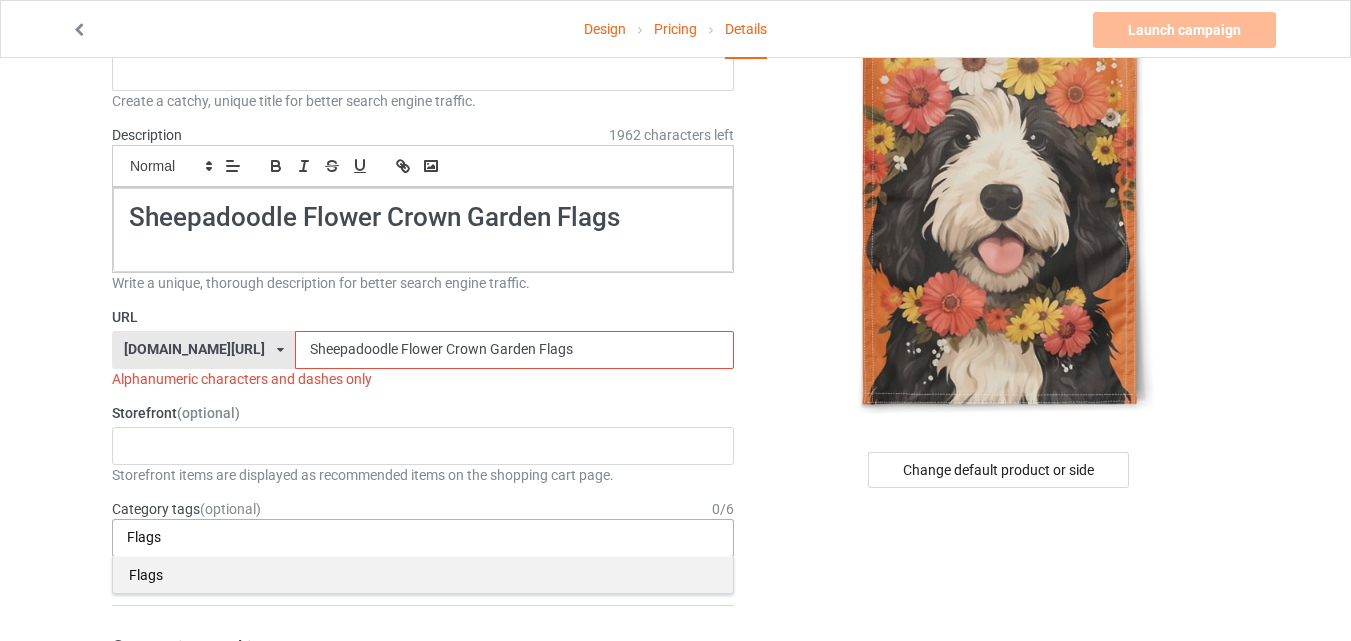 type on "Flags" 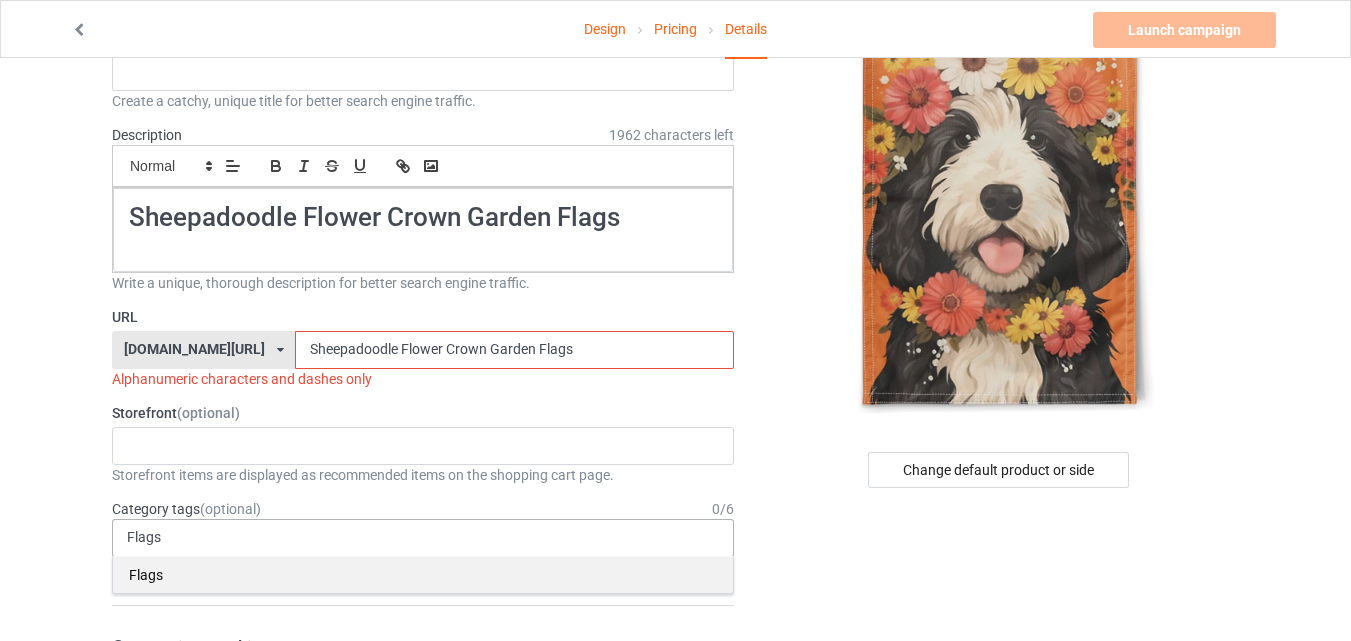 click on "Flags" at bounding box center (423, 574) 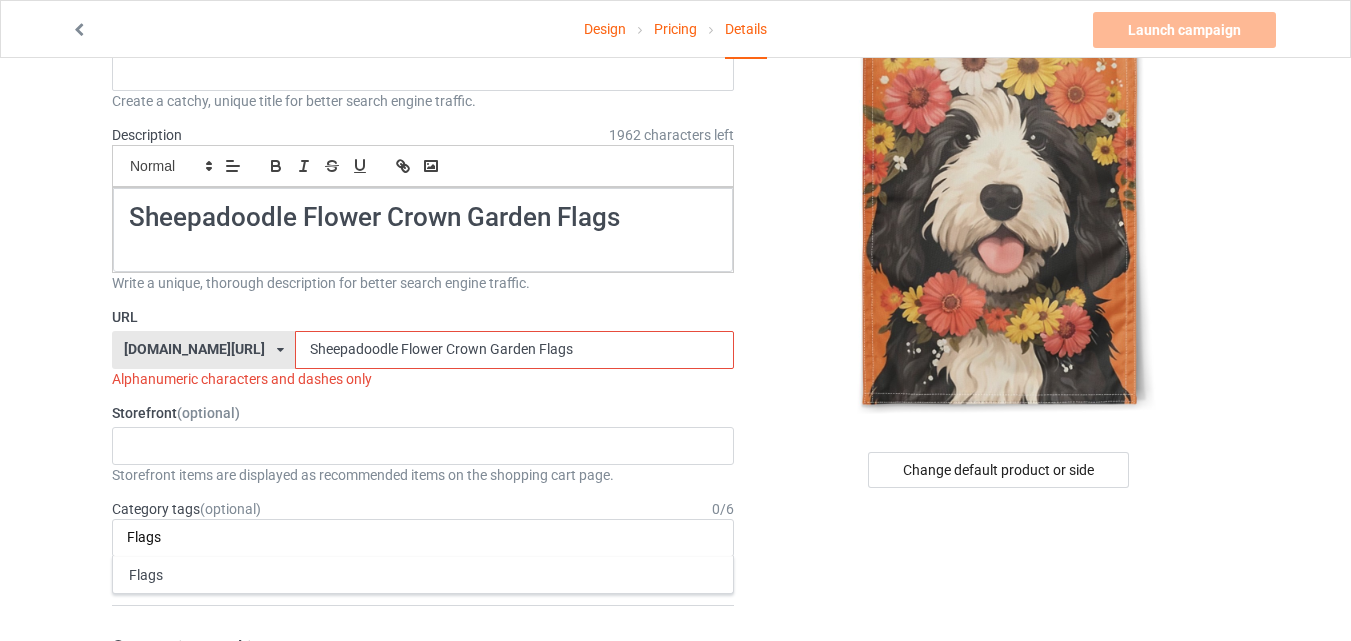 type 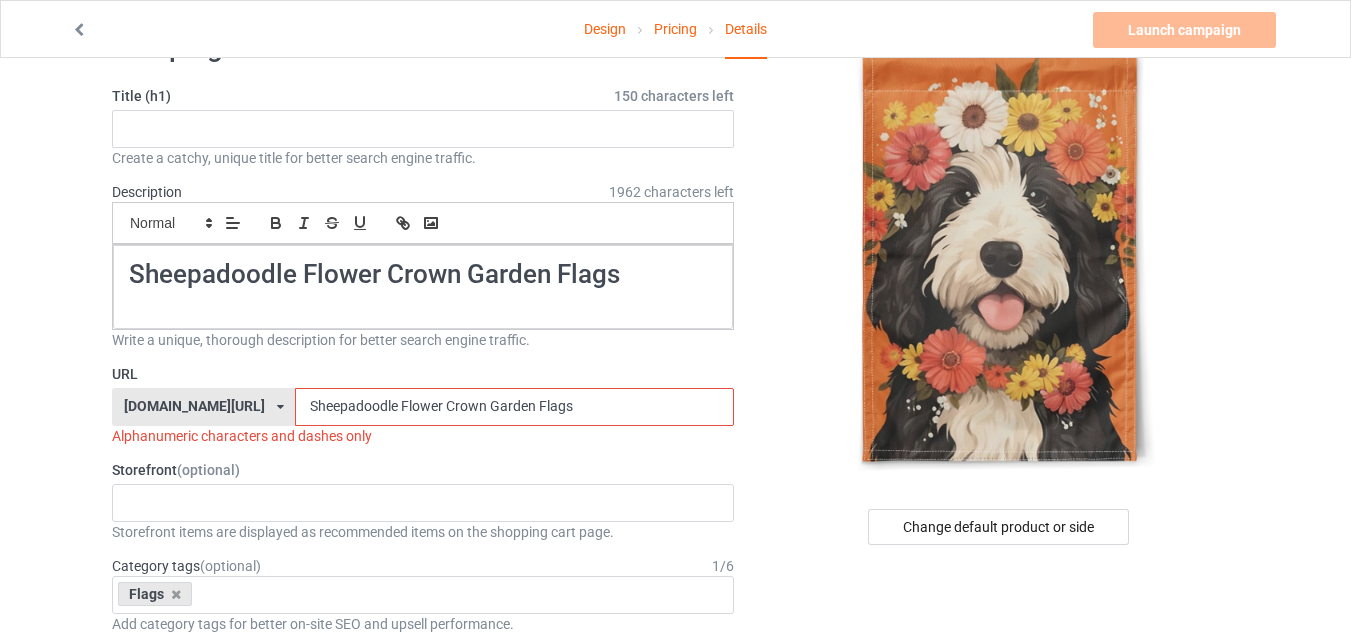 scroll, scrollTop: 25, scrollLeft: 0, axis: vertical 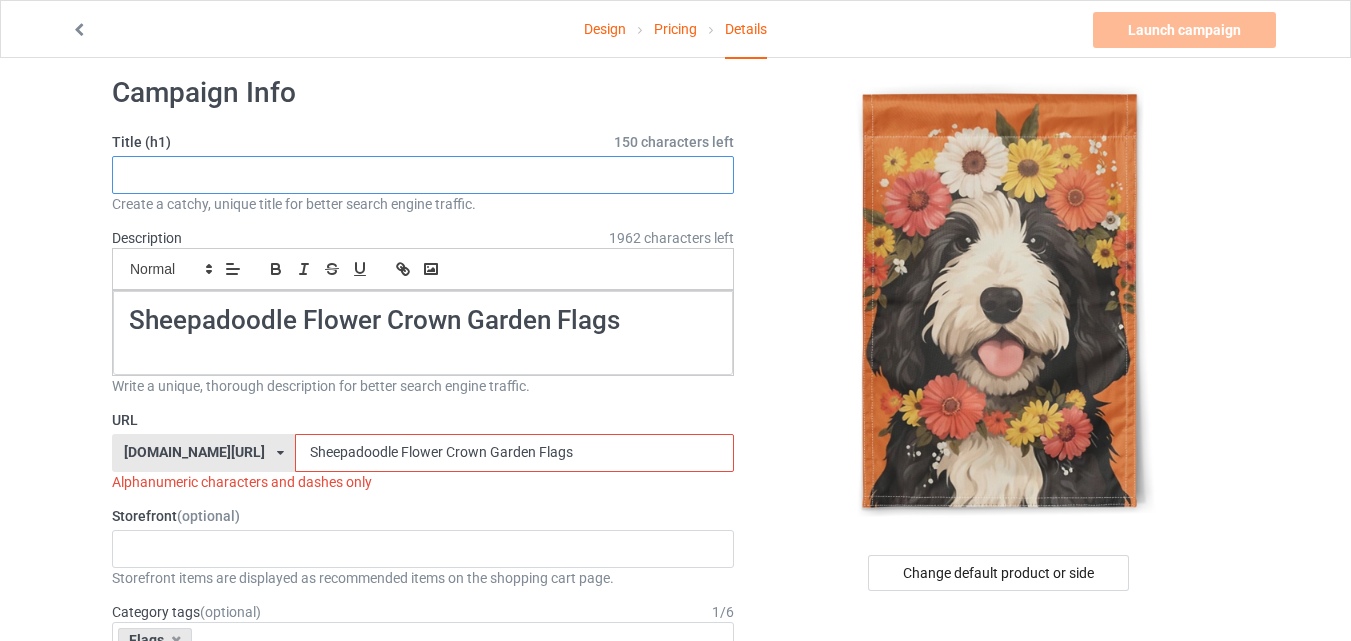 click at bounding box center (423, 175) 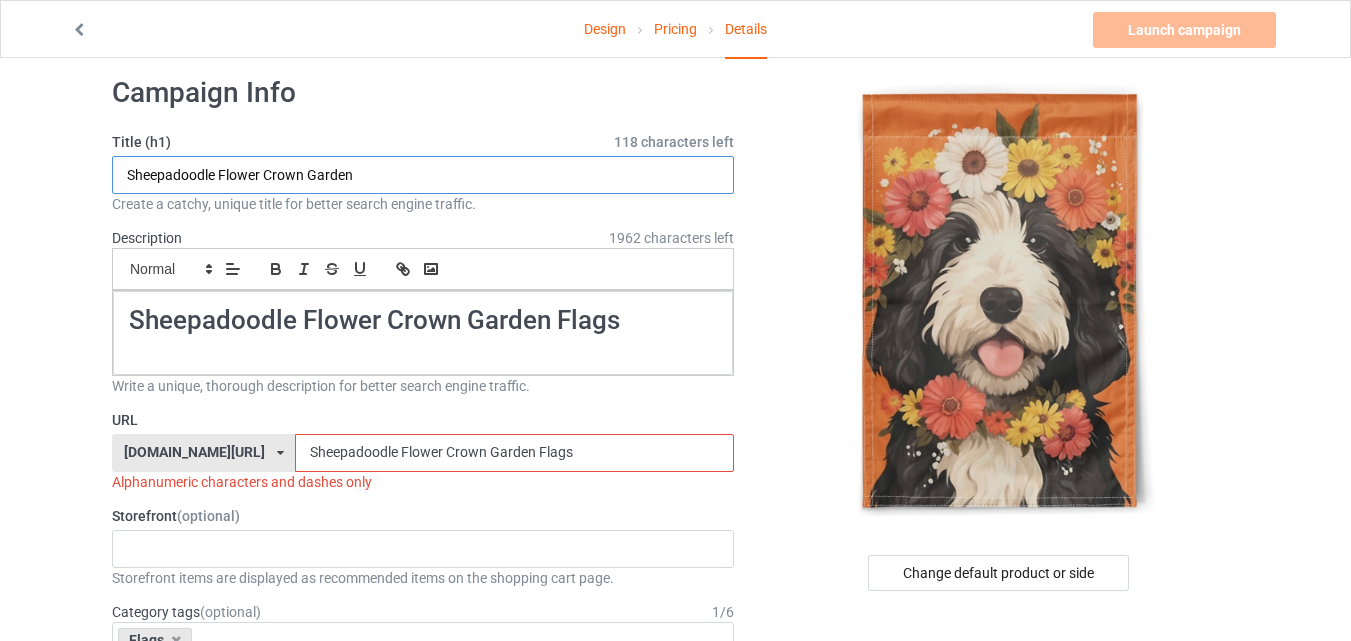 type on "Sheepadoodle Flower Crown Garden" 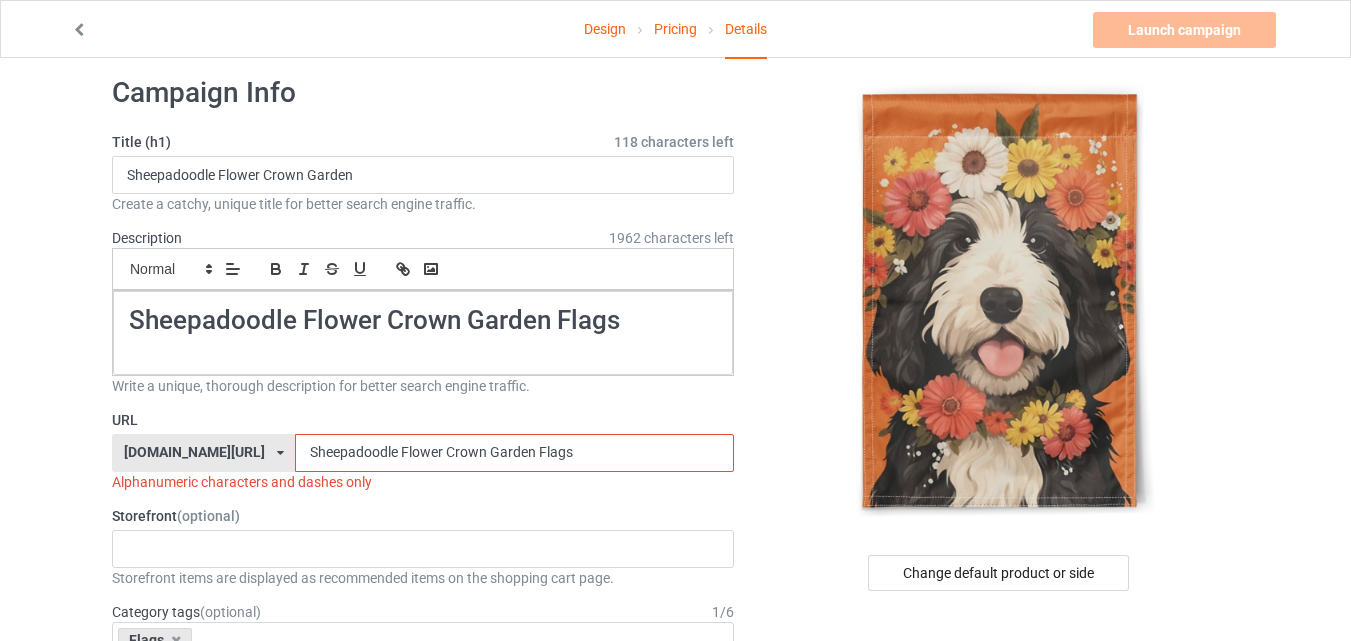 click on "Sheepadoodle Flower Crown Garden Flags" at bounding box center [514, 453] 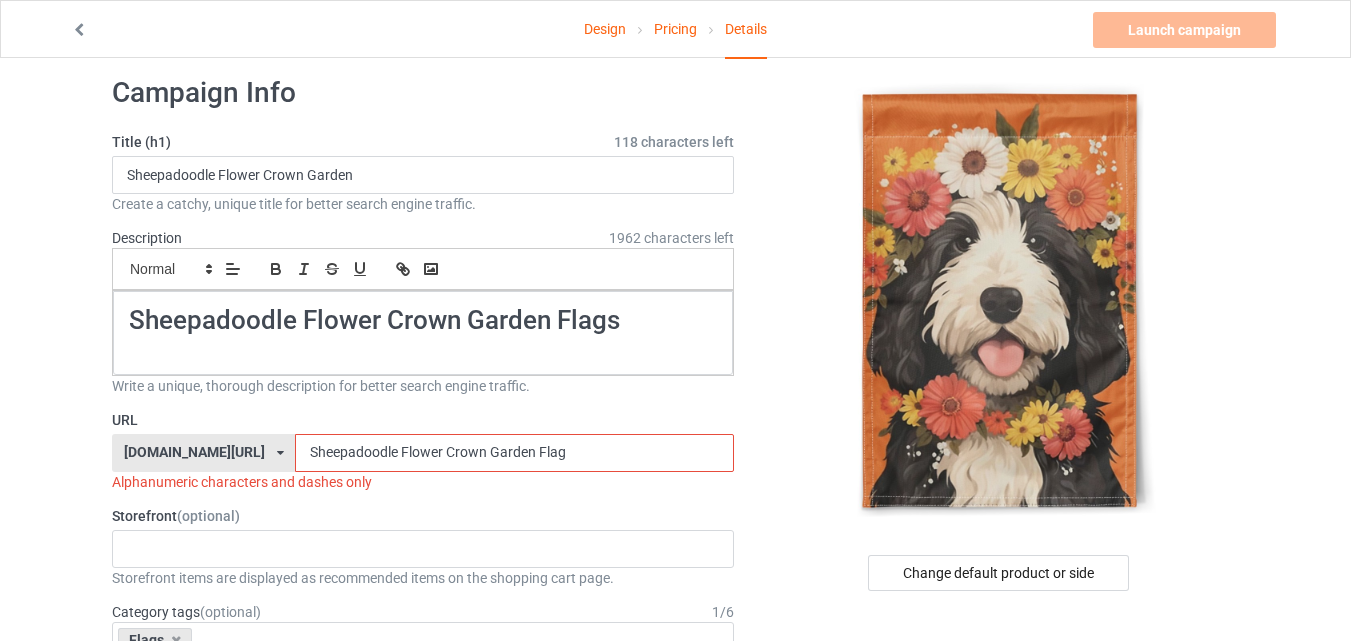 click on "Sheepadoodle Flower Crown Garden Flag" at bounding box center [514, 453] 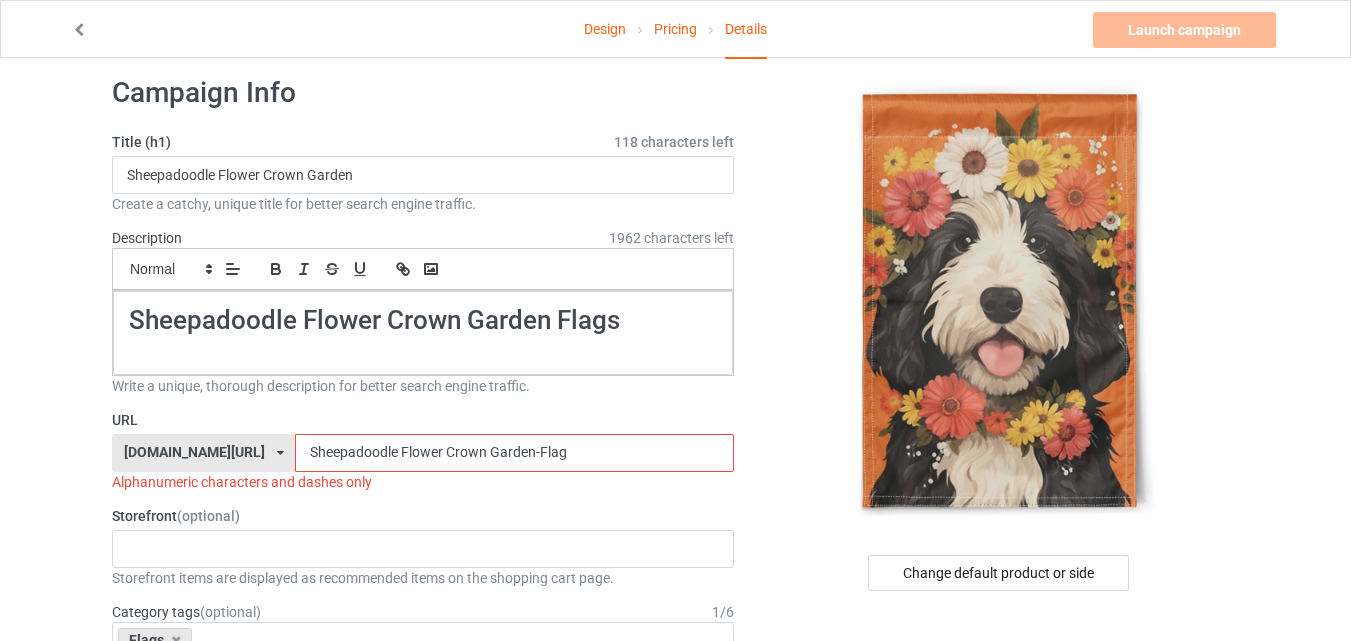 click on "Sheepadoodle Flower Crown Garden-Flag" at bounding box center (514, 453) 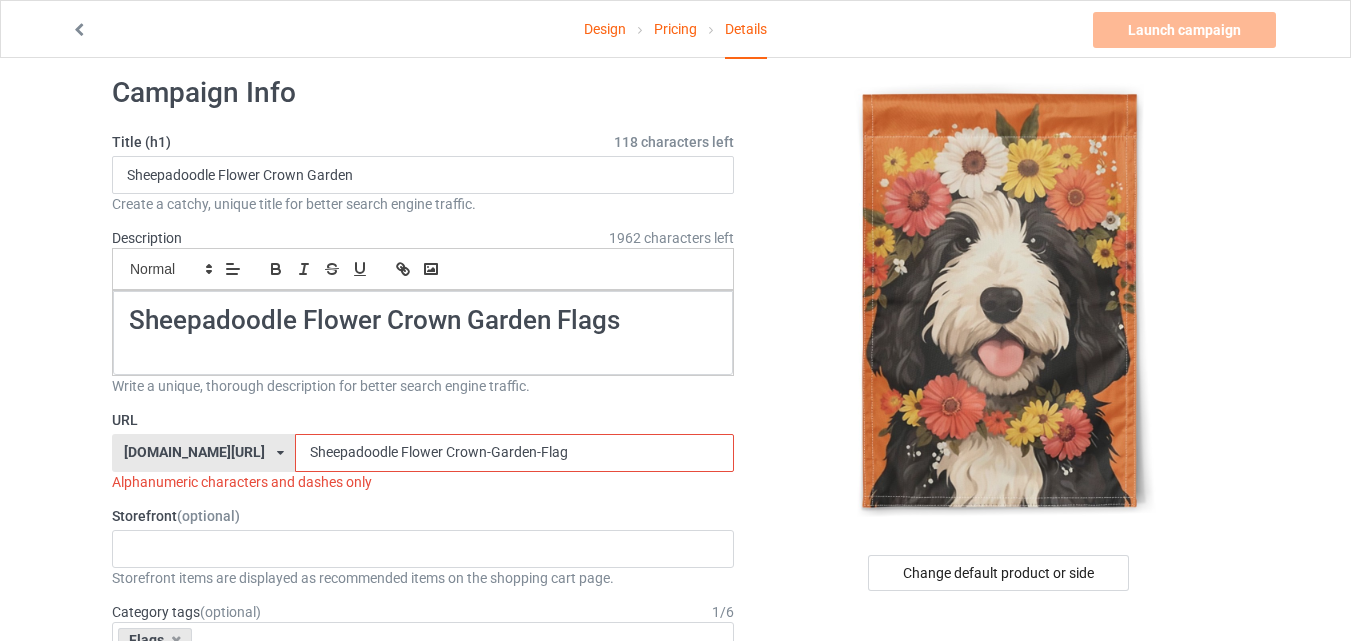 click on "Sheepadoodle Flower Crown-Garden-Flag" at bounding box center [514, 453] 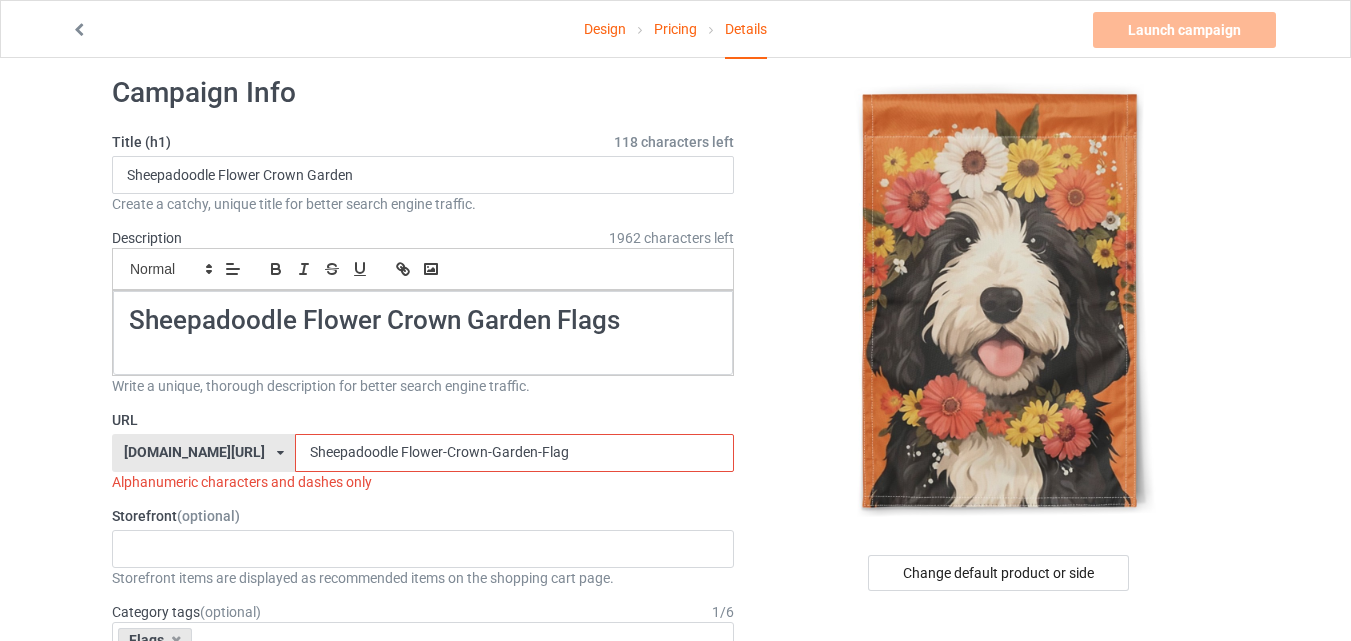 click on "Sheepadoodle Flower-Crown-Garden-Flag" at bounding box center [514, 453] 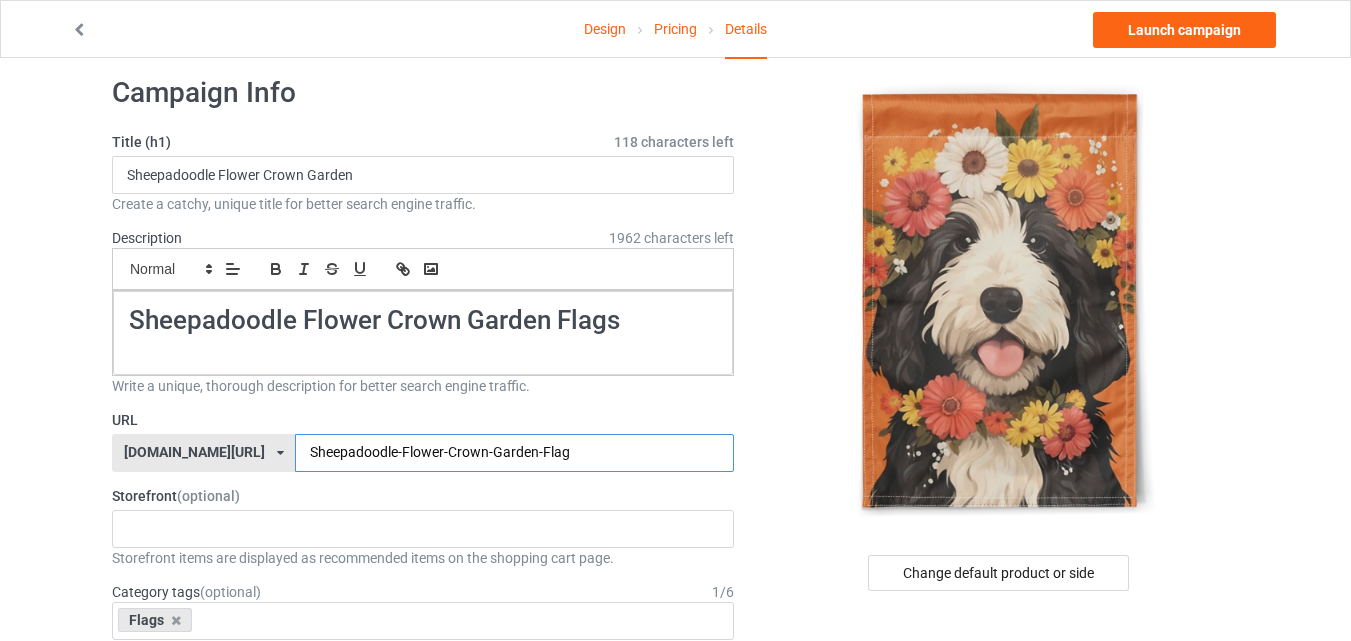 click on "Sheepadoodle-Flower-Crown-Garden-Flag" at bounding box center [514, 453] 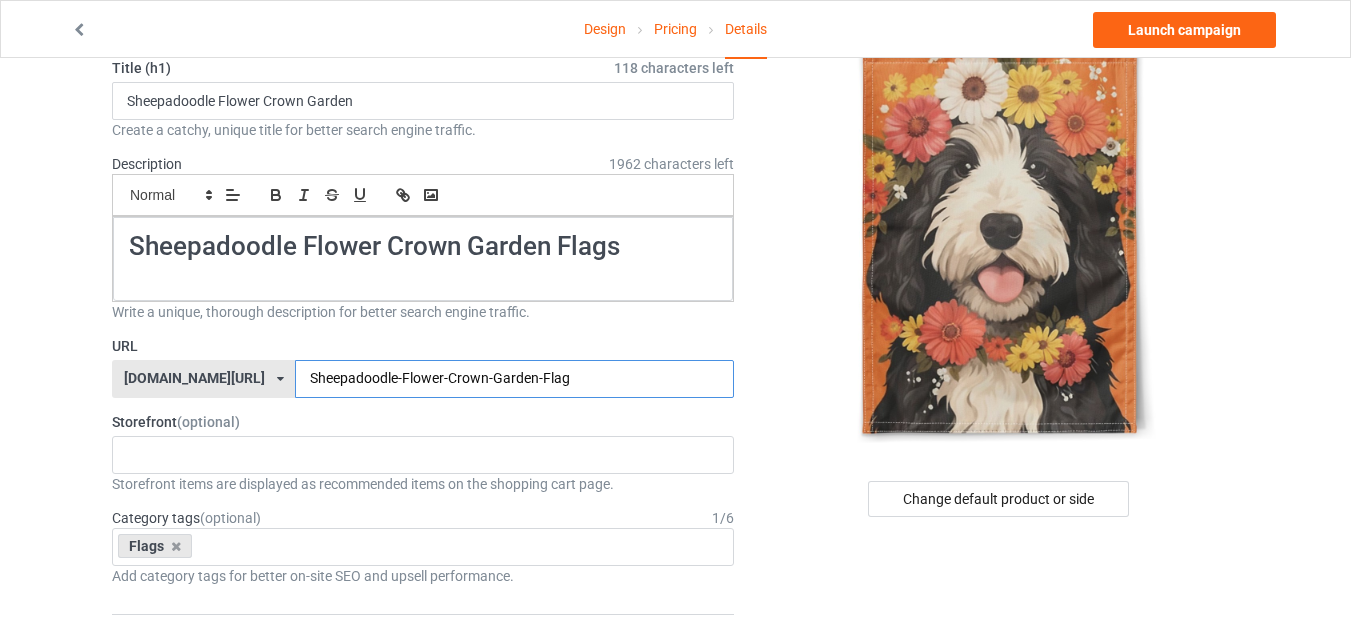scroll, scrollTop: 46, scrollLeft: 0, axis: vertical 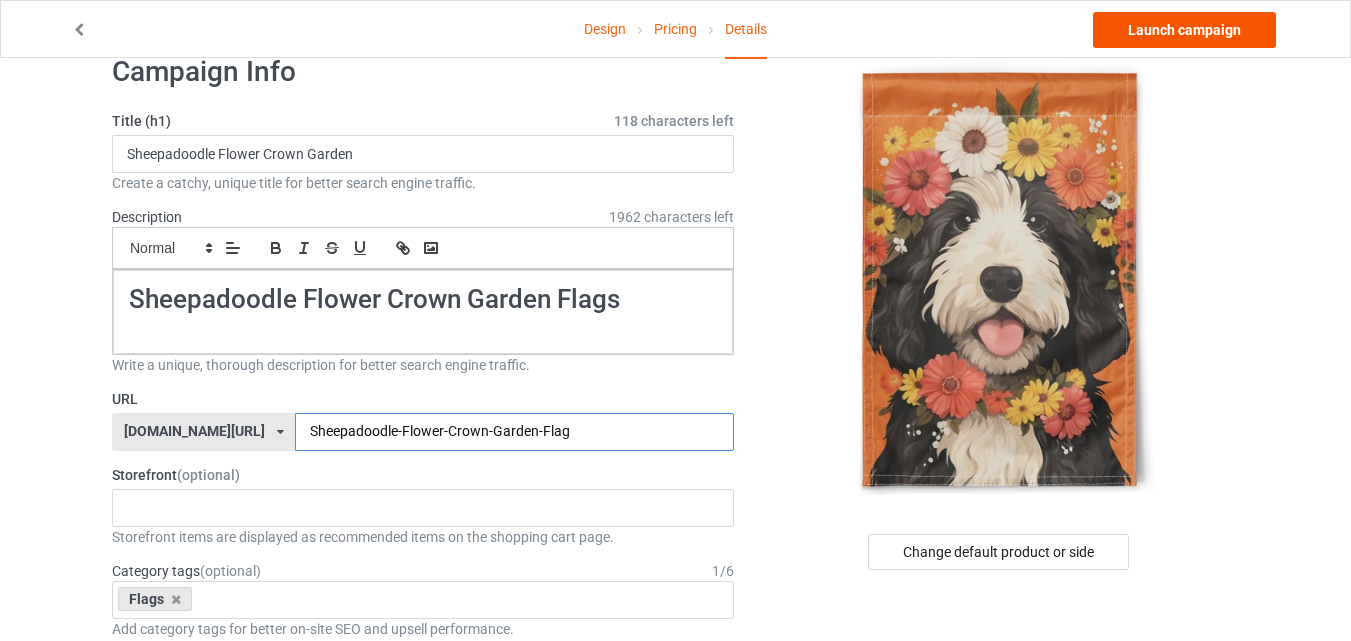 type on "Sheepadoodle-Flower-Crown-Garden-Flag" 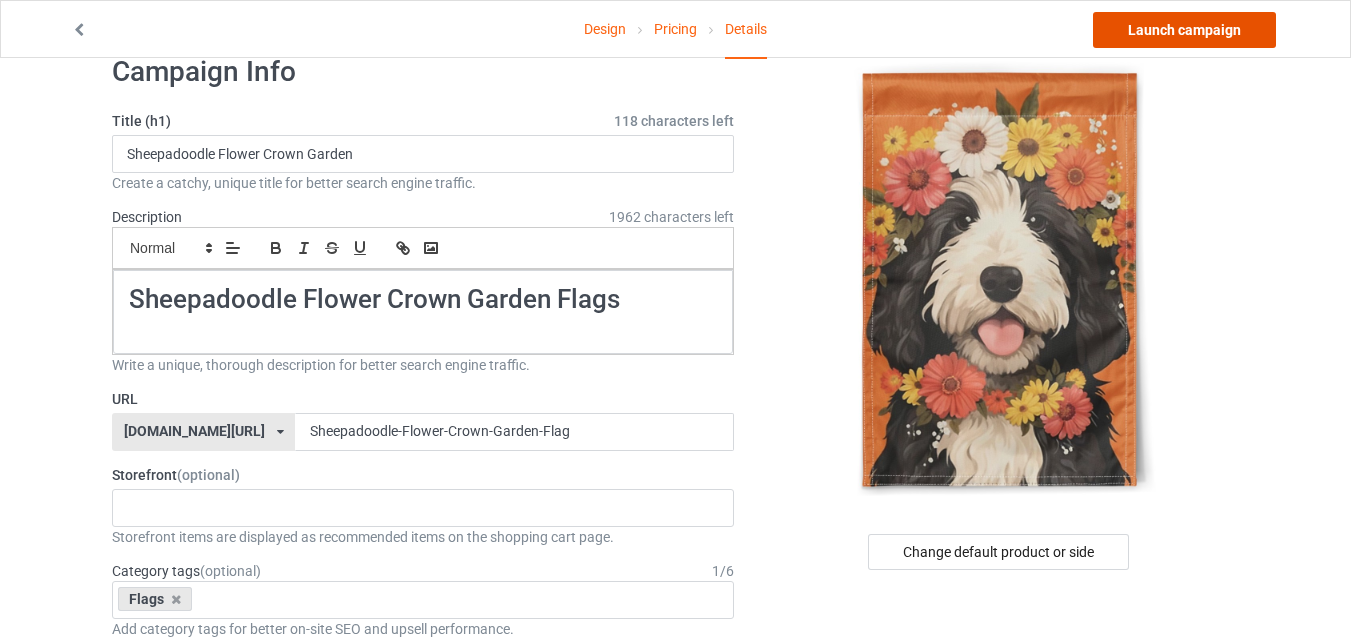 click on "Launch campaign" at bounding box center (1184, 30) 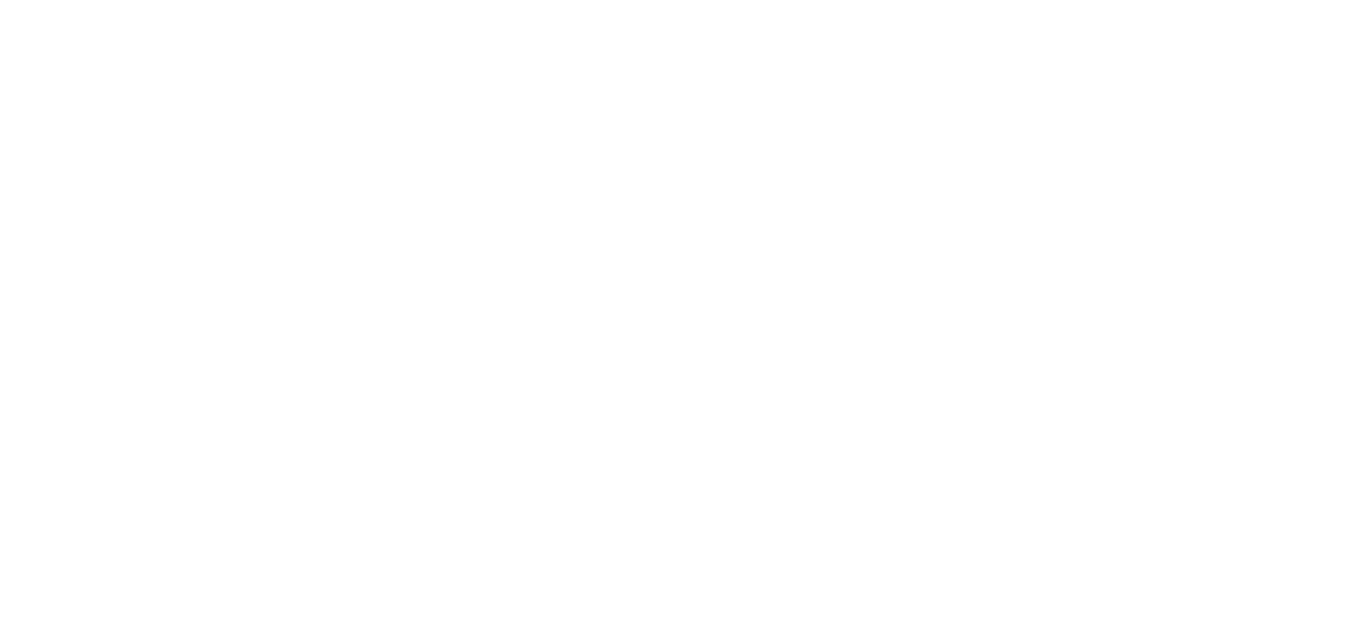 scroll, scrollTop: 0, scrollLeft: 0, axis: both 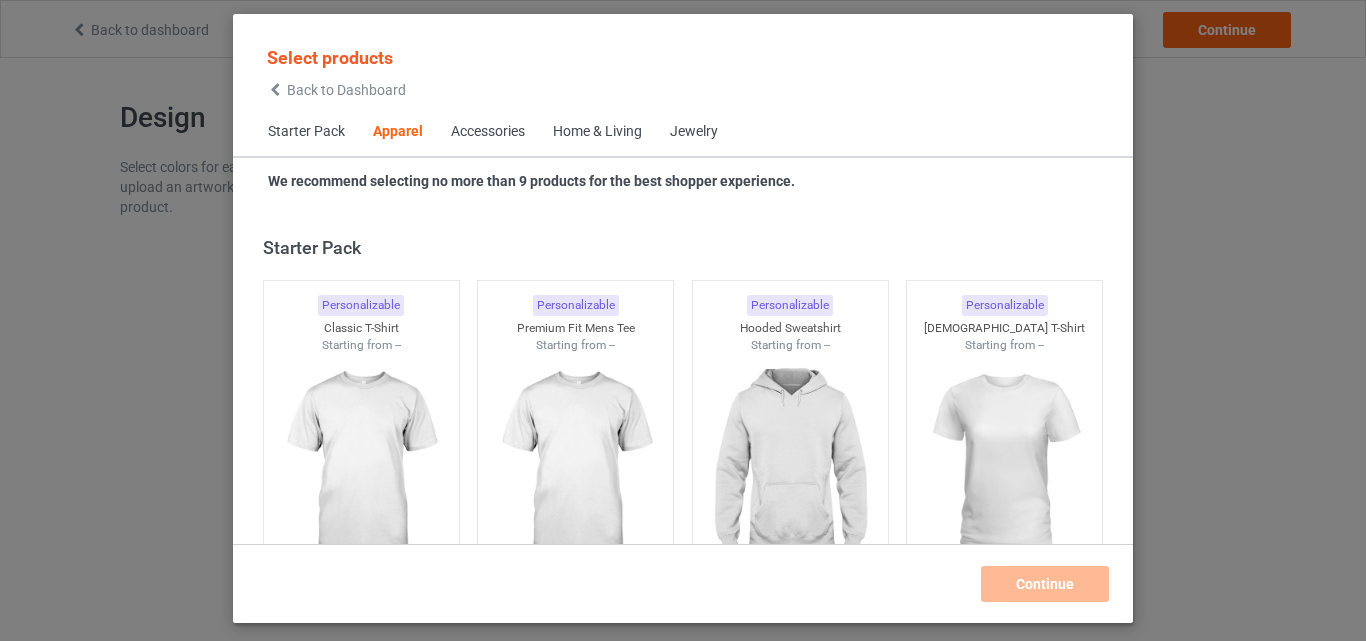 click on "Home & Living" at bounding box center [597, 132] 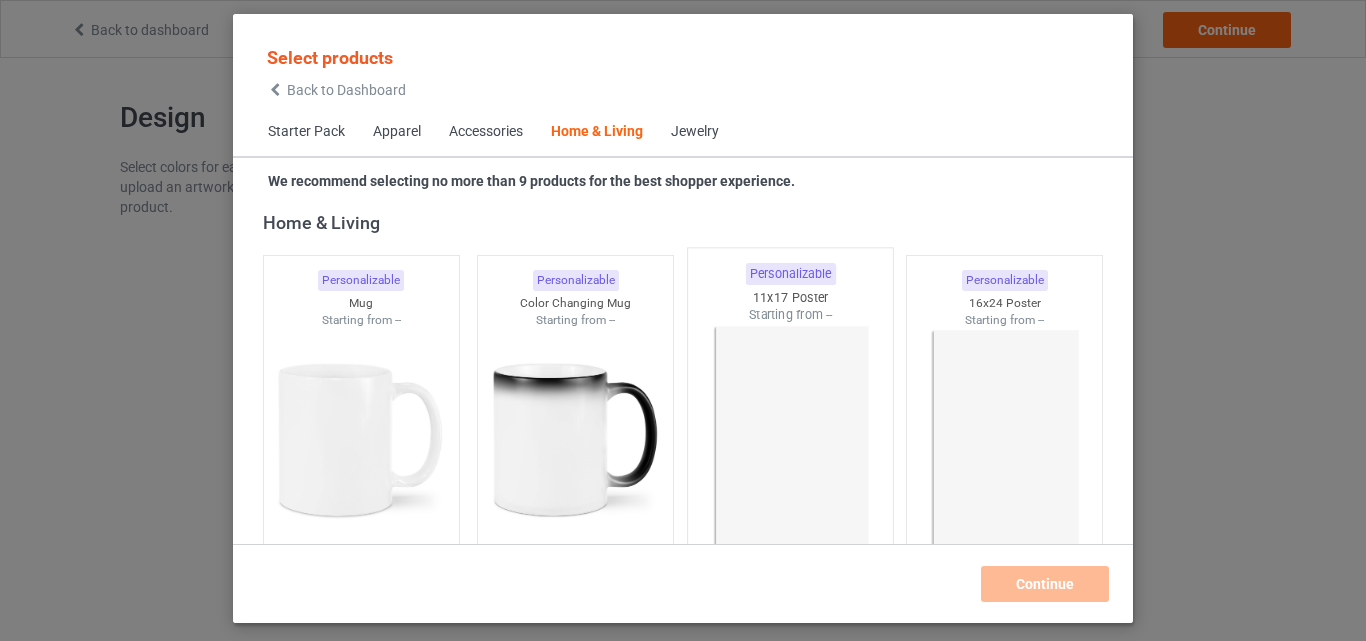 click at bounding box center [790, 441] 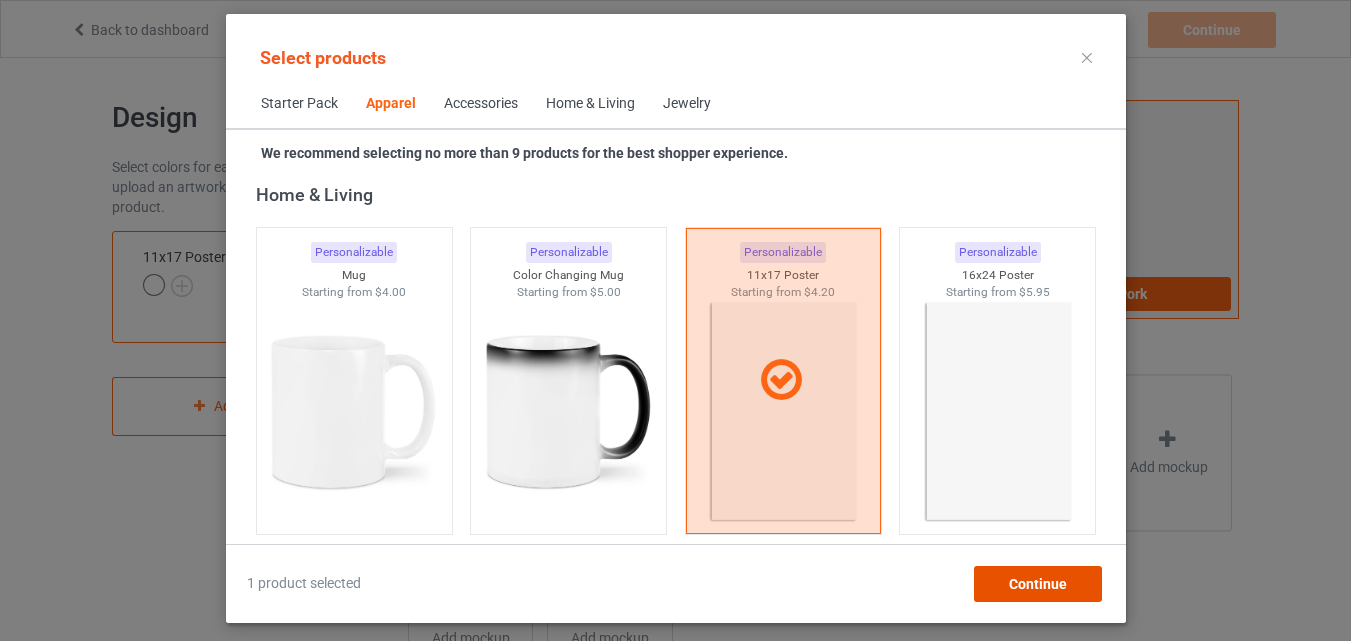 click on "Continue" at bounding box center (1037, 584) 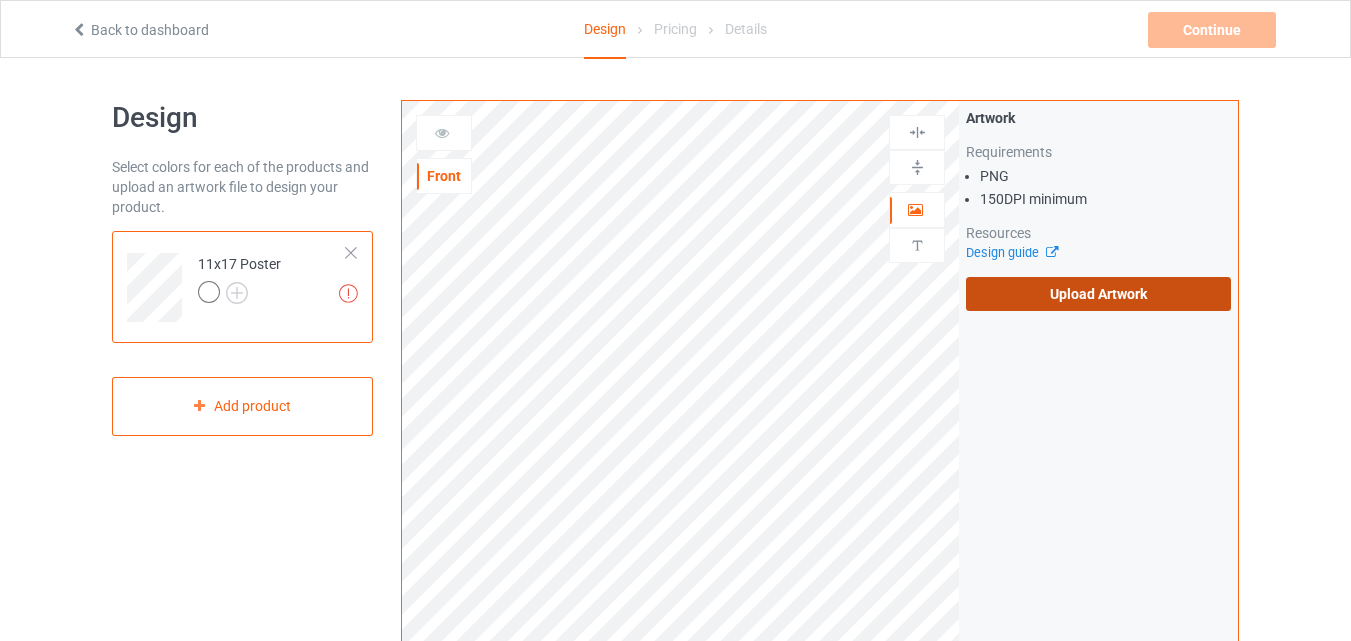 click on "Upload Artwork" at bounding box center [1098, 294] 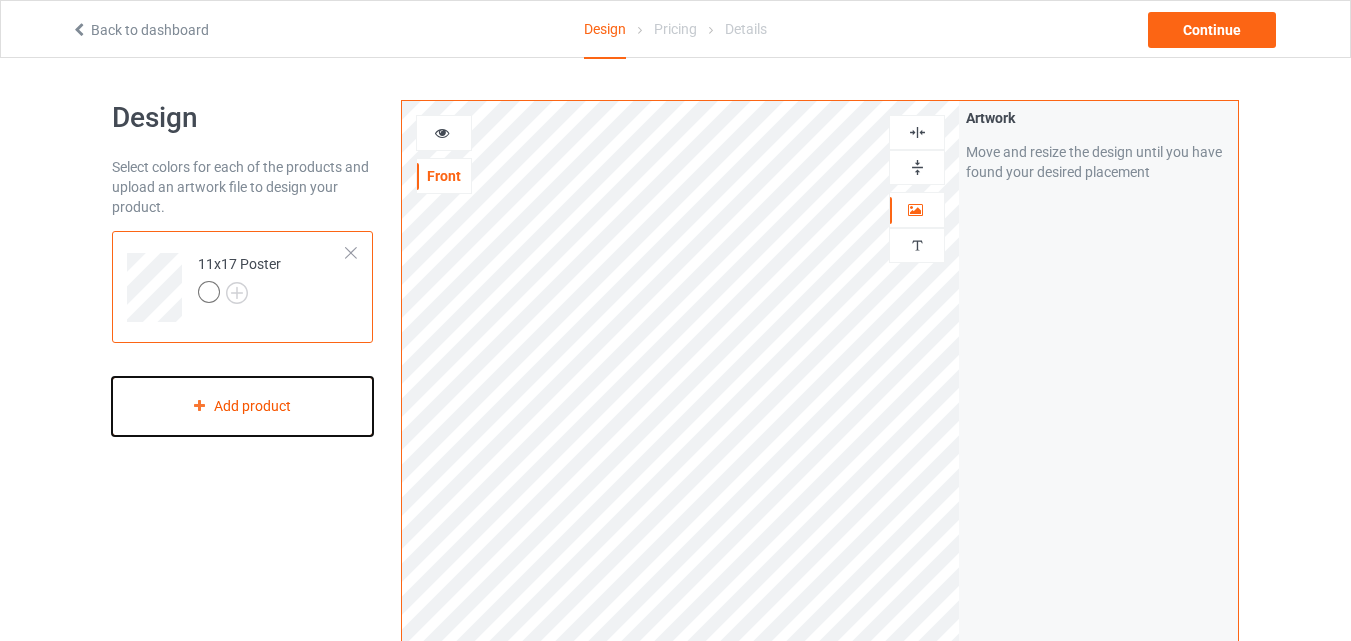 click on "Add product" at bounding box center (242, 406) 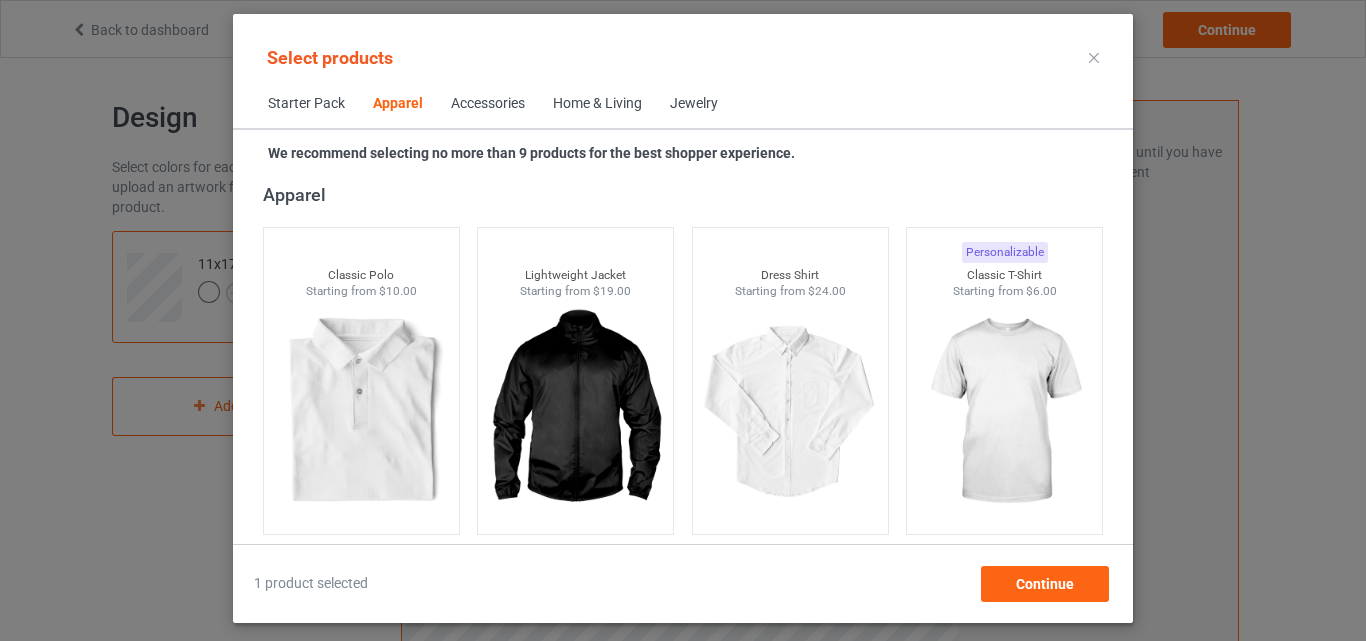 click on "Home & Living" at bounding box center [597, 104] 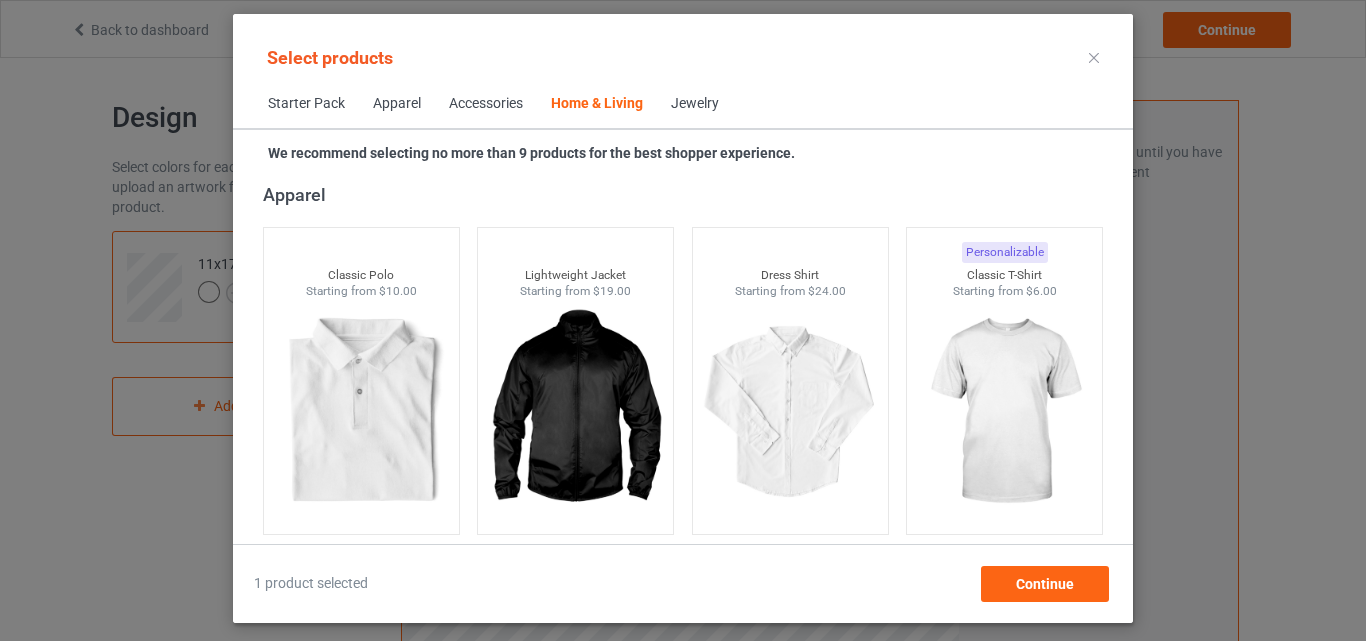 scroll, scrollTop: 9019, scrollLeft: 0, axis: vertical 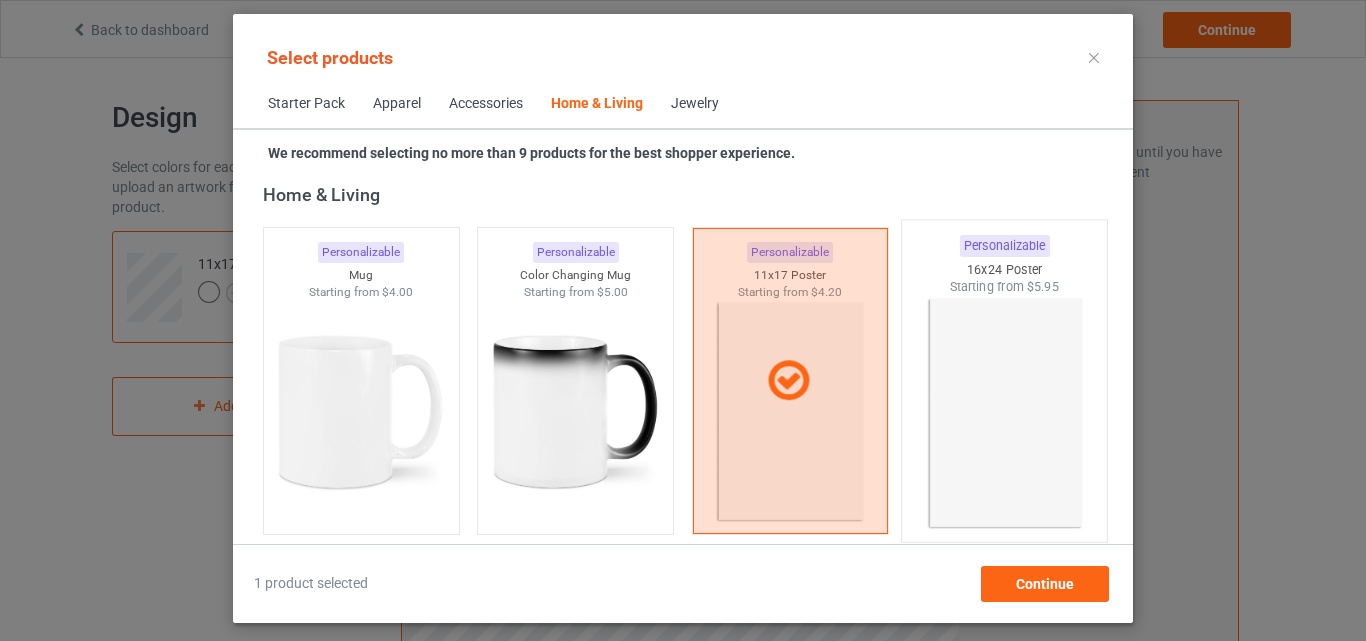 click at bounding box center (1005, 413) 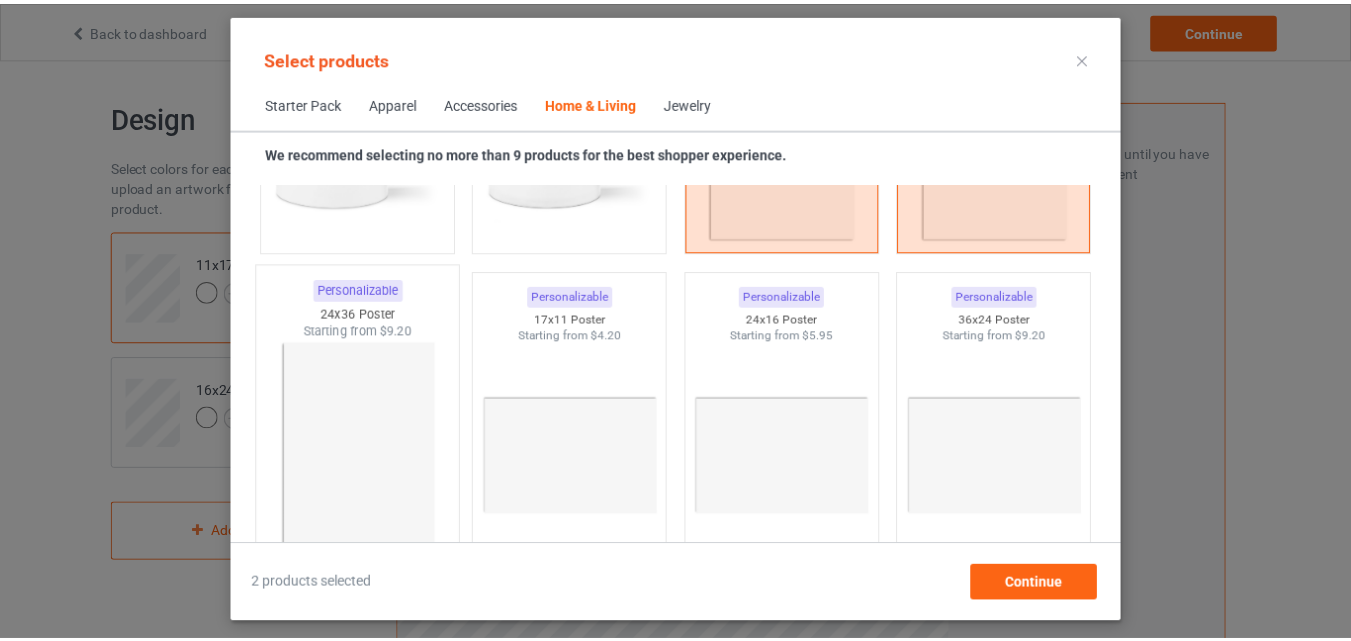 scroll, scrollTop: 9339, scrollLeft: 0, axis: vertical 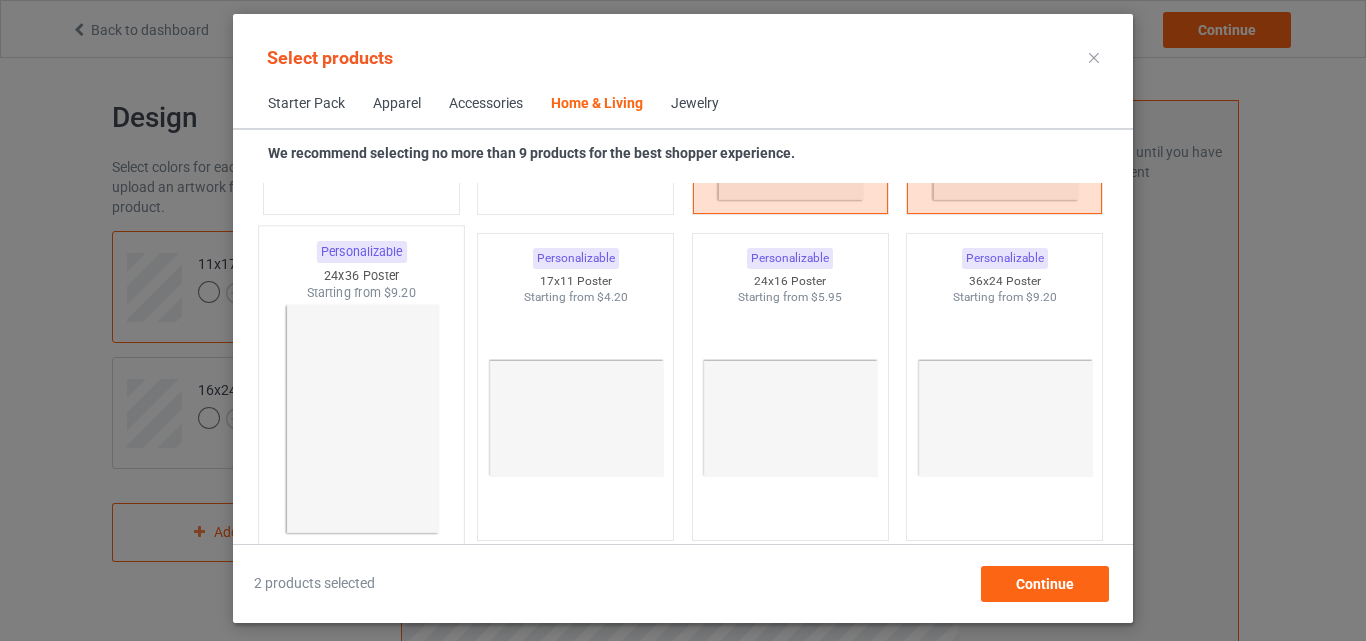 click at bounding box center [361, 419] 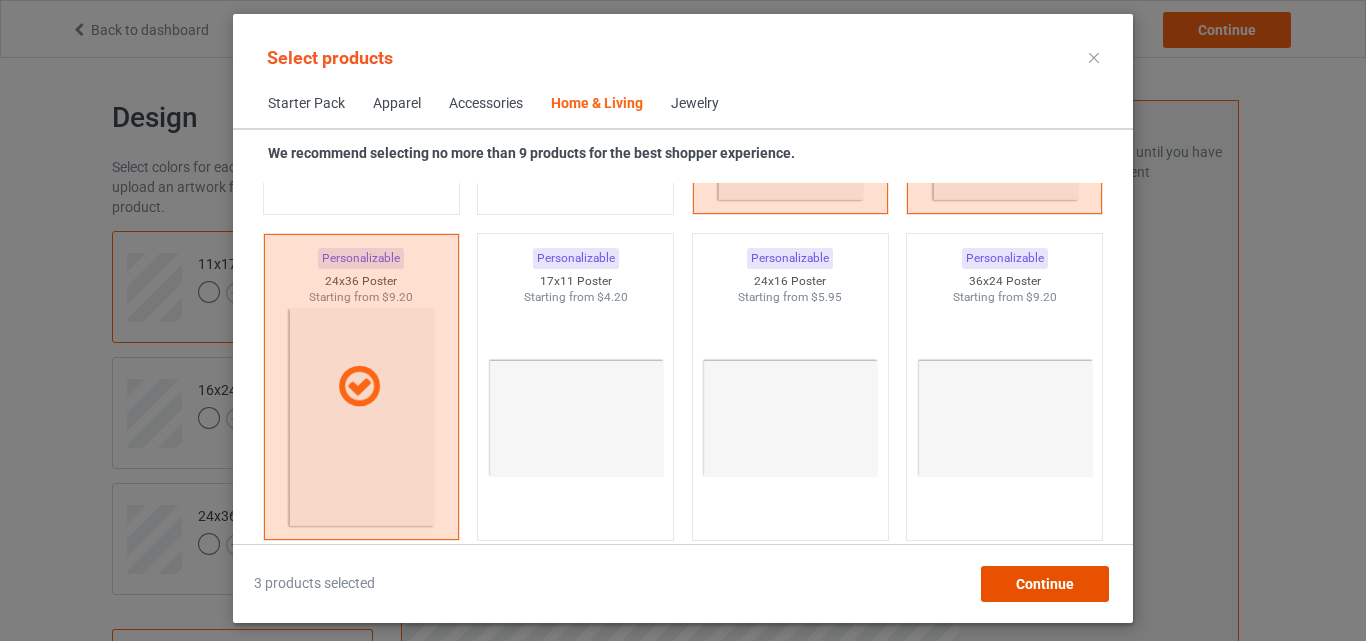 click on "Continue" at bounding box center (1045, 584) 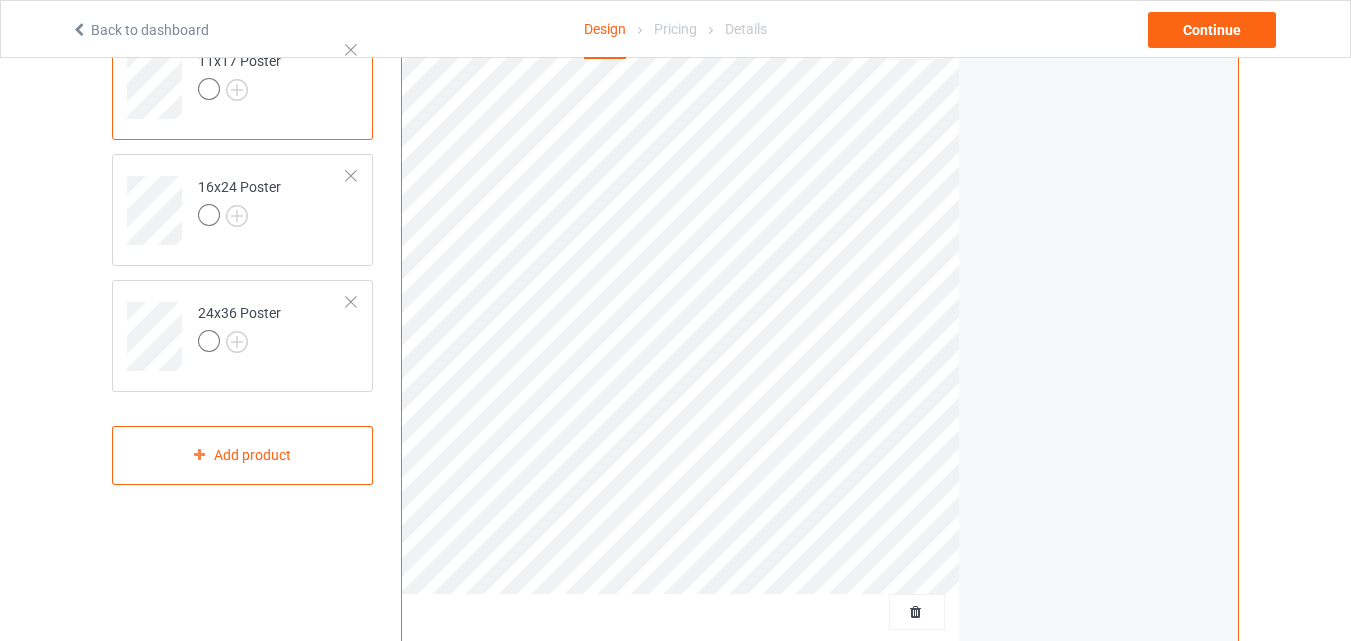 scroll, scrollTop: 0, scrollLeft: 0, axis: both 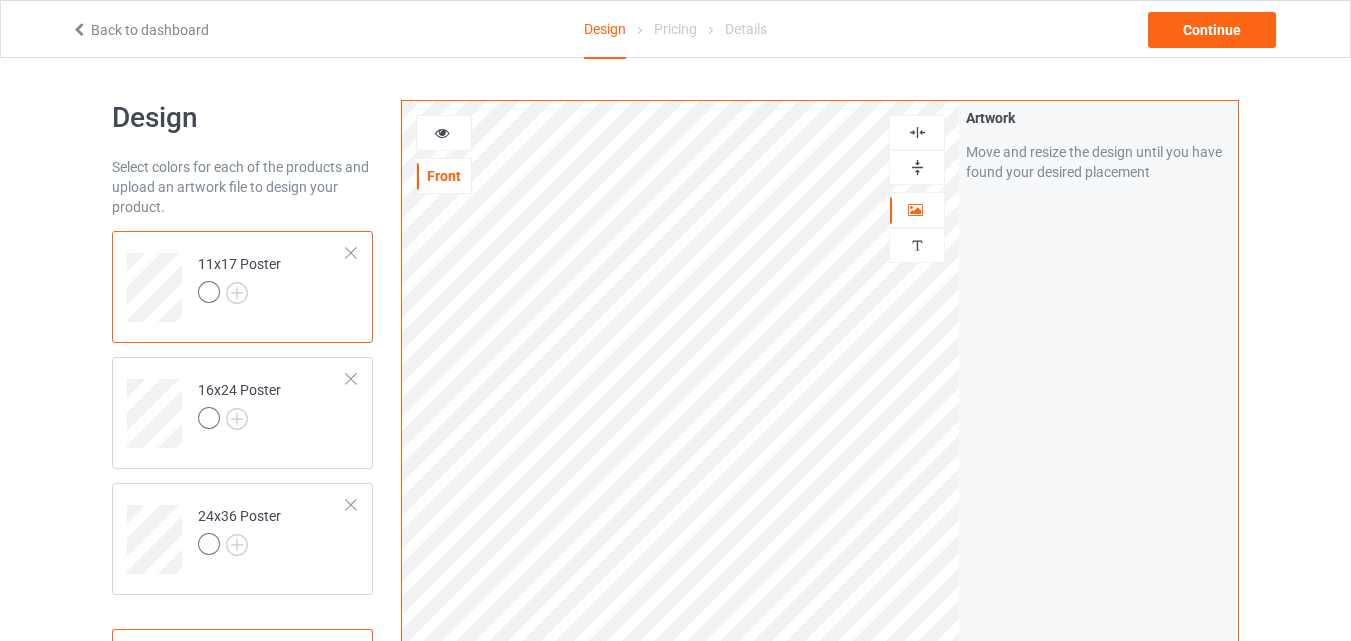 click at bounding box center [917, 167] 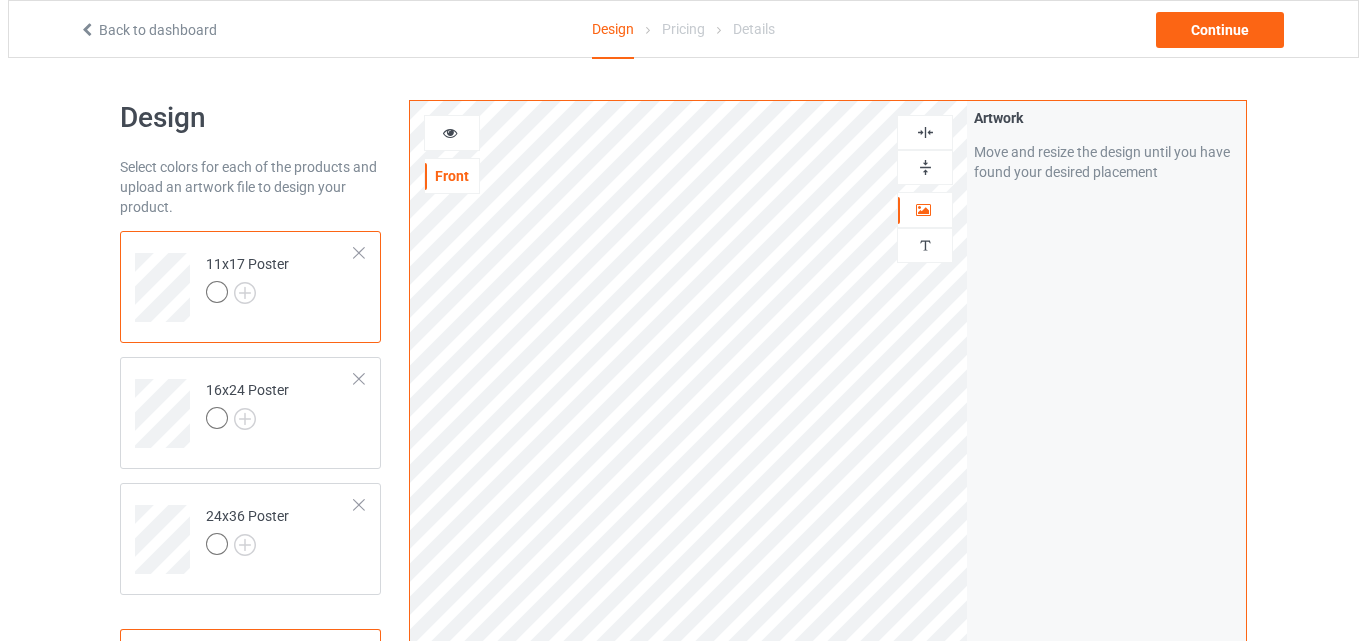 scroll, scrollTop: 655, scrollLeft: 0, axis: vertical 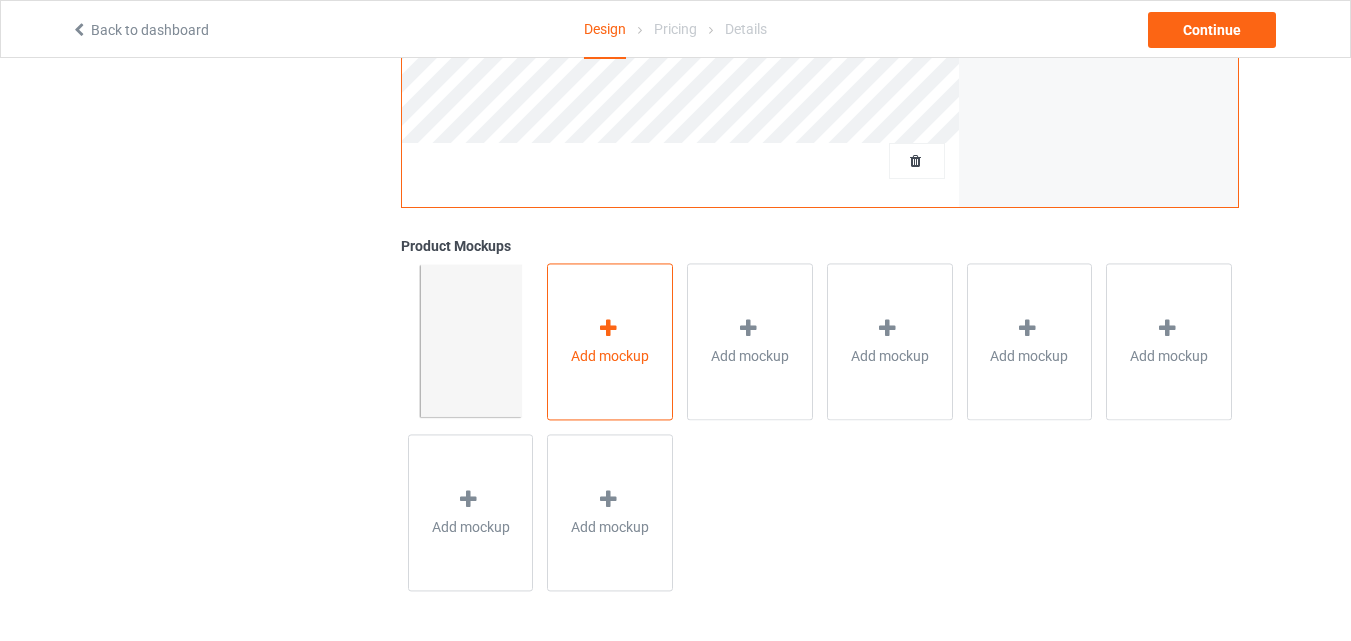 click on "Add mockup" at bounding box center [610, 356] 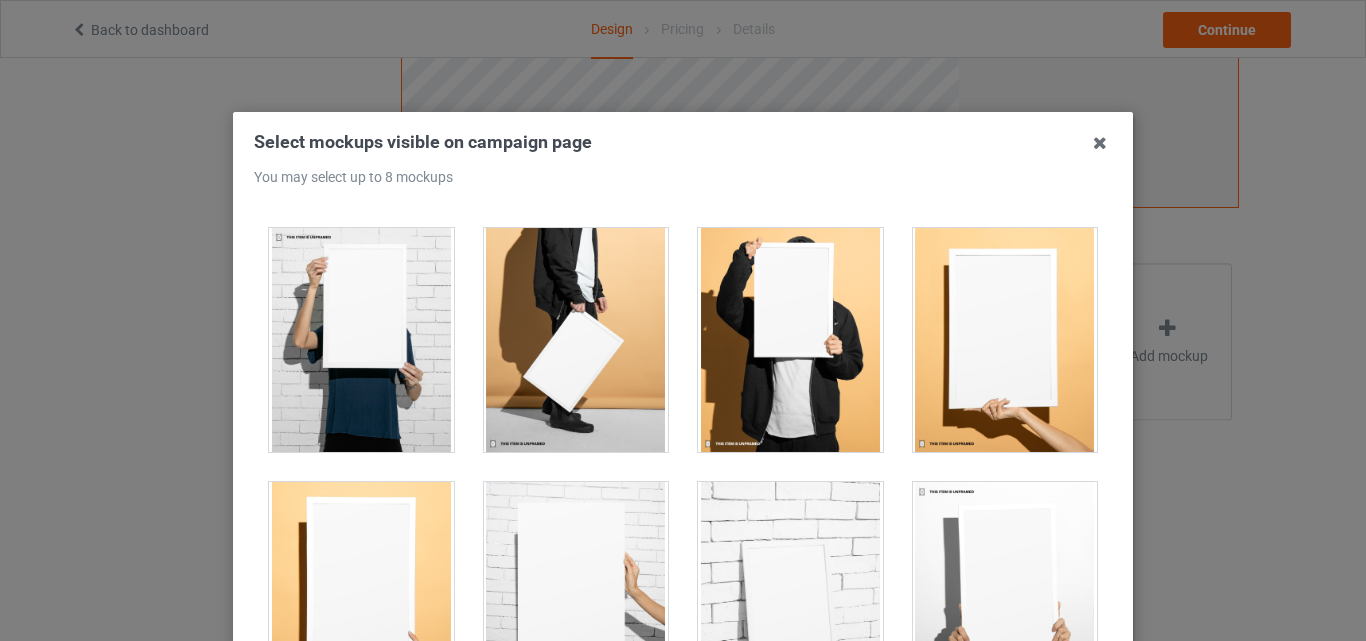 scroll, scrollTop: 1548, scrollLeft: 0, axis: vertical 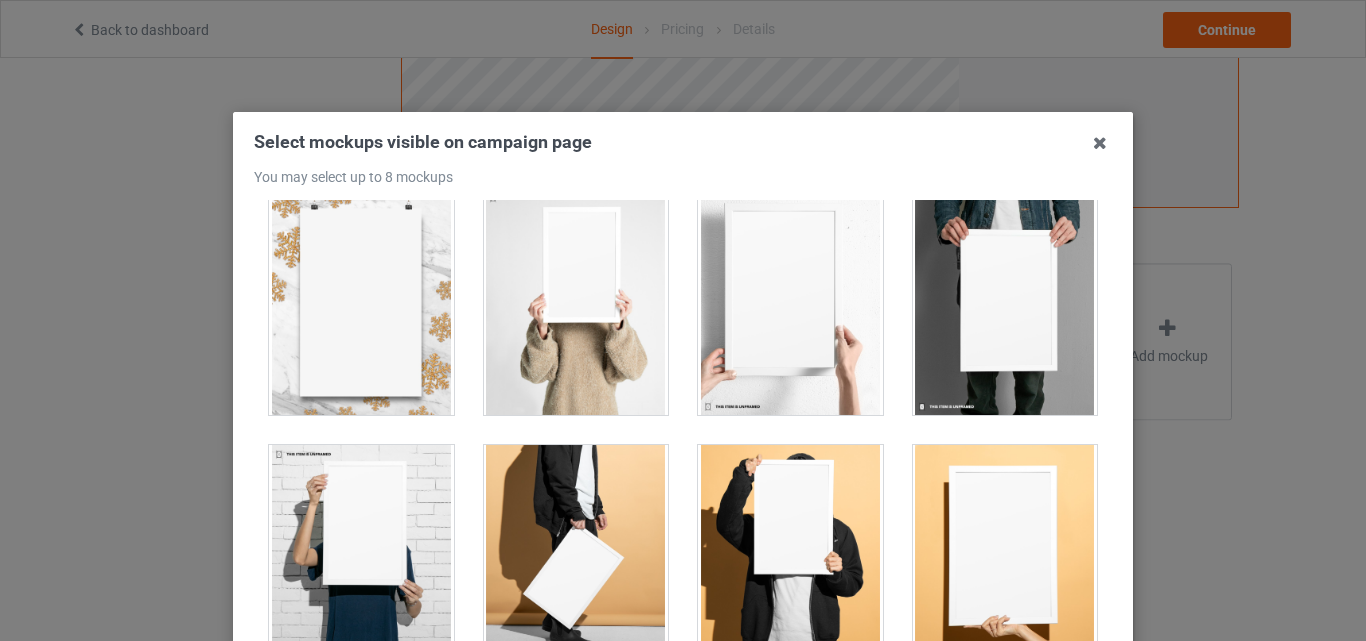 click at bounding box center (1005, 303) 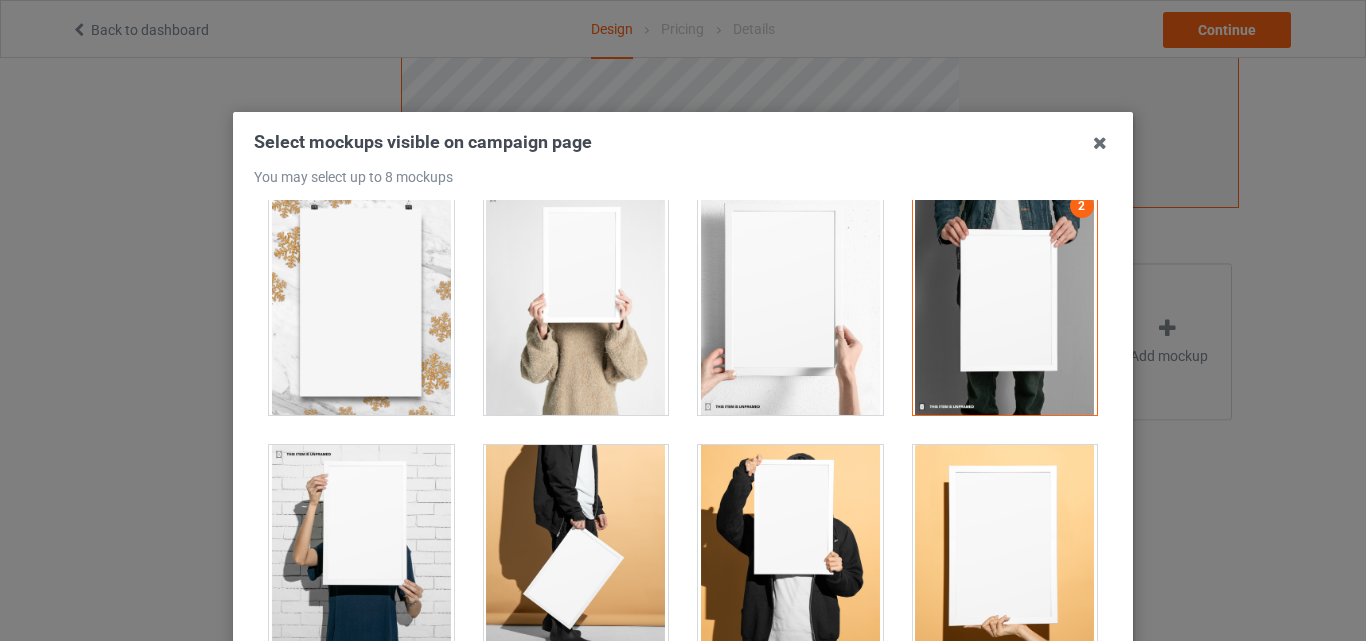 click at bounding box center (790, 303) 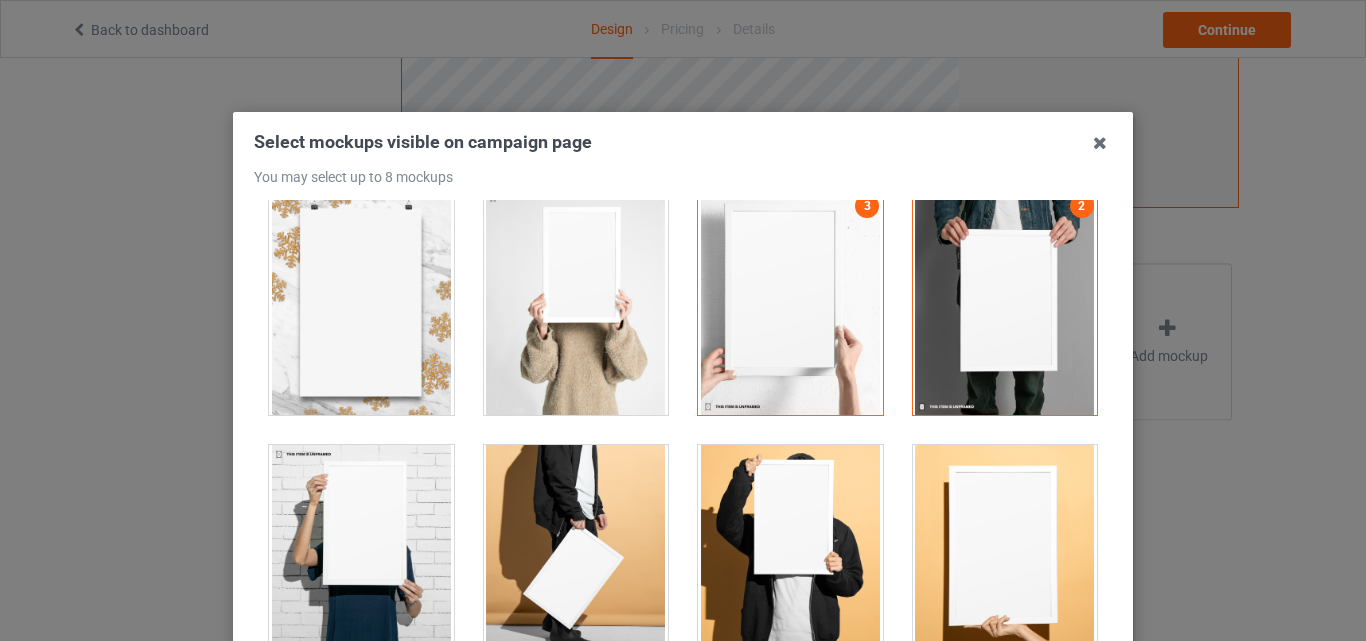 click at bounding box center (576, 303) 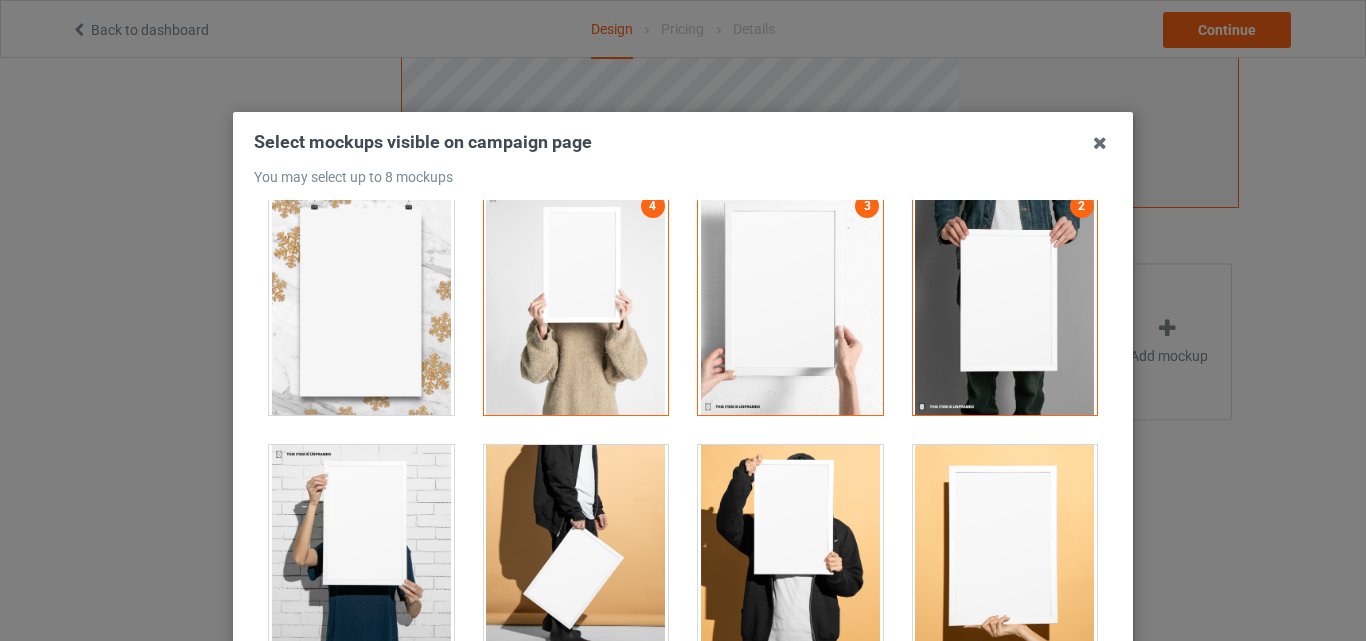 drag, startPoint x: 990, startPoint y: 521, endPoint x: 847, endPoint y: 540, distance: 144.25671 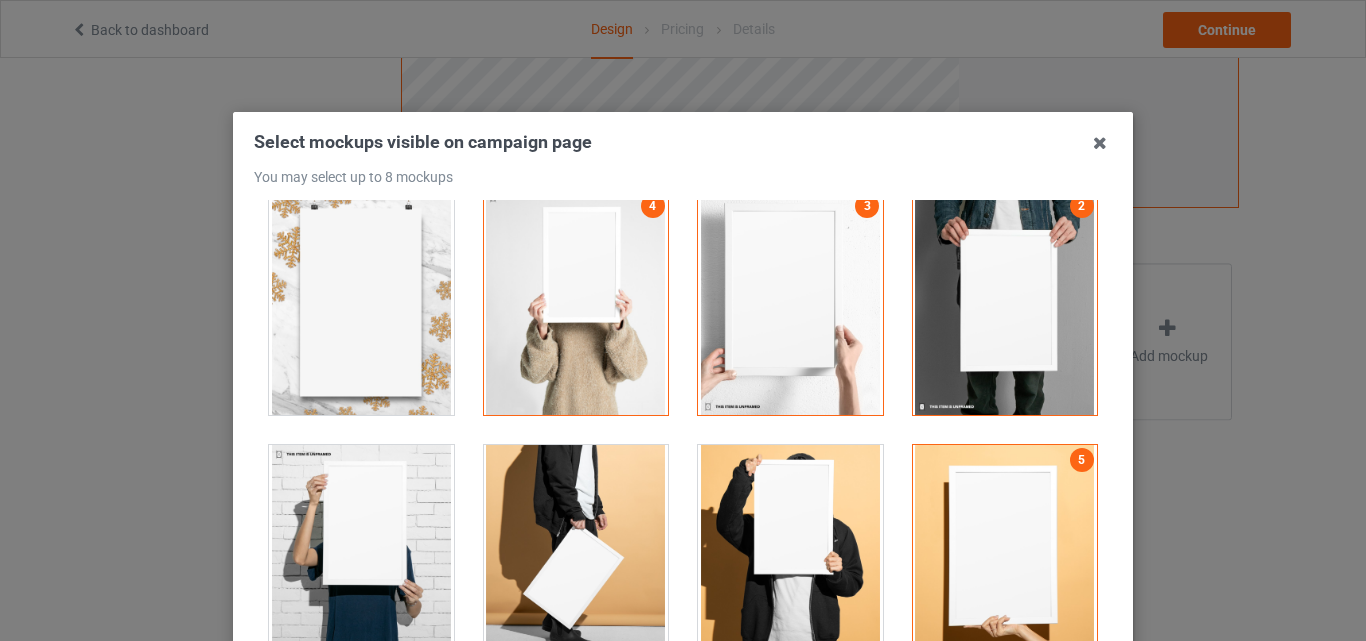 drag, startPoint x: 842, startPoint y: 540, endPoint x: 870, endPoint y: 528, distance: 30.463093 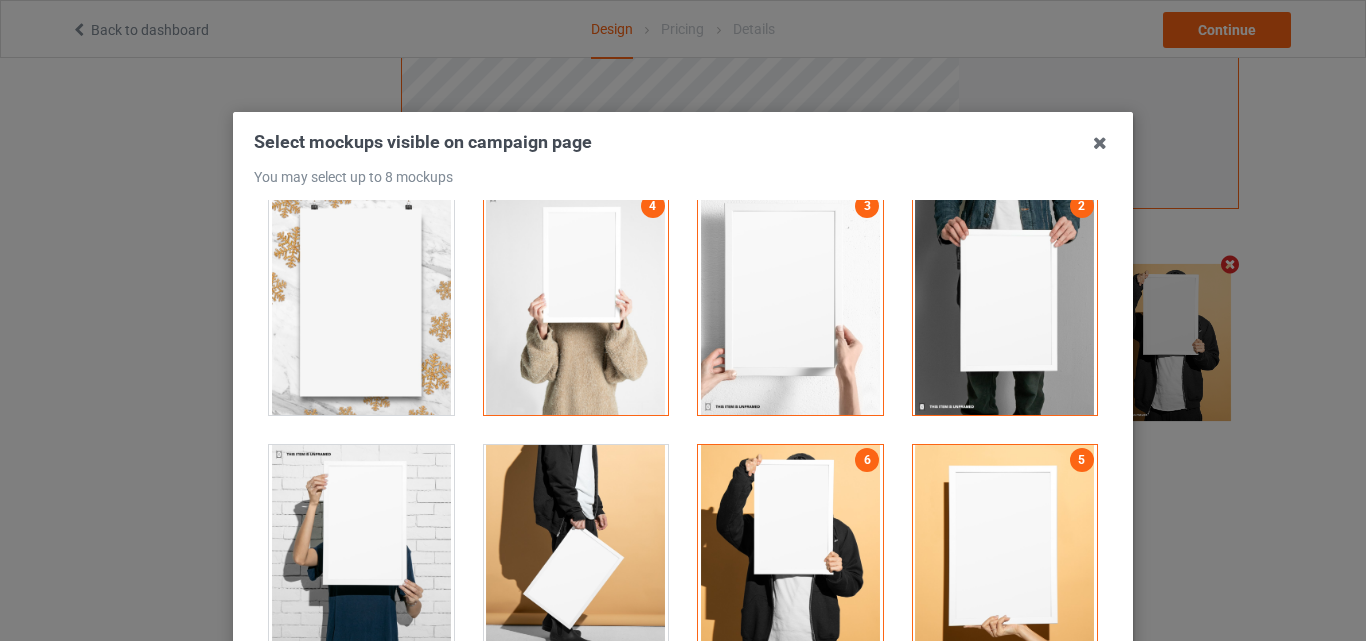 scroll, scrollTop: 654, scrollLeft: 0, axis: vertical 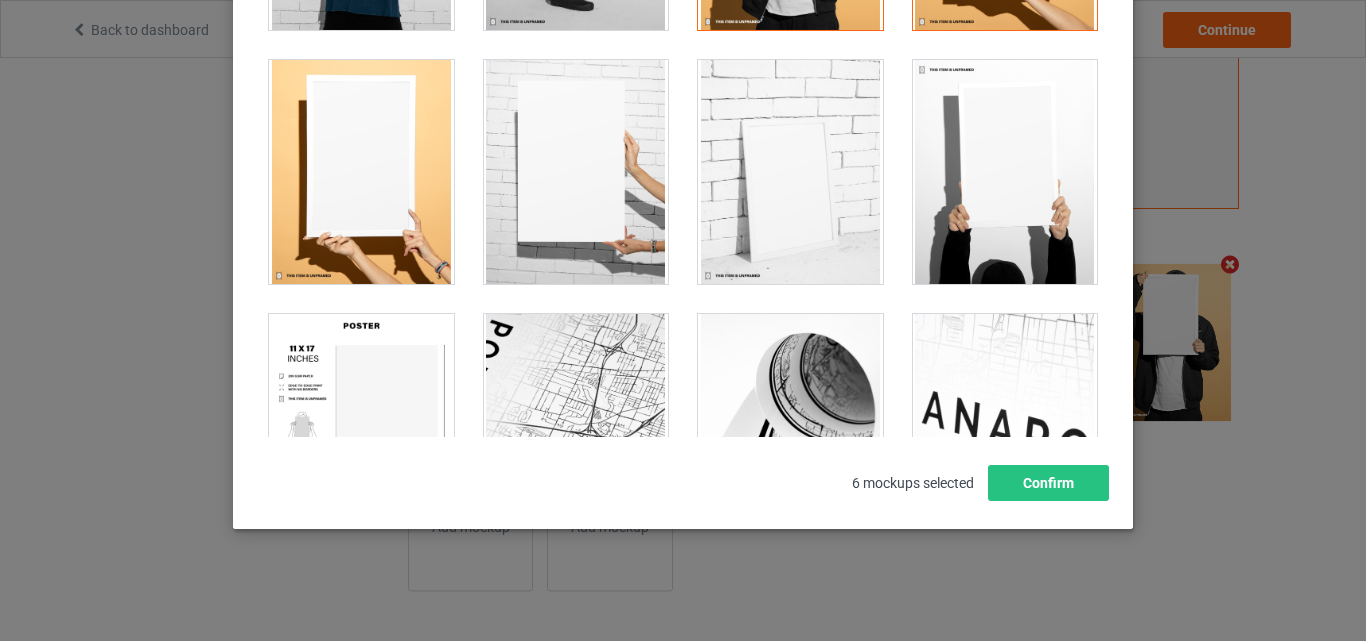 click at bounding box center (790, 172) 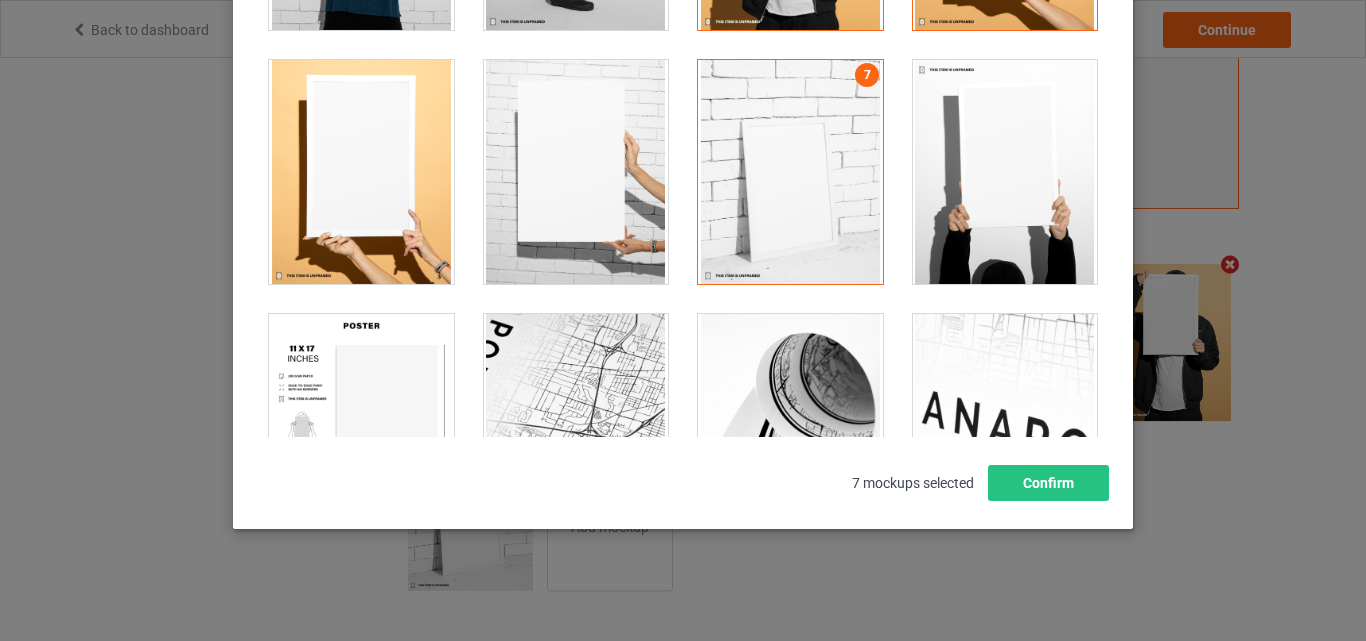 click at bounding box center [361, 426] 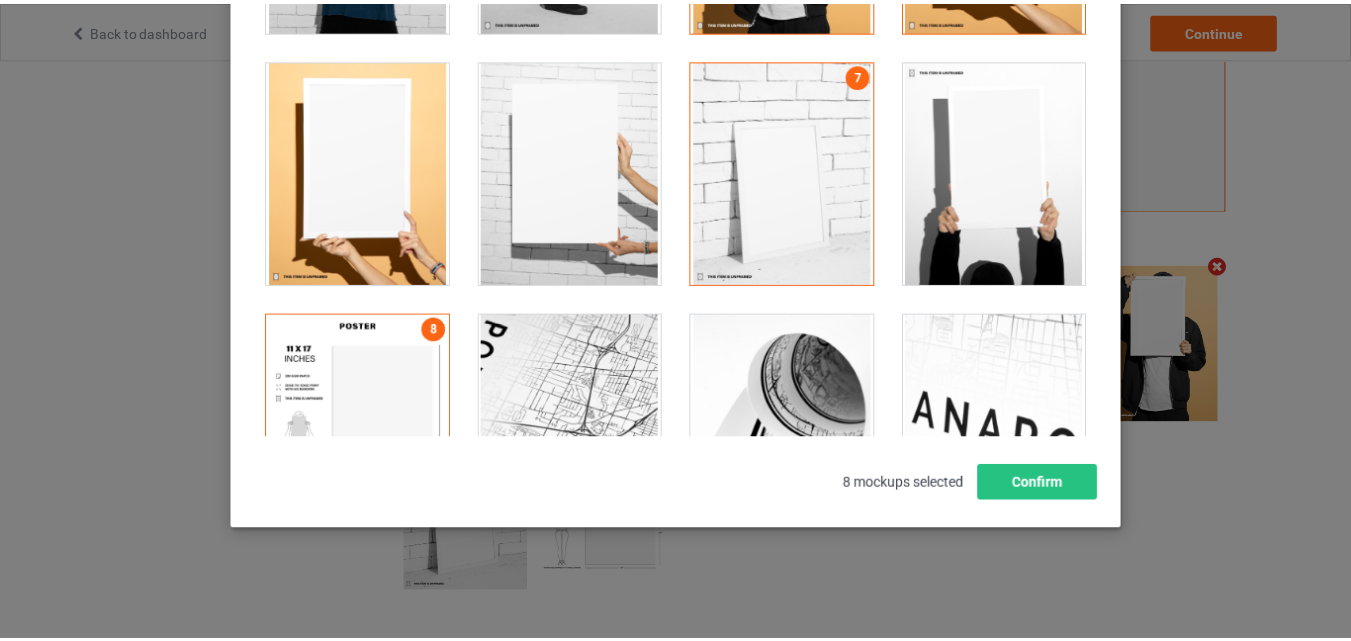 scroll, scrollTop: 653, scrollLeft: 0, axis: vertical 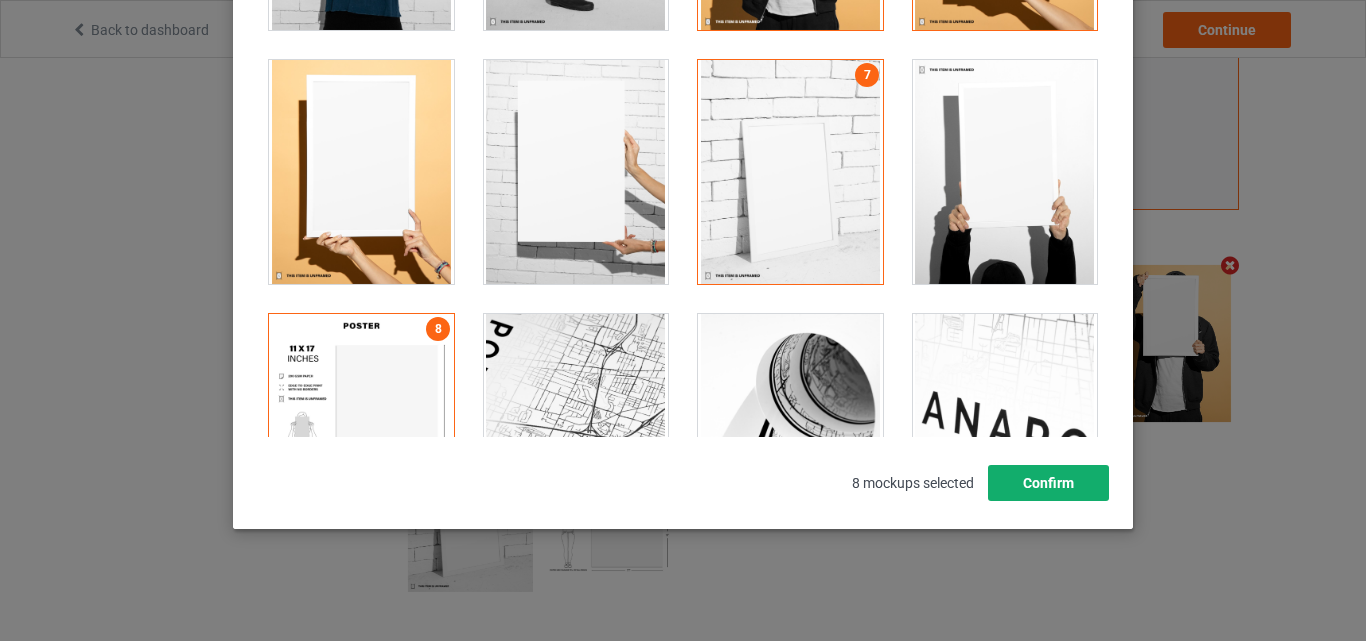 click on "Confirm" at bounding box center [1048, 483] 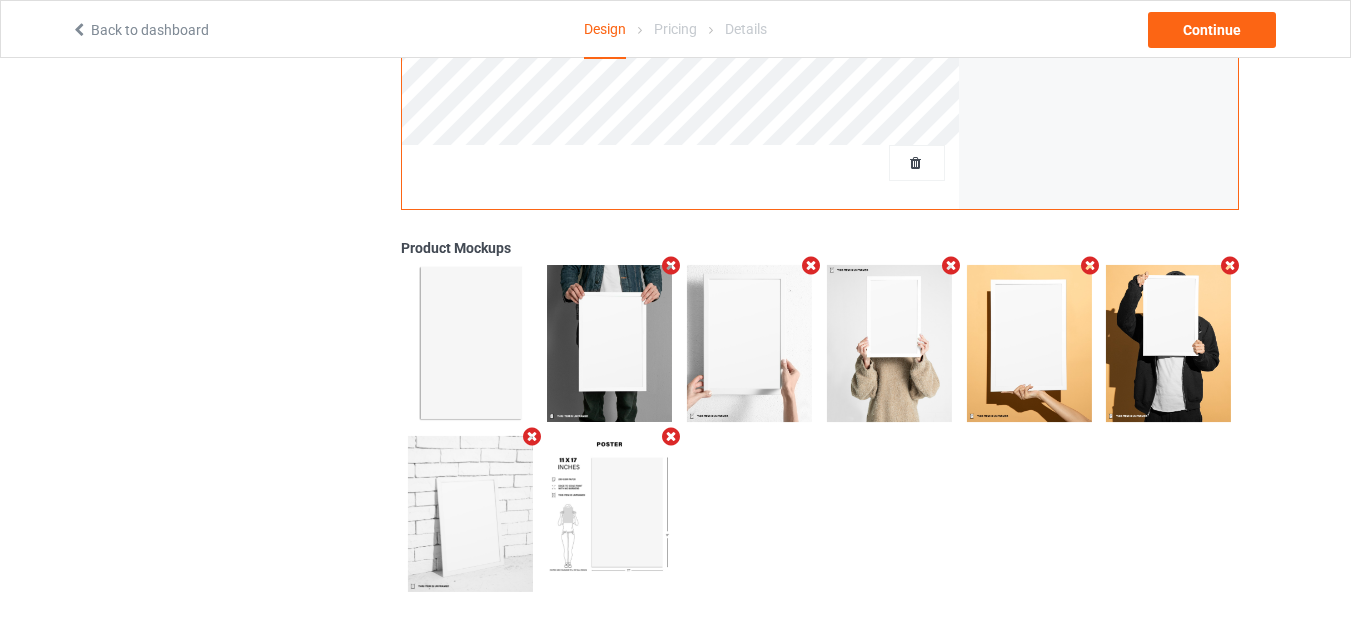 scroll, scrollTop: 0, scrollLeft: 0, axis: both 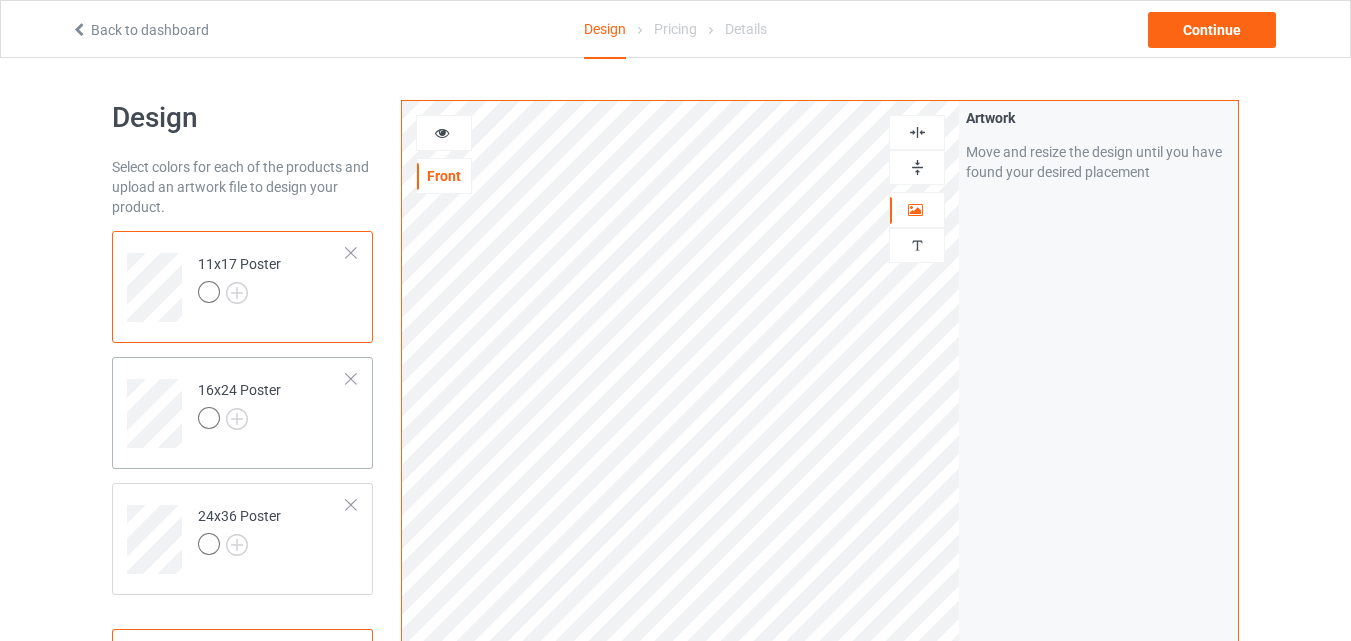 click on "16x24 Poster" at bounding box center [272, 406] 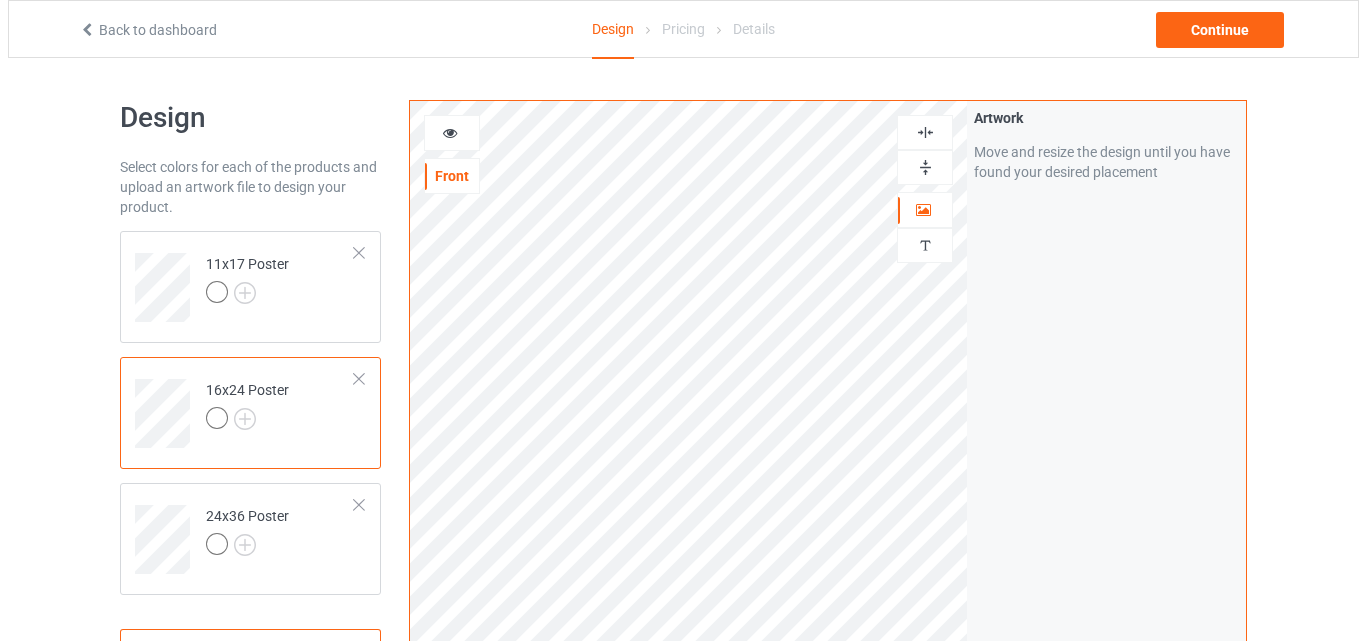 scroll, scrollTop: 655, scrollLeft: 0, axis: vertical 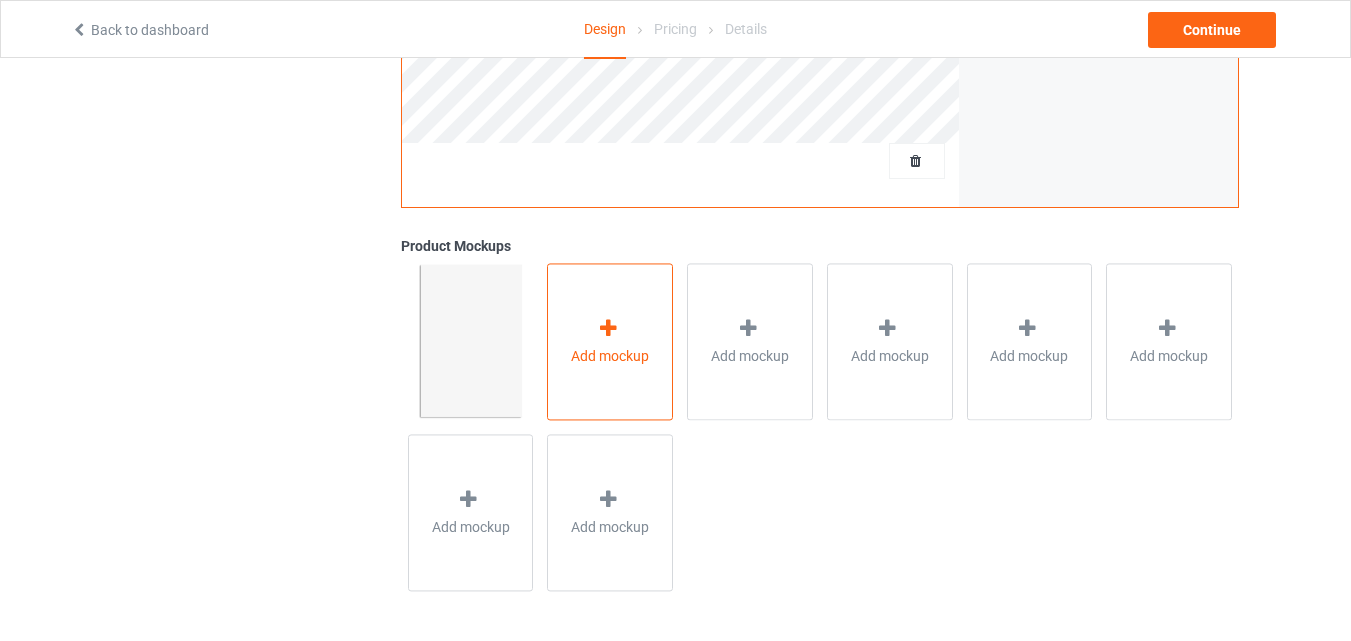 click on "Add mockup" at bounding box center [610, 341] 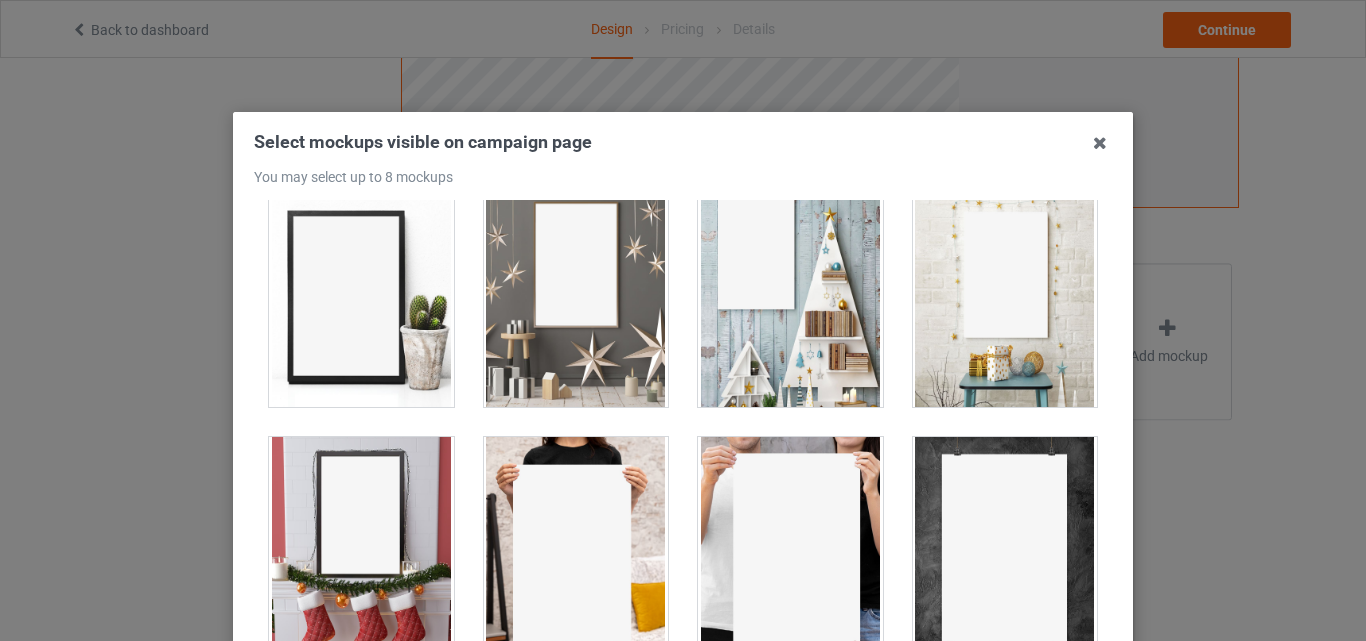 scroll, scrollTop: 574, scrollLeft: 0, axis: vertical 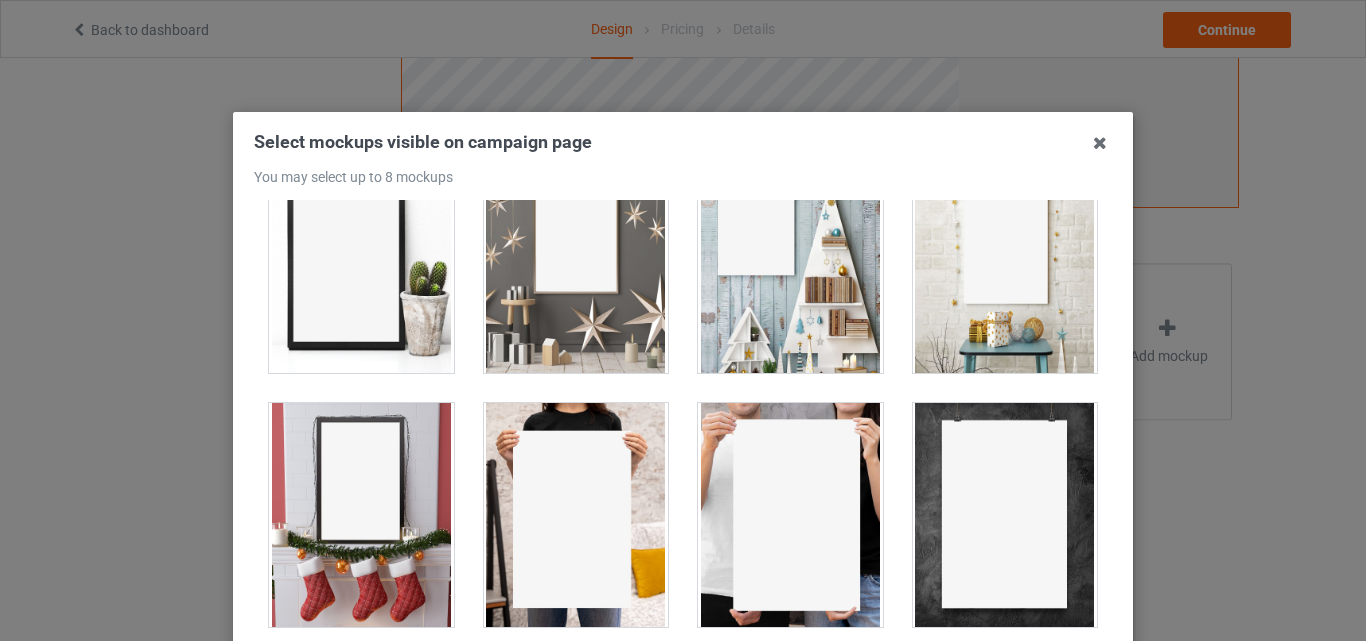 click at bounding box center (1005, 261) 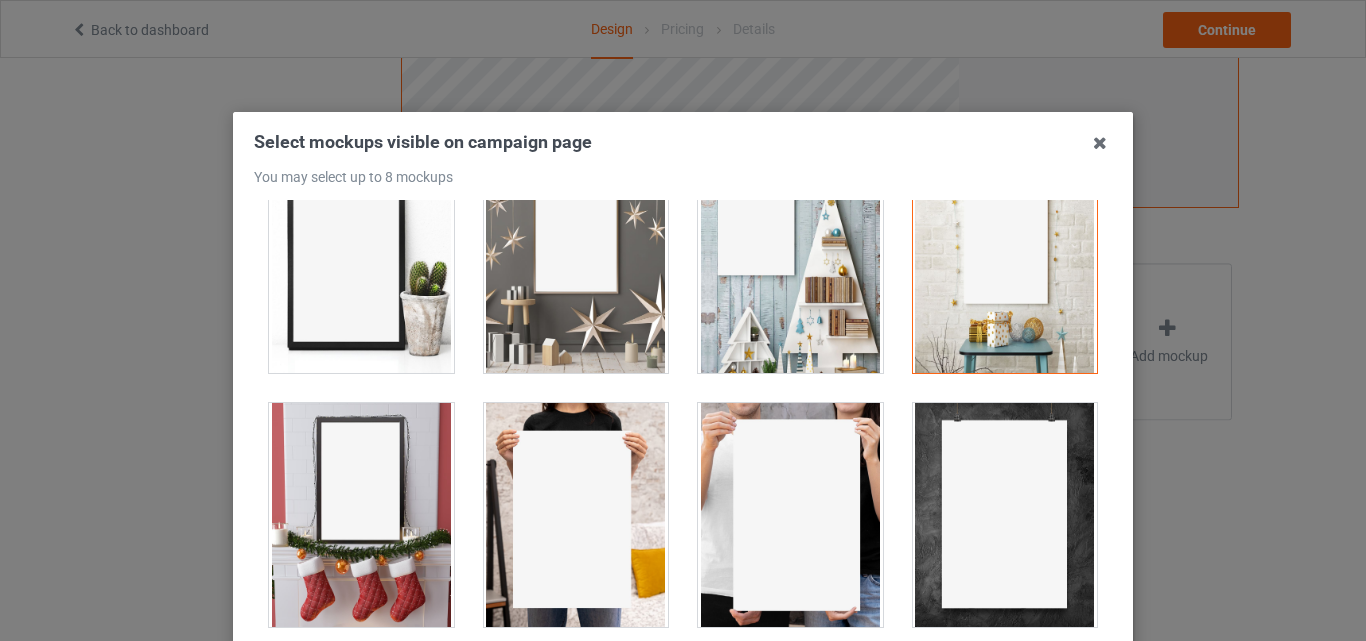 drag, startPoint x: 866, startPoint y: 317, endPoint x: 811, endPoint y: 317, distance: 55 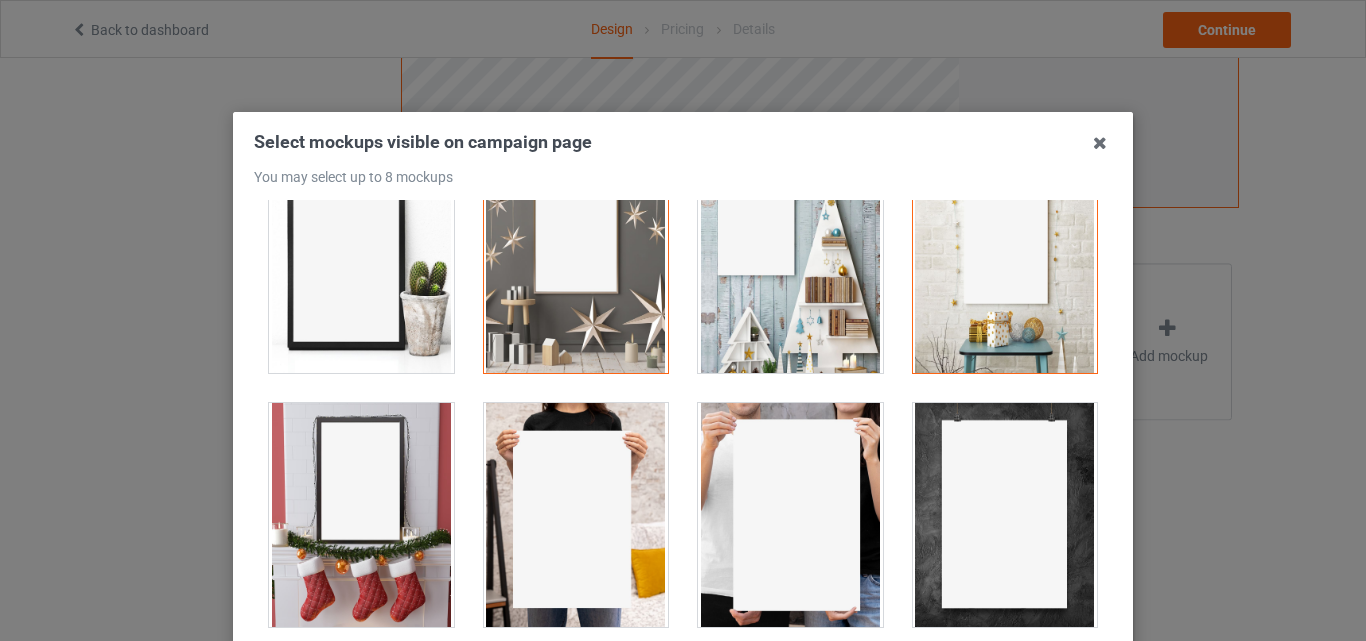 click at bounding box center (361, 261) 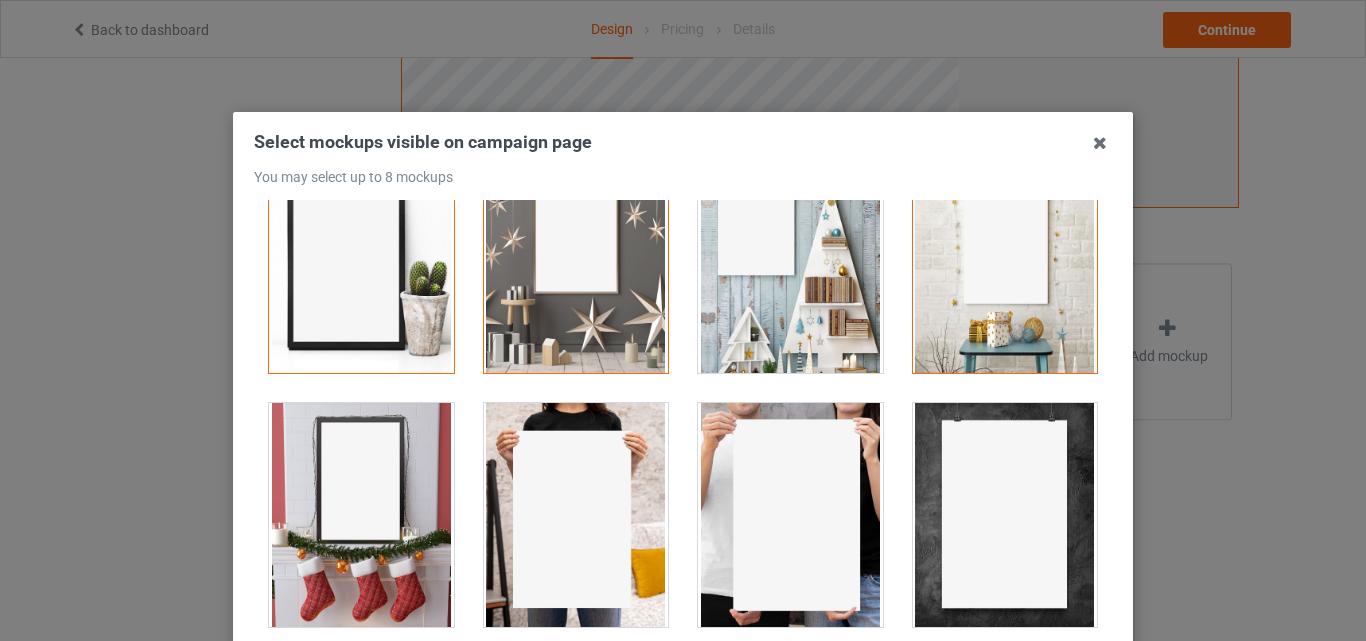 click at bounding box center (361, 515) 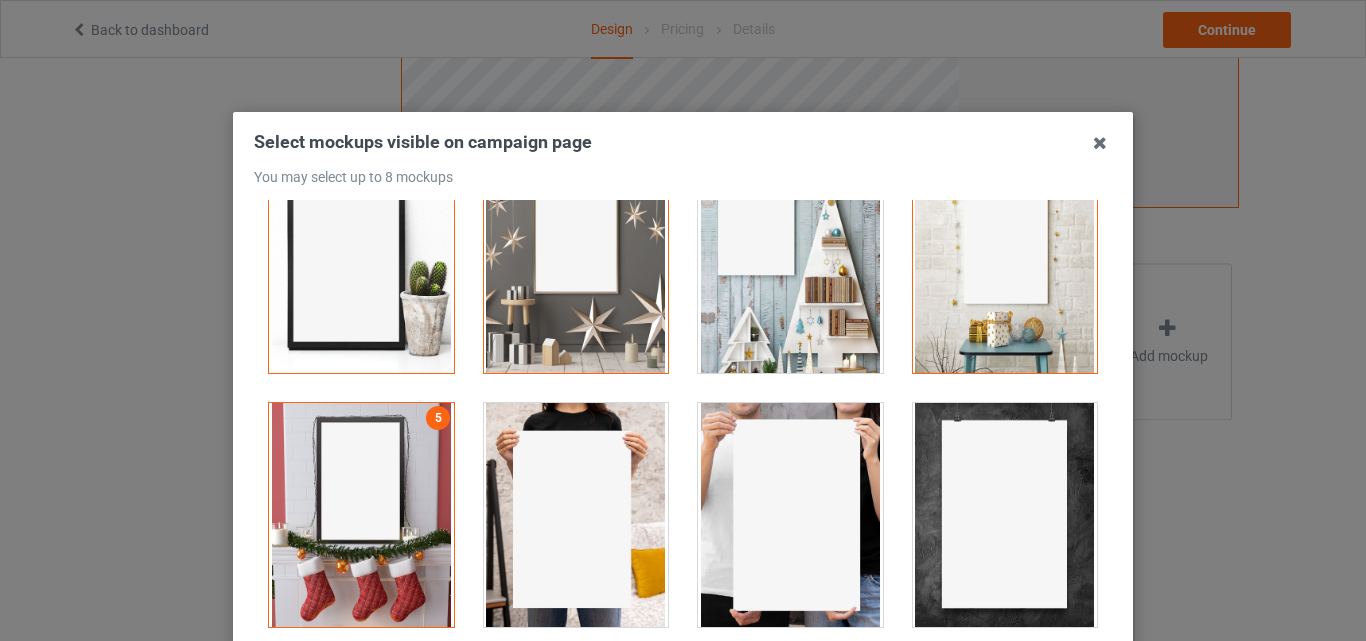 click at bounding box center [790, 261] 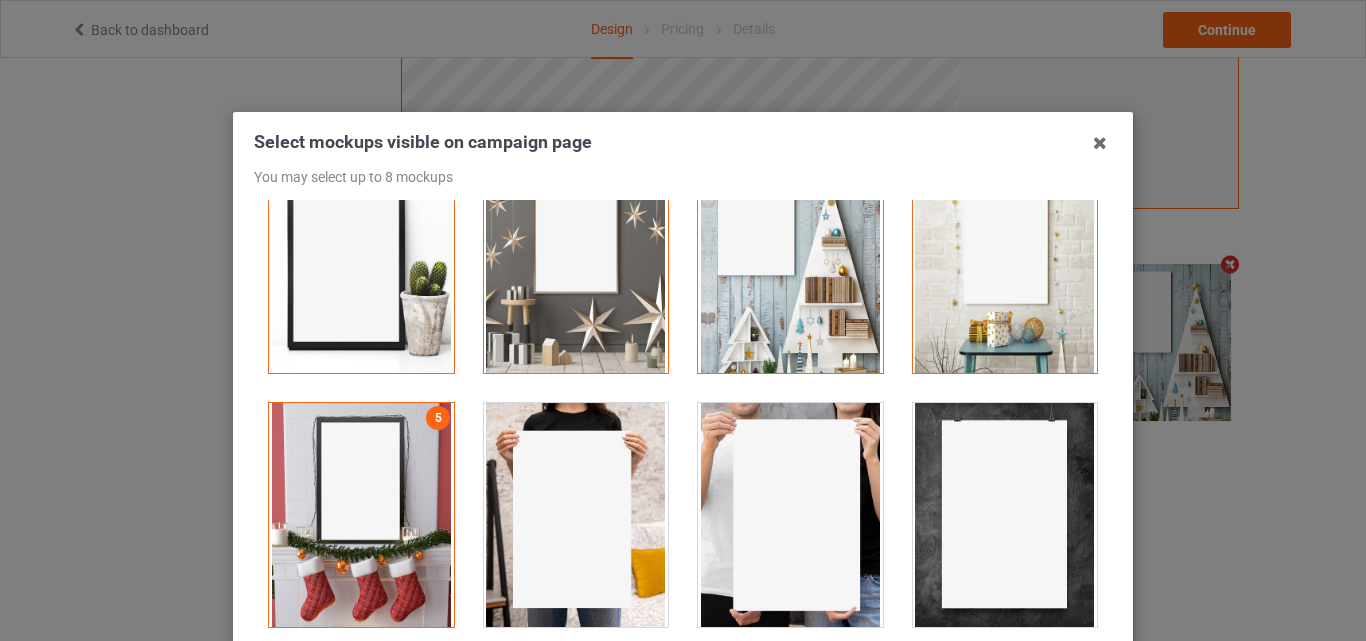 click at bounding box center (790, 261) 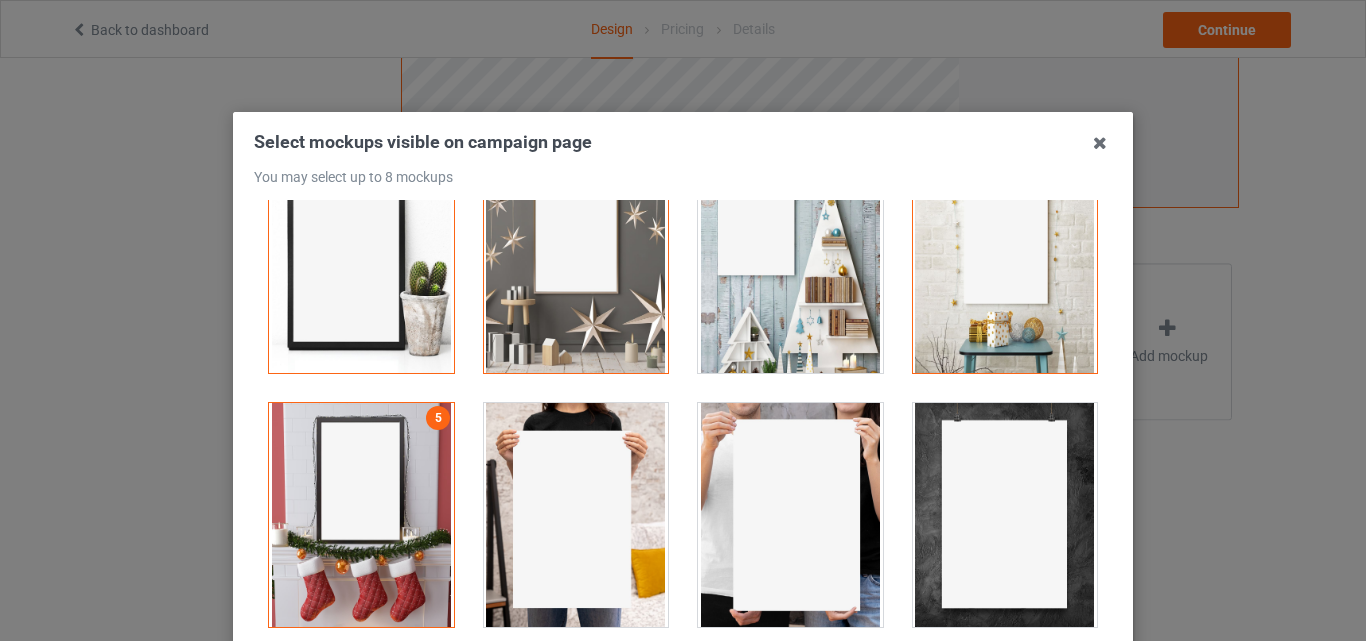 scroll, scrollTop: 655, scrollLeft: 0, axis: vertical 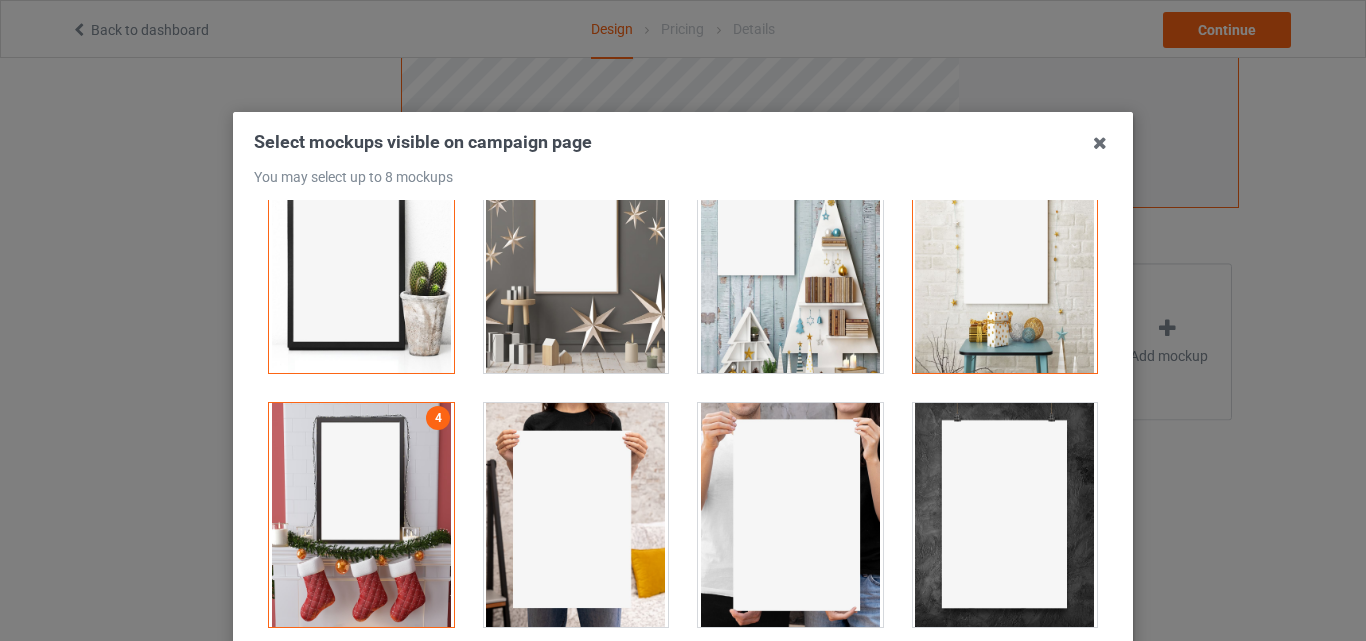 drag, startPoint x: 382, startPoint y: 476, endPoint x: 396, endPoint y: 335, distance: 141.69333 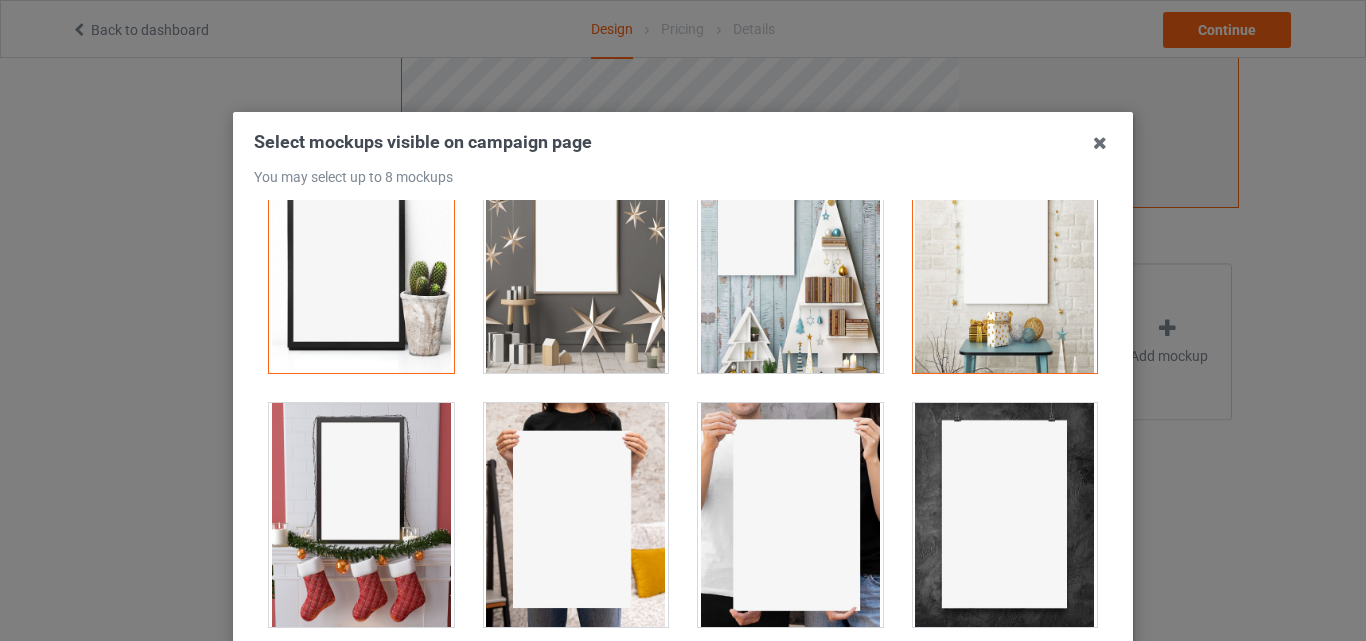 click at bounding box center (361, 261) 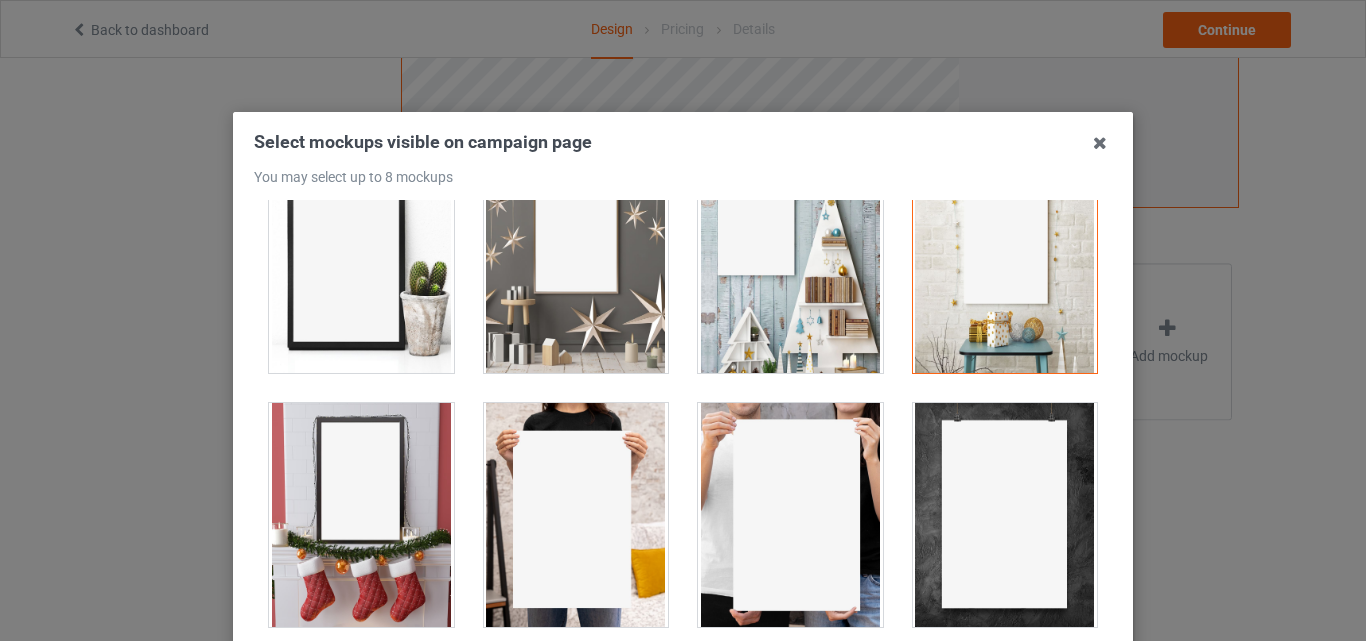 click at bounding box center [790, 261] 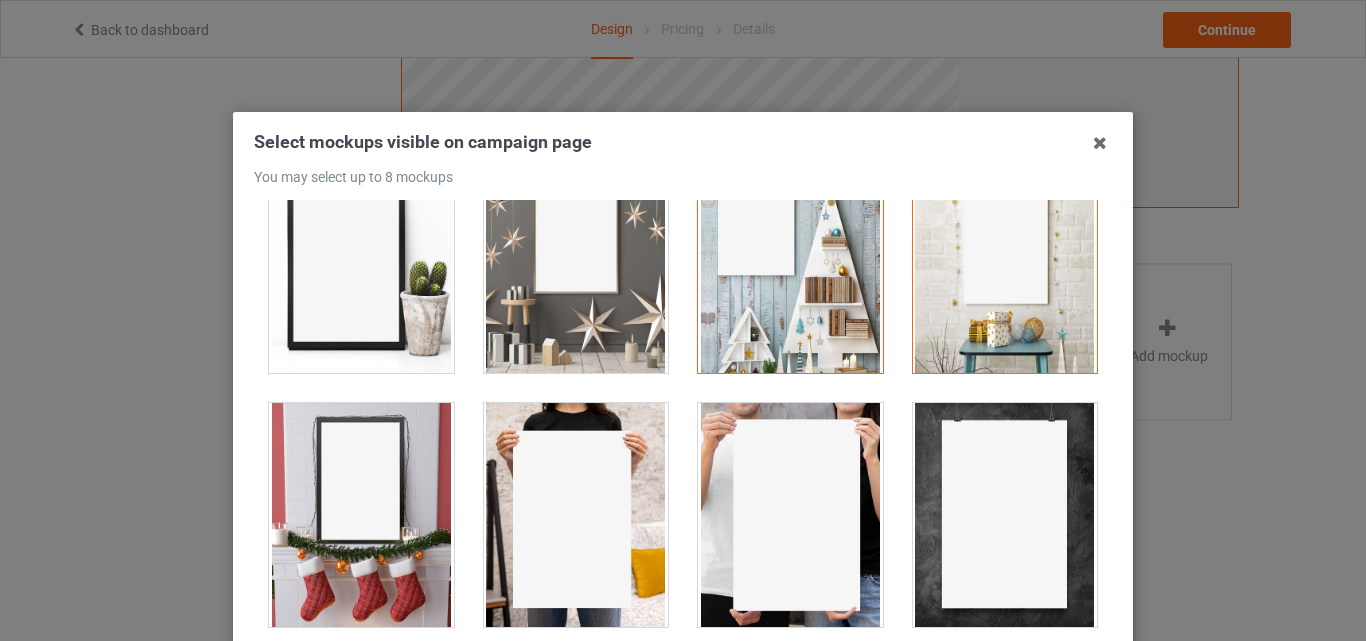 drag, startPoint x: 604, startPoint y: 331, endPoint x: 585, endPoint y: 335, distance: 19.416489 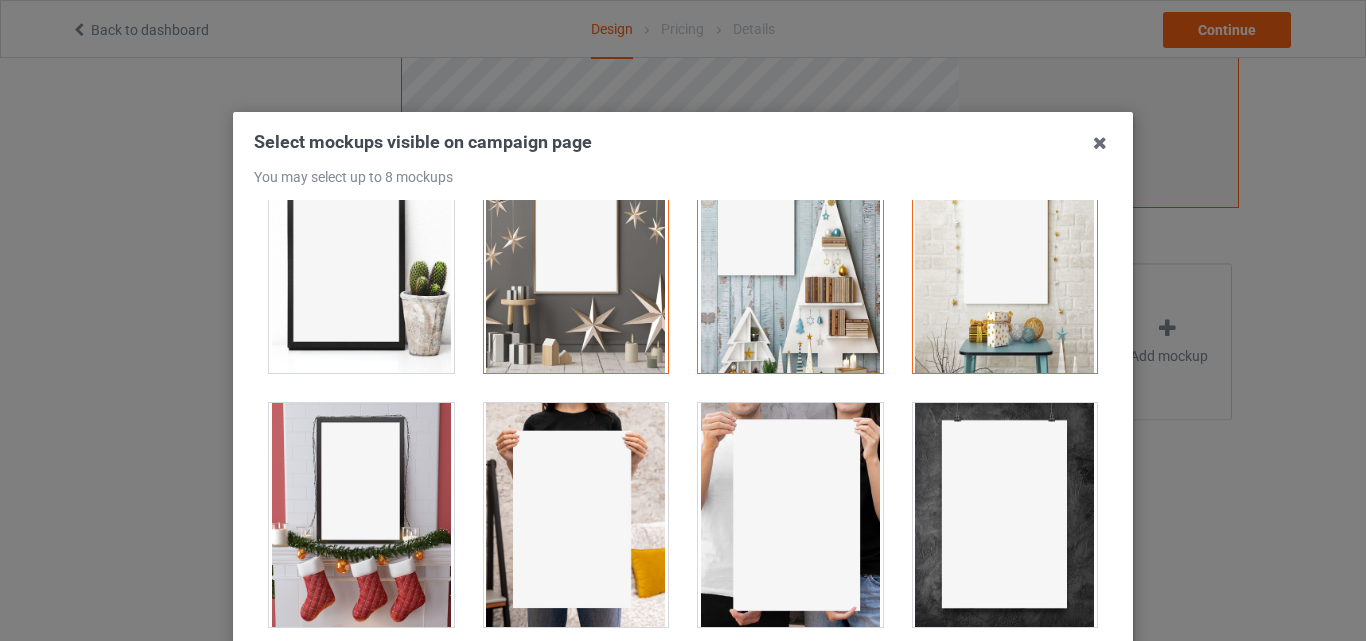 click at bounding box center [361, 261] 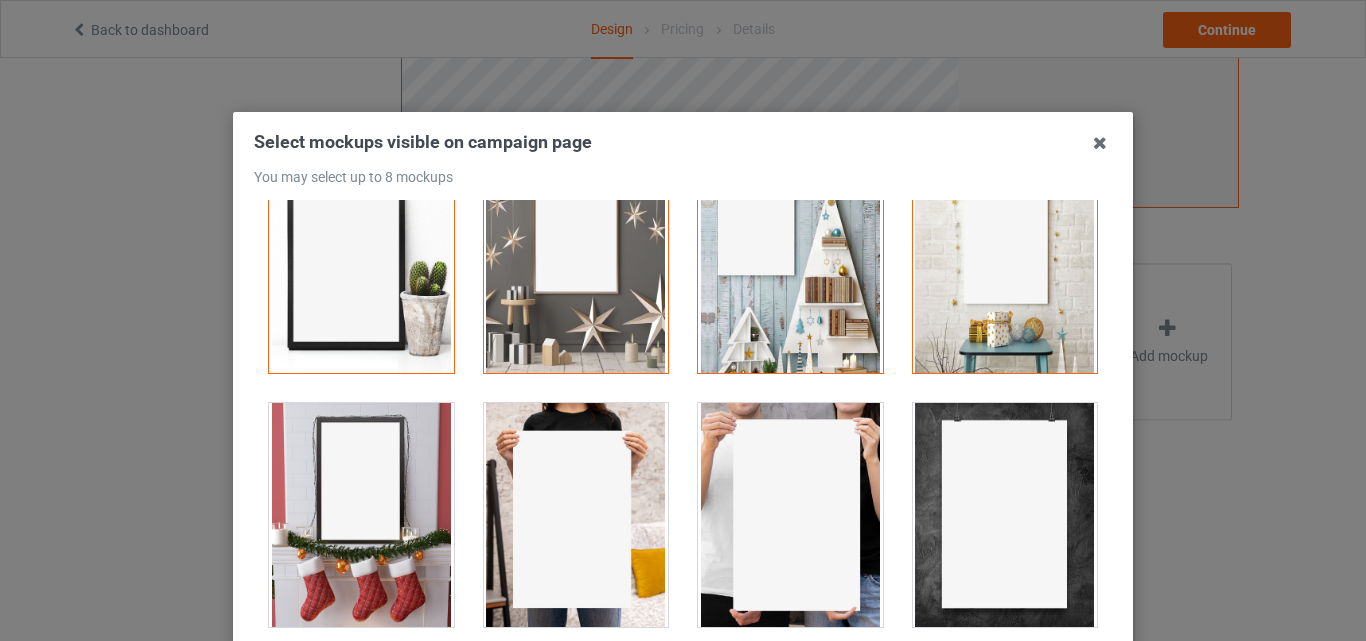 click at bounding box center (361, 515) 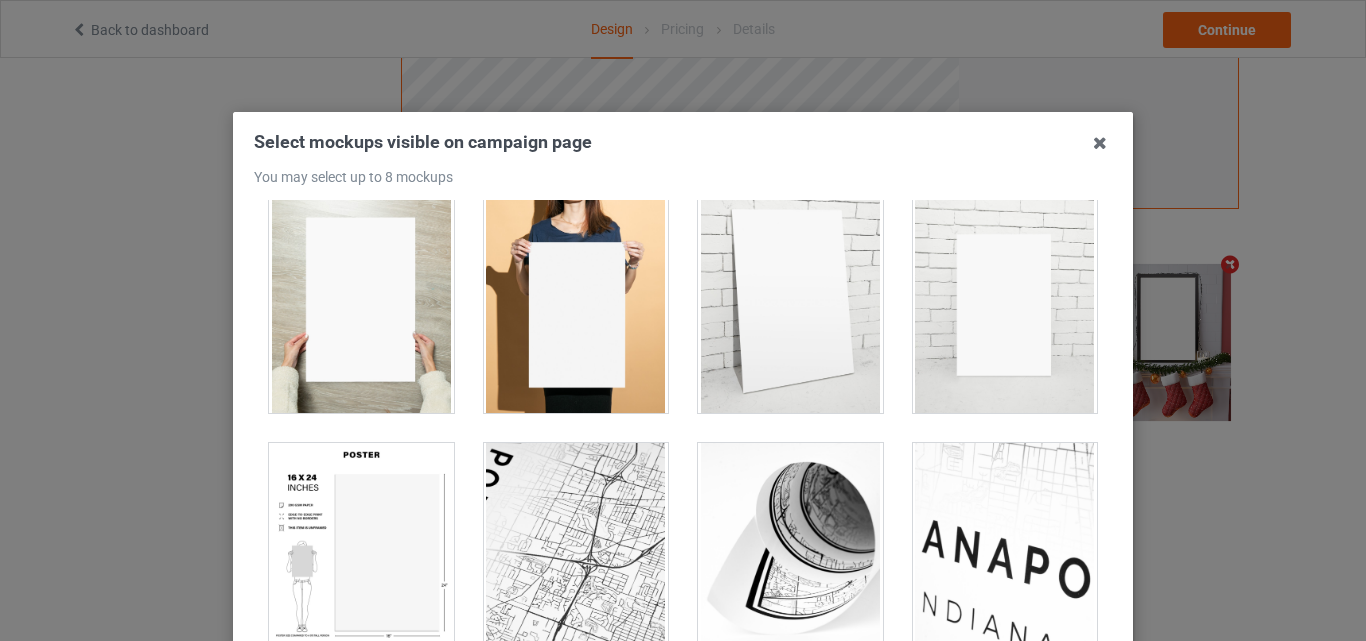 scroll, scrollTop: 2081, scrollLeft: 0, axis: vertical 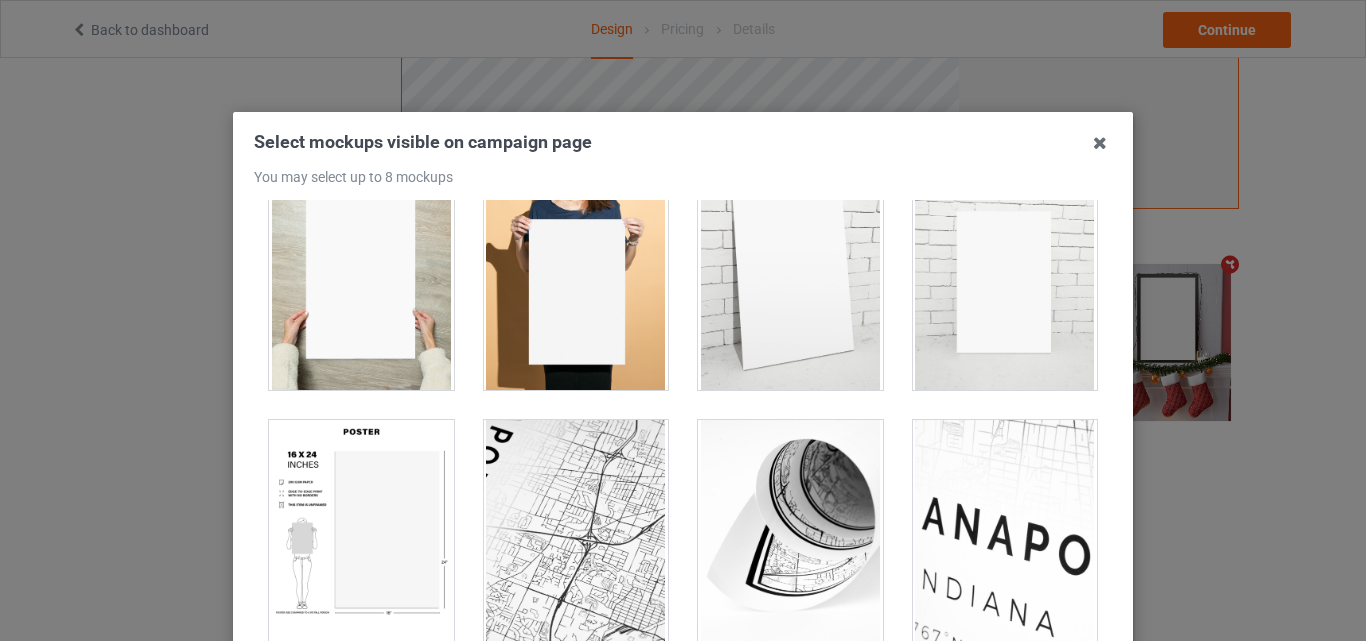 drag, startPoint x: 820, startPoint y: 338, endPoint x: 583, endPoint y: 462, distance: 267.47897 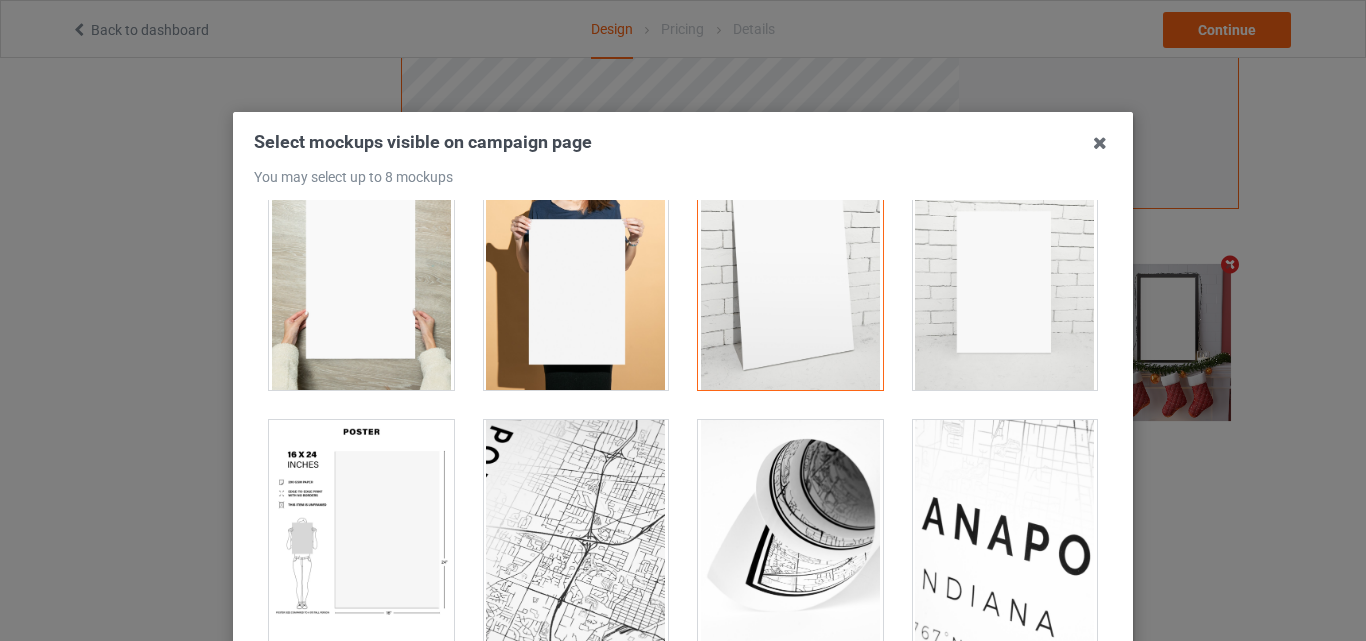 click at bounding box center [361, 532] 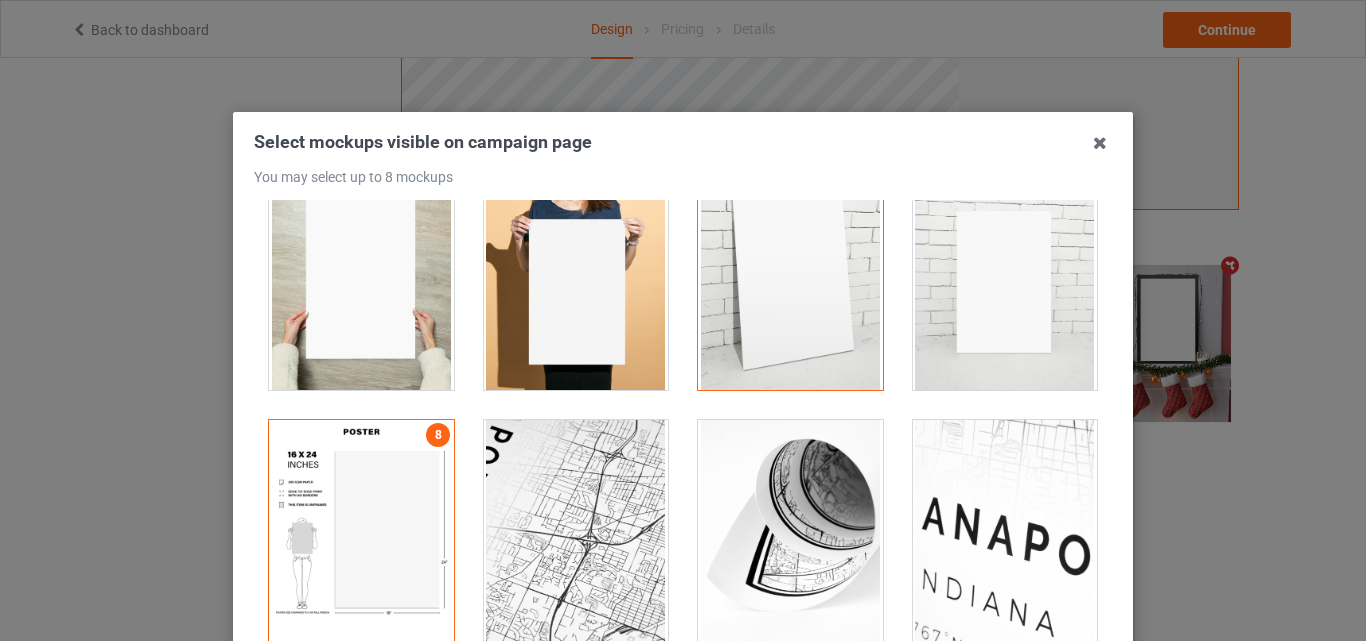 scroll, scrollTop: 653, scrollLeft: 0, axis: vertical 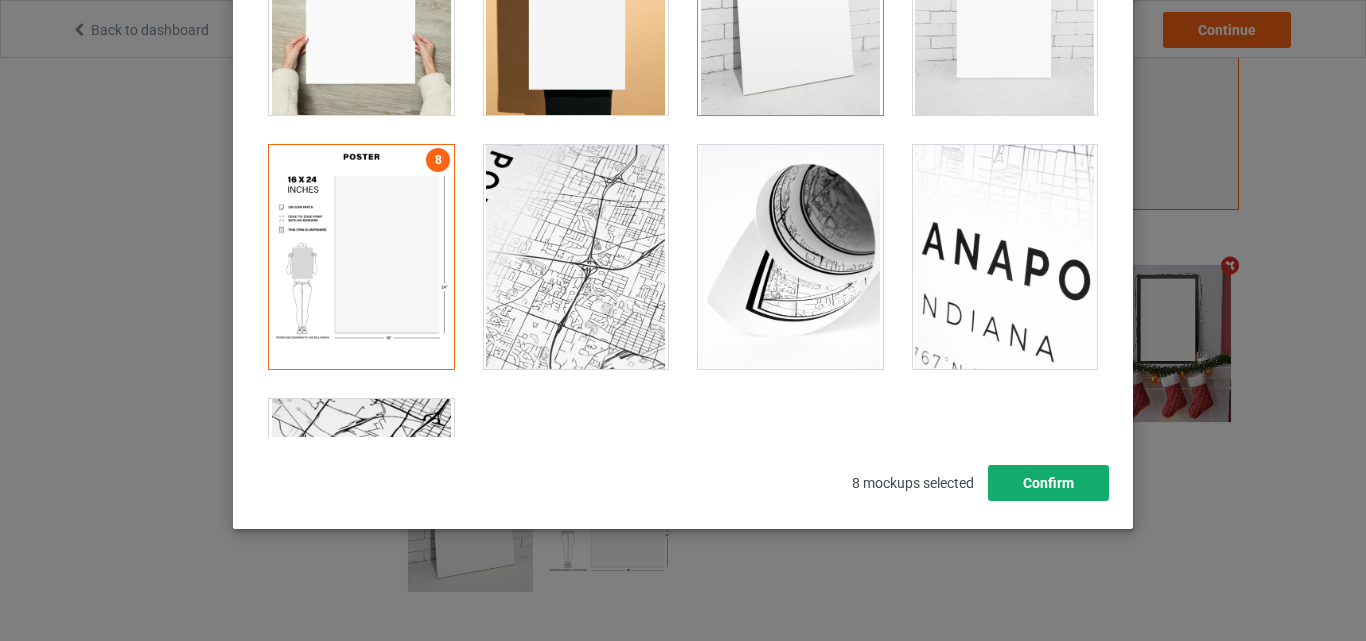 drag, startPoint x: 1012, startPoint y: 494, endPoint x: 979, endPoint y: 478, distance: 36.67424 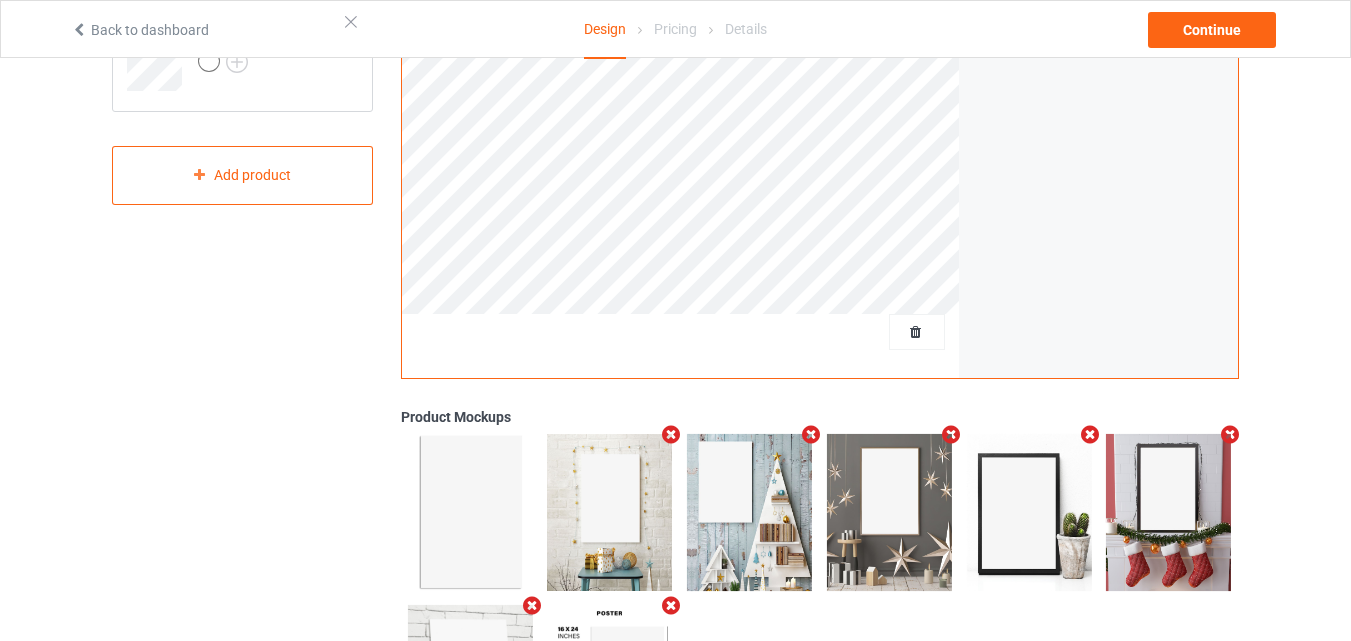 scroll, scrollTop: 0, scrollLeft: 0, axis: both 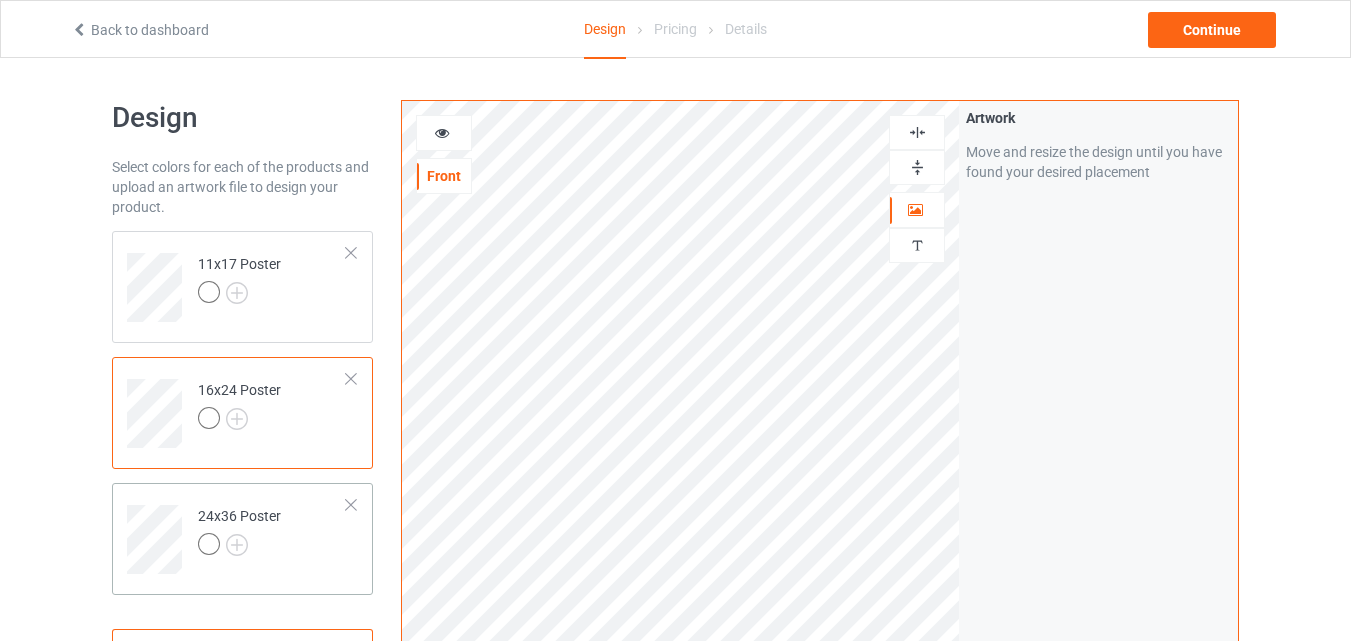 click on "24x36 Poster" at bounding box center (272, 532) 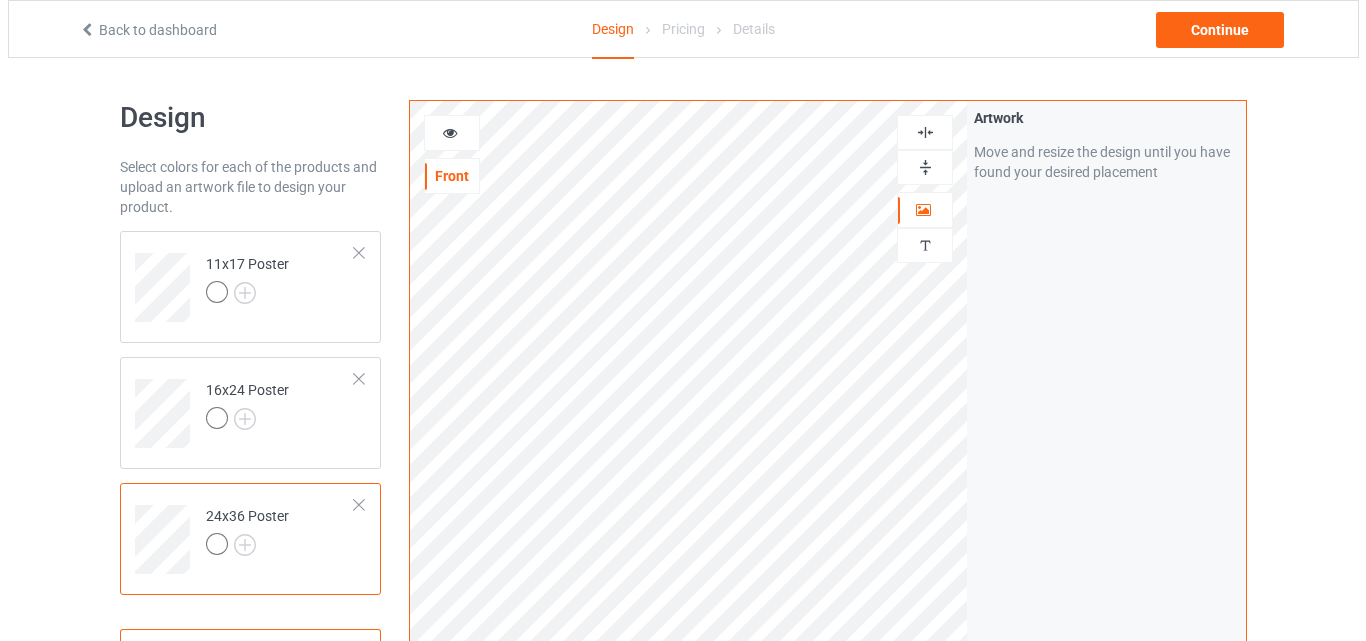 scroll, scrollTop: 655, scrollLeft: 0, axis: vertical 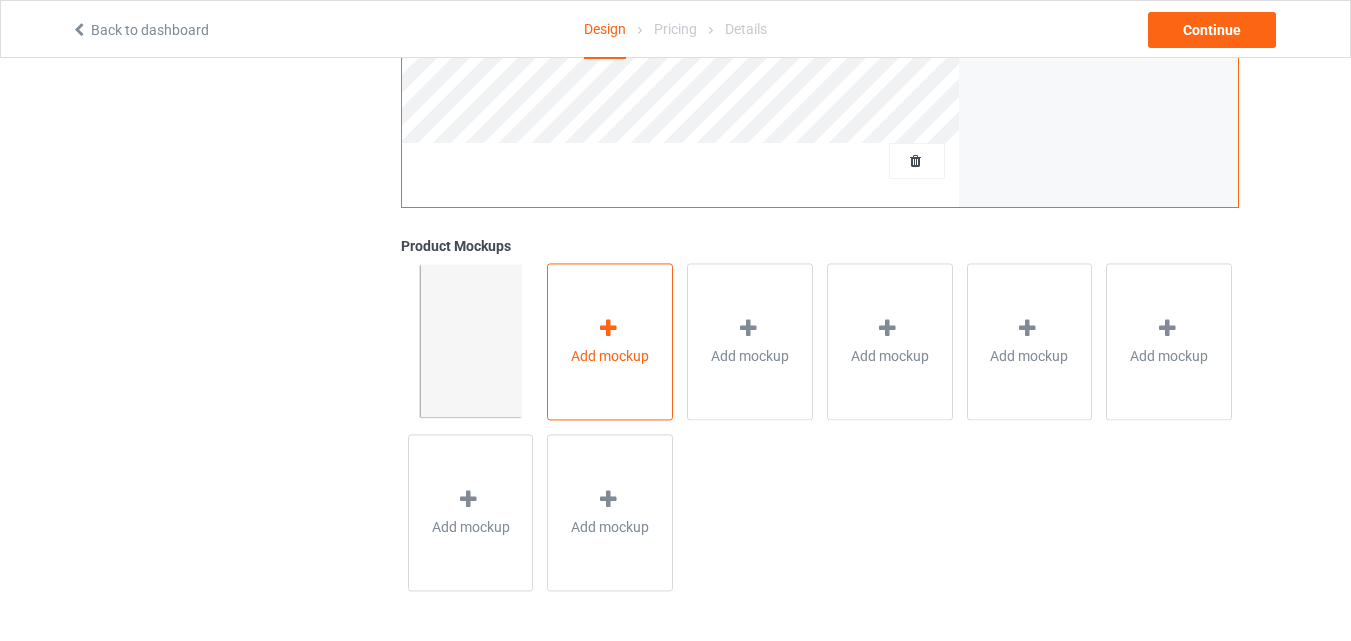 click on "Add mockup" at bounding box center (610, 356) 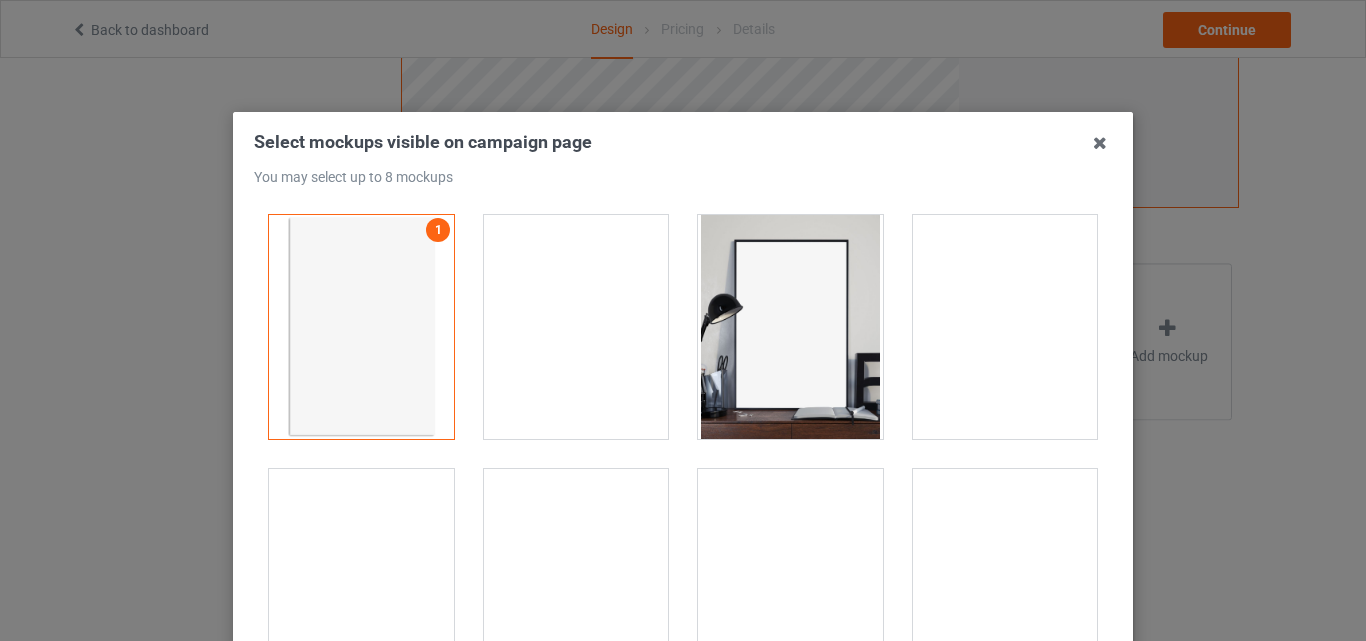 drag, startPoint x: 548, startPoint y: 343, endPoint x: 730, endPoint y: 295, distance: 188.22327 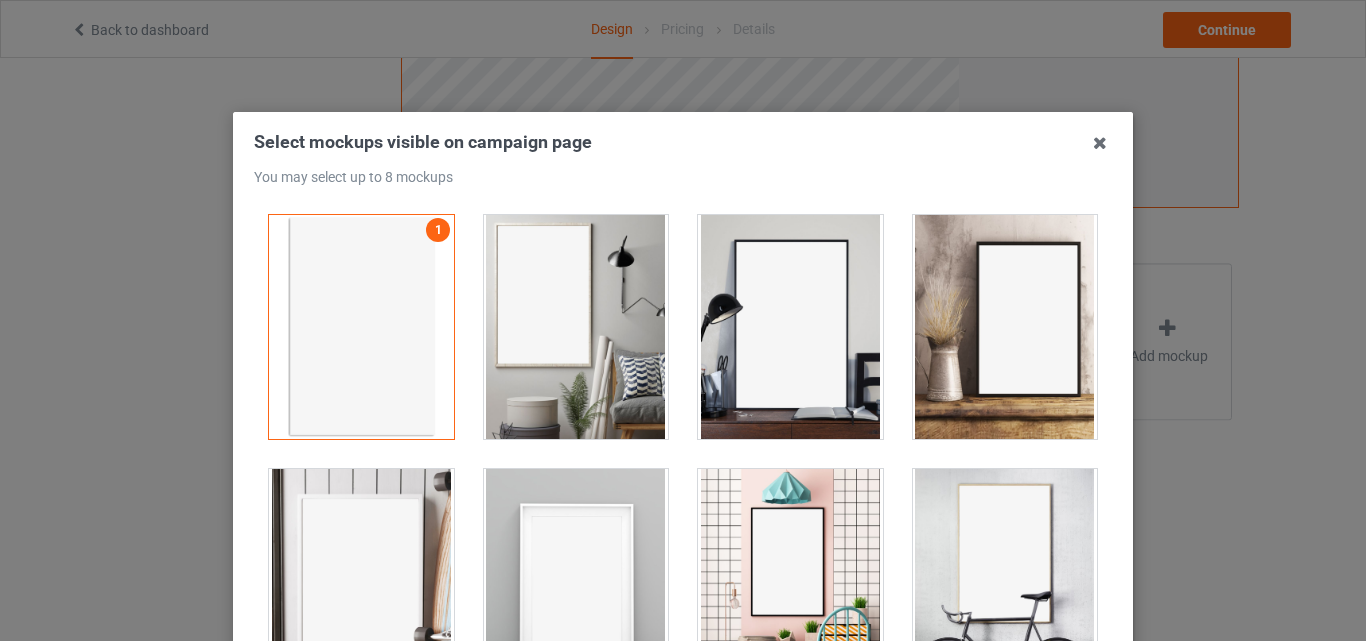 click at bounding box center (576, 327) 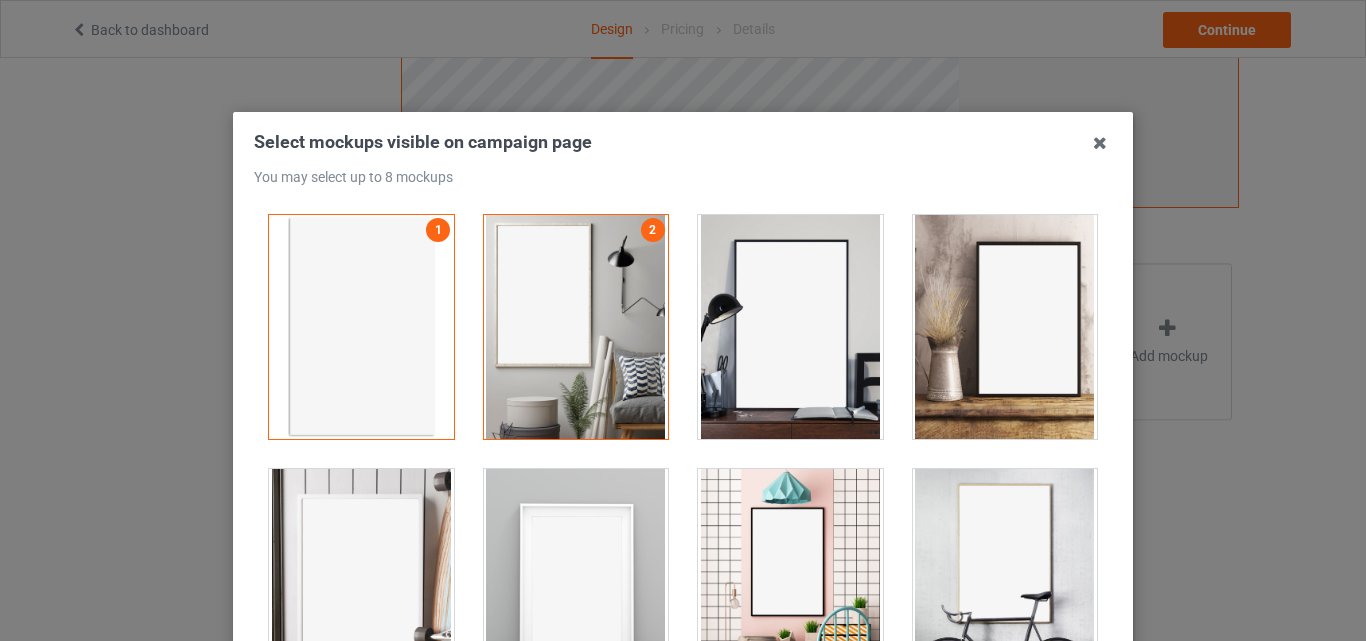 drag, startPoint x: 745, startPoint y: 288, endPoint x: 832, endPoint y: 293, distance: 87.14356 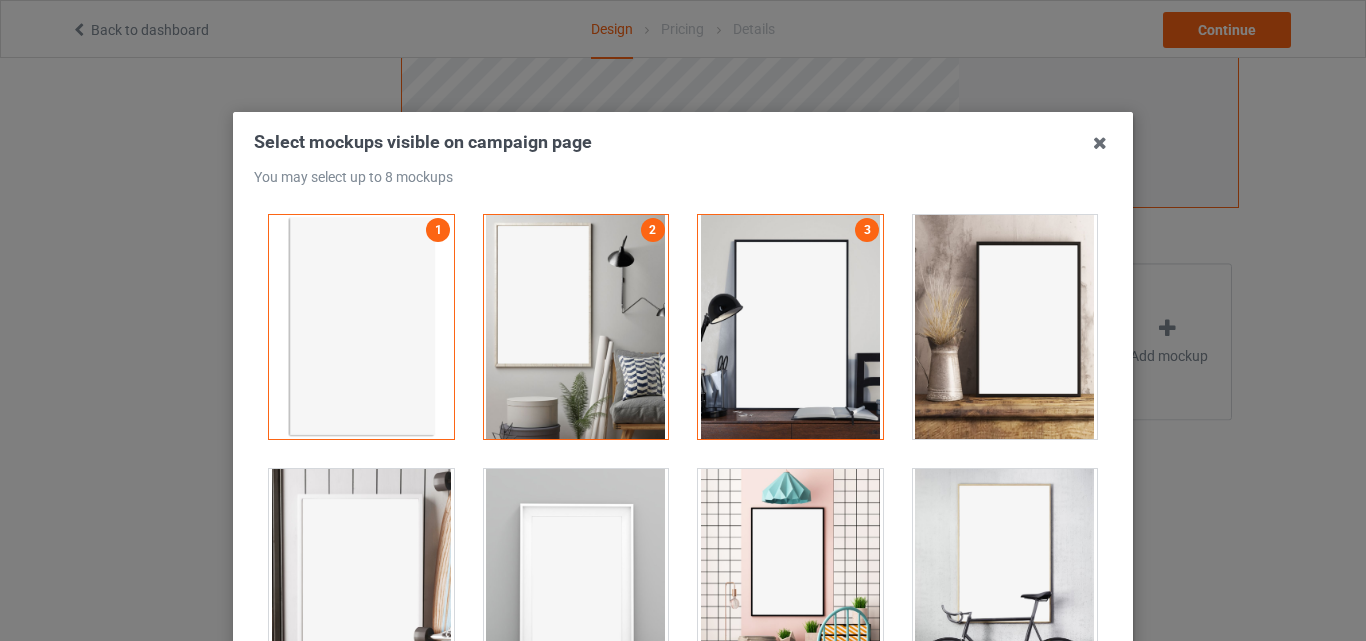 click at bounding box center (1005, 327) 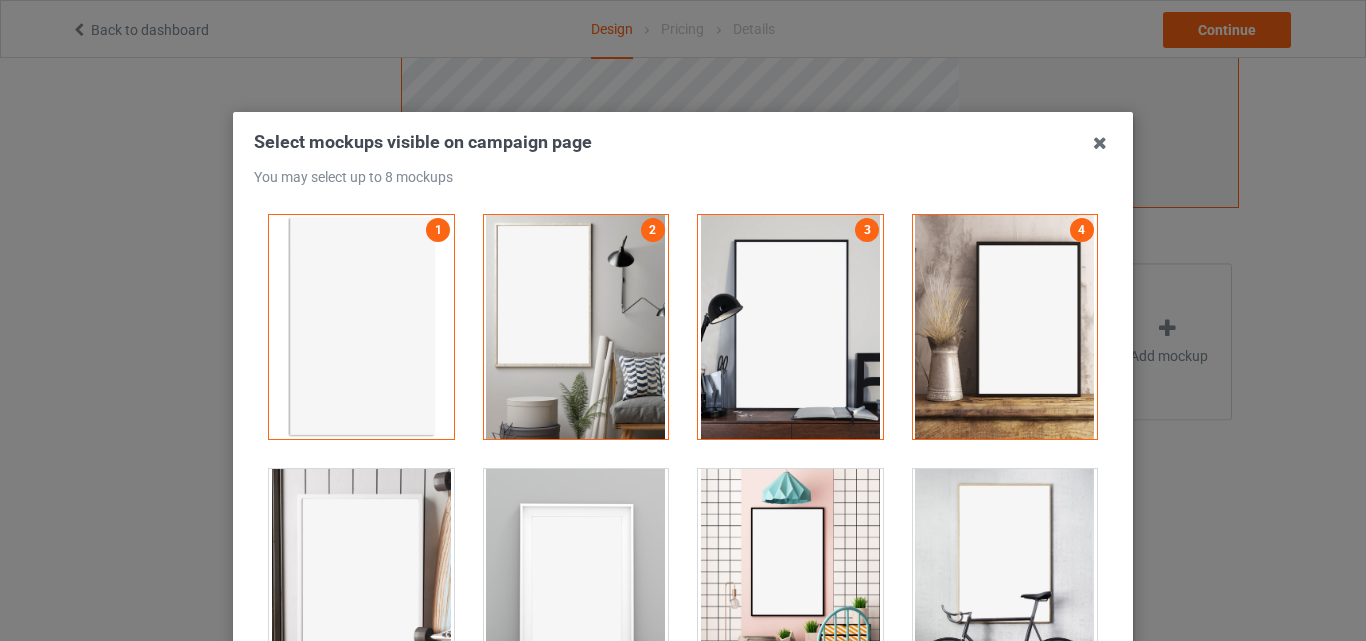 click at bounding box center (1005, 581) 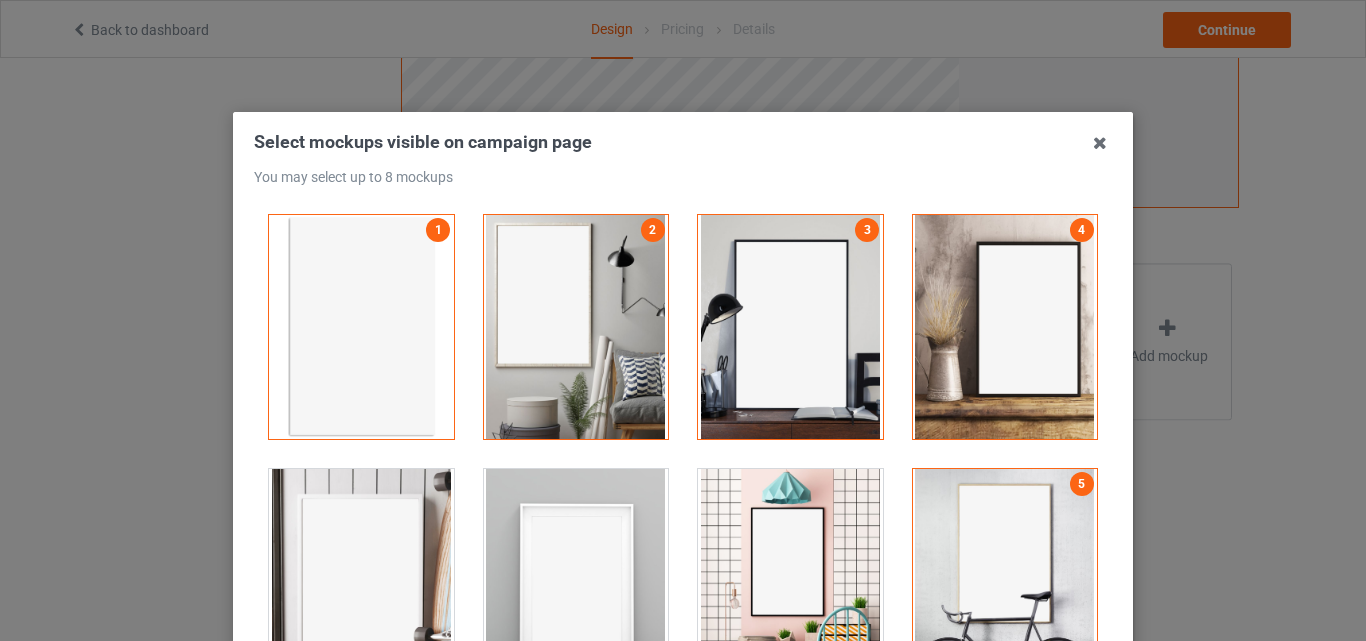drag, startPoint x: 792, startPoint y: 564, endPoint x: 558, endPoint y: 583, distance: 234.7701 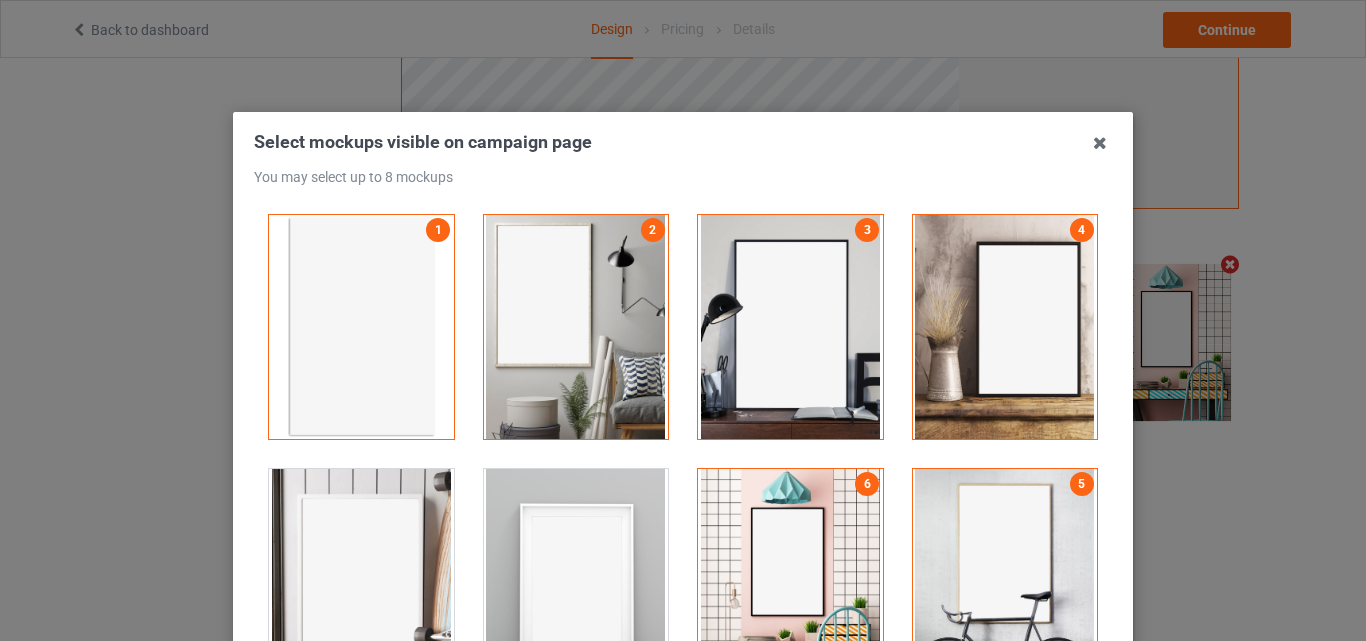 click at bounding box center [361, 581] 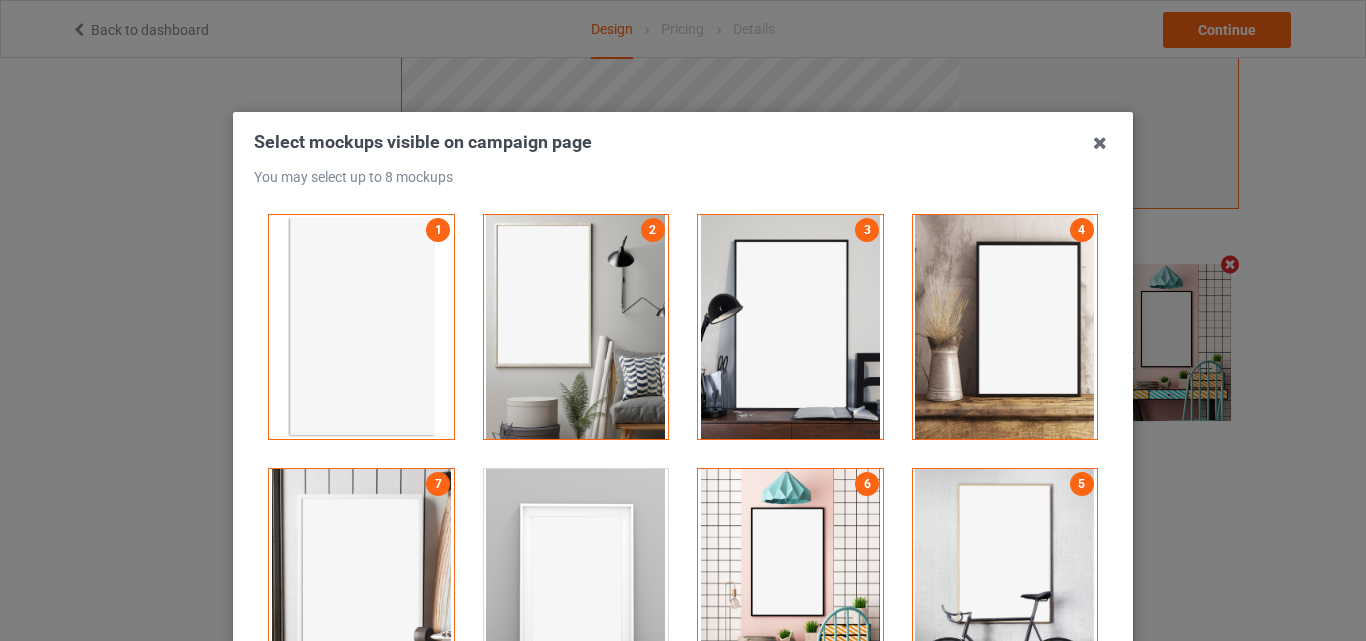 scroll, scrollTop: 1773, scrollLeft: 0, axis: vertical 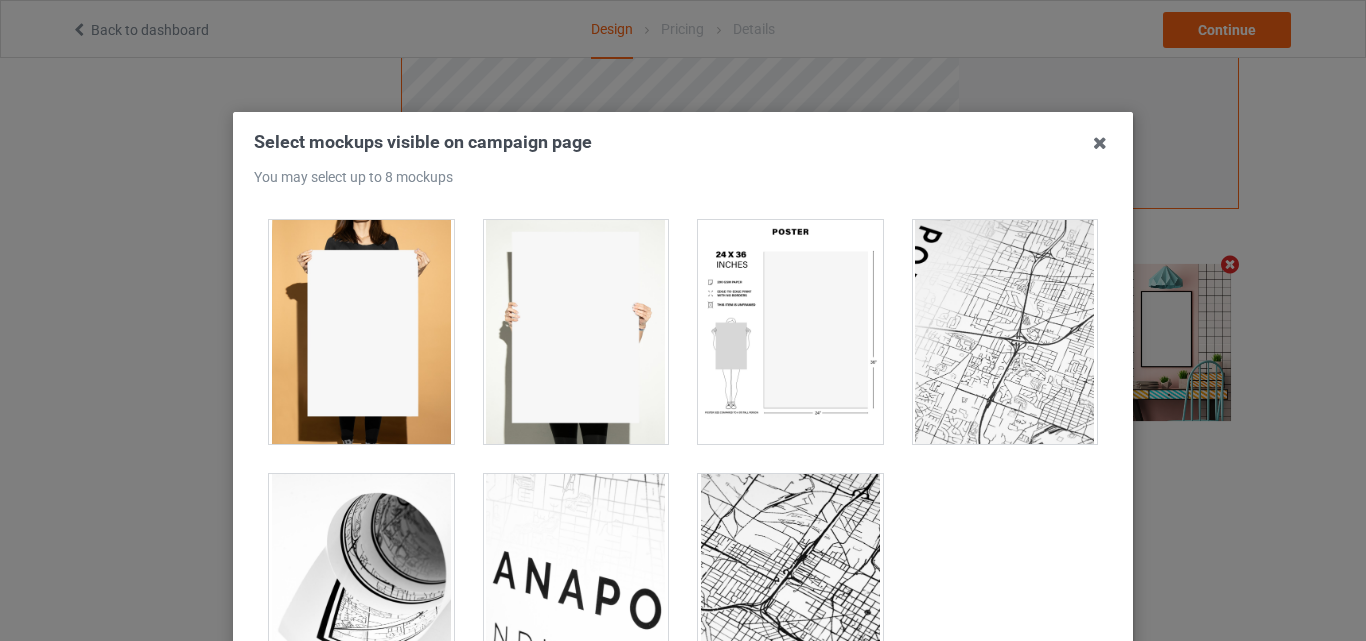 click at bounding box center [790, 332] 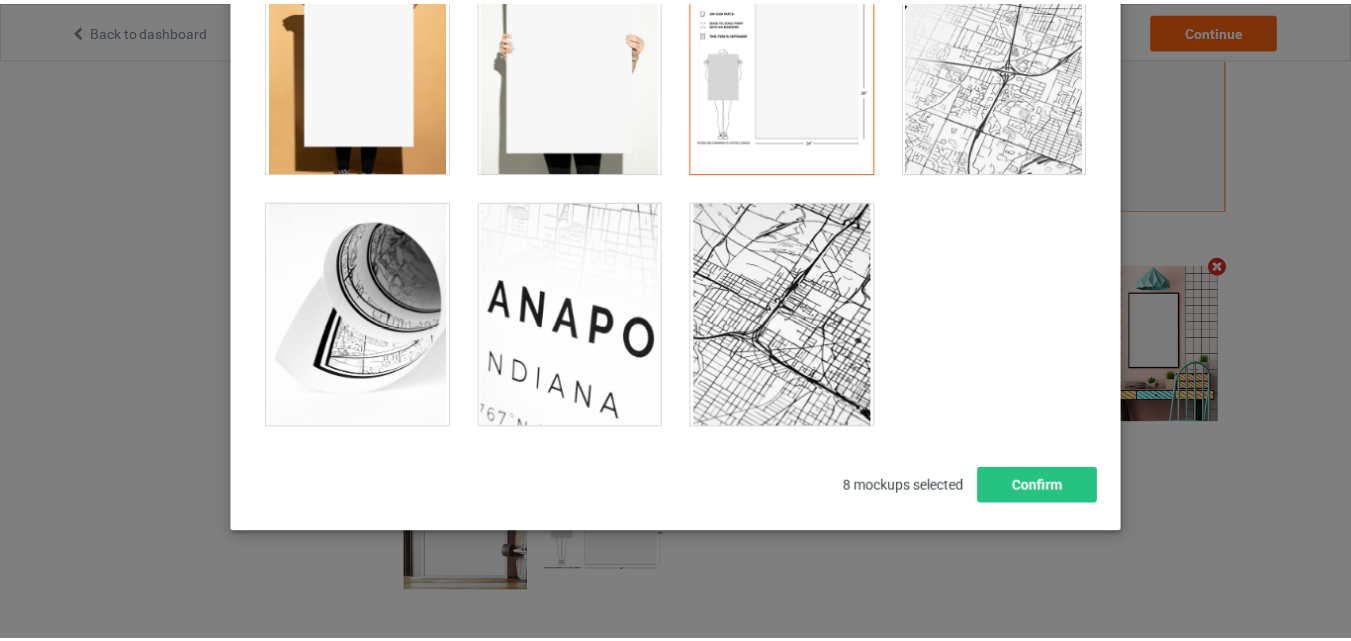 scroll, scrollTop: 275, scrollLeft: 0, axis: vertical 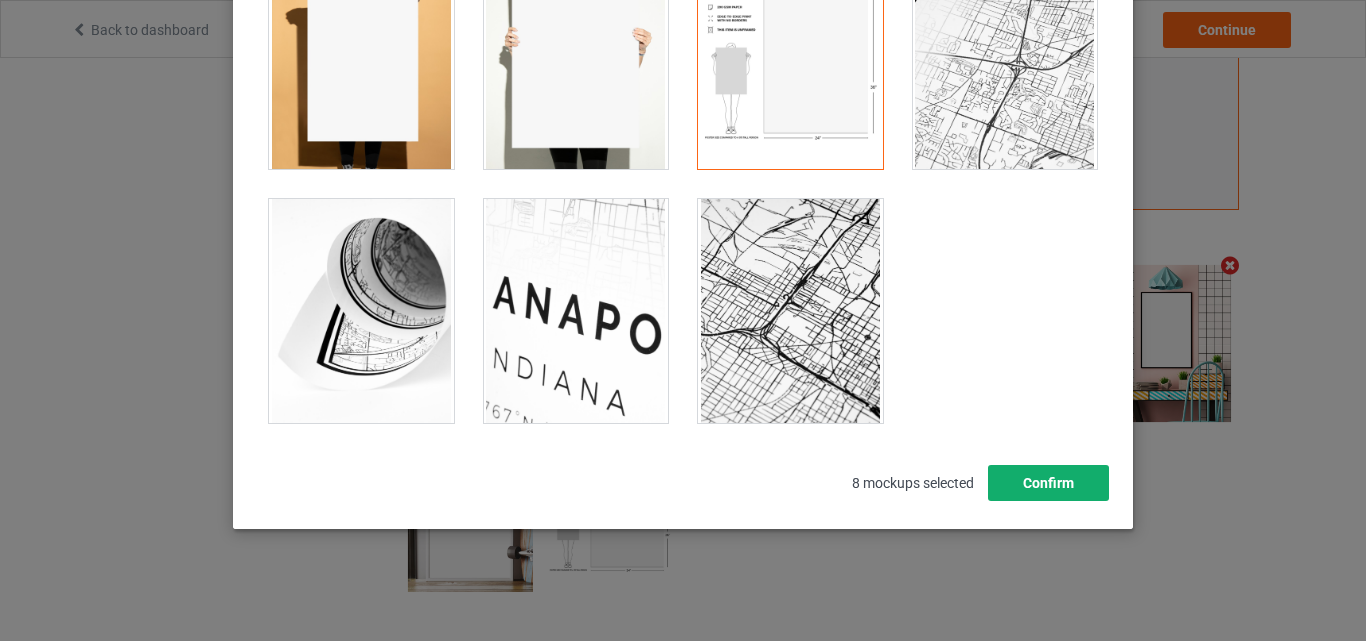 click on "Confirm" at bounding box center [1048, 483] 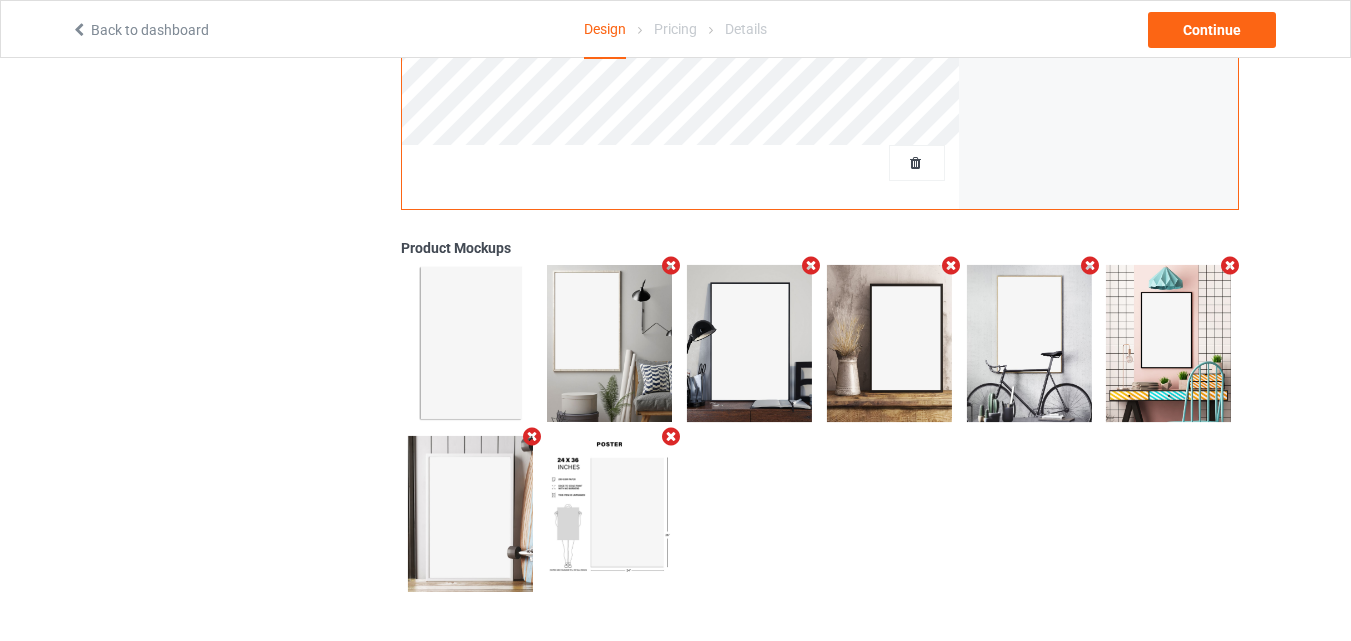 scroll, scrollTop: 0, scrollLeft: 0, axis: both 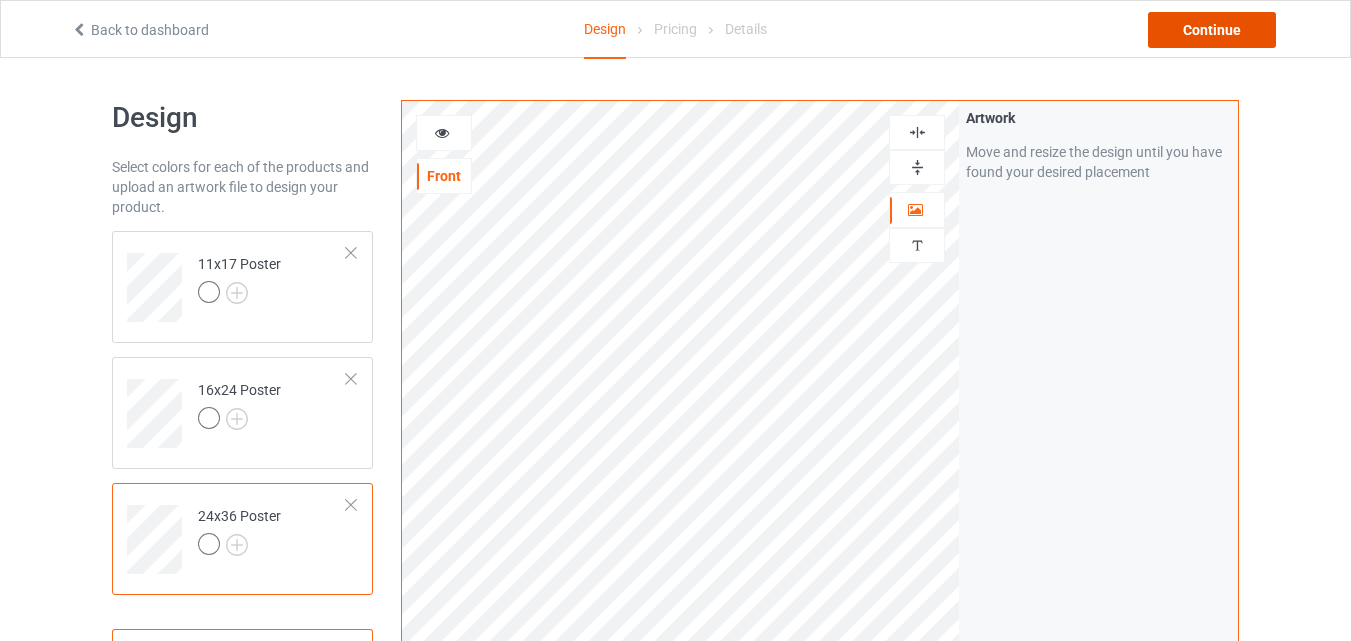 click on "Continue" at bounding box center (1212, 30) 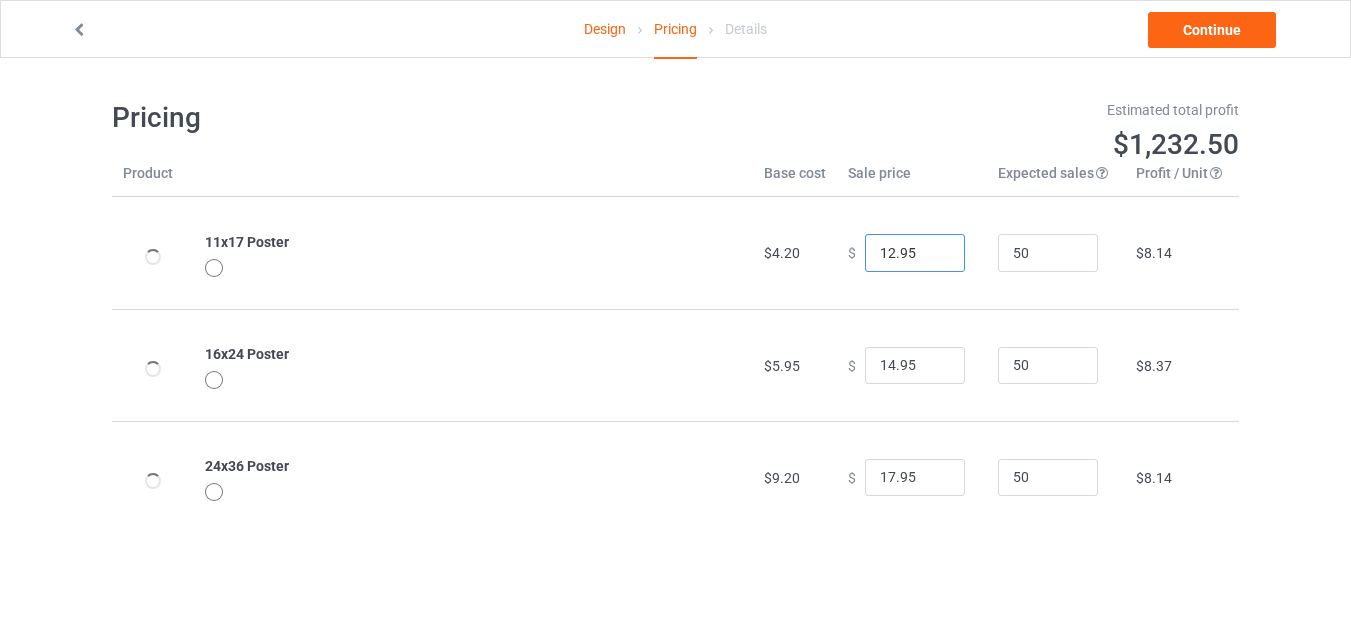 type on "12.95" 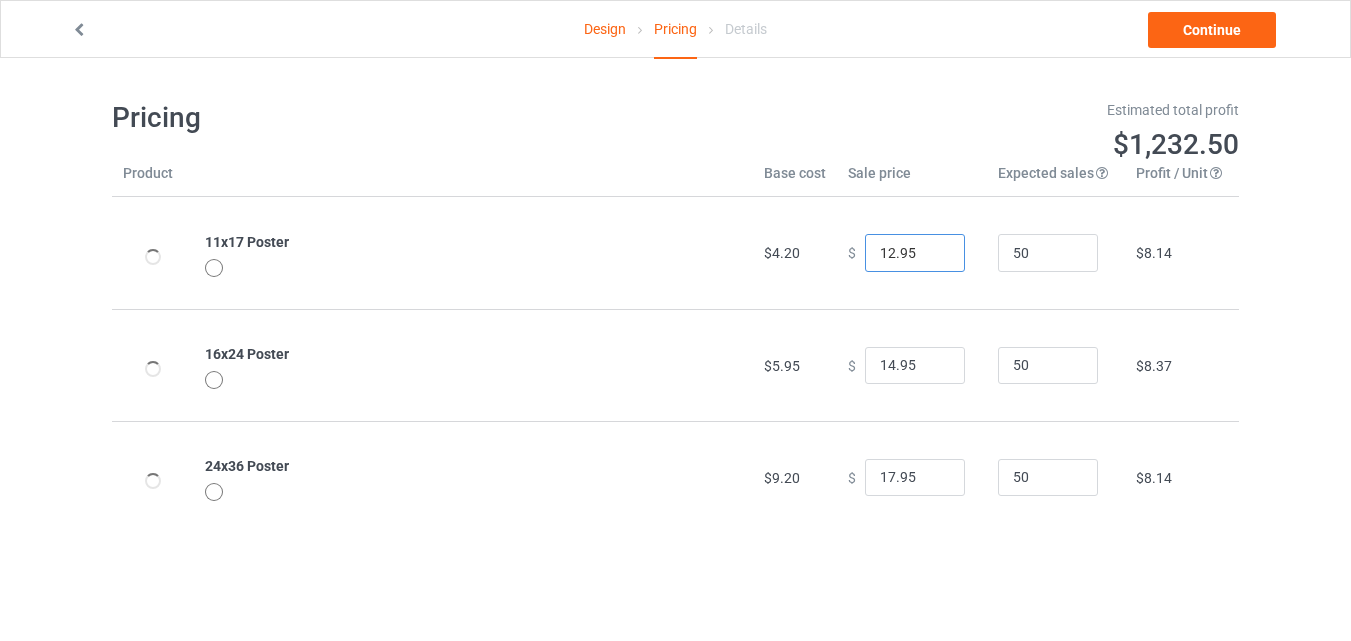 click on "12.95" at bounding box center [915, 253] 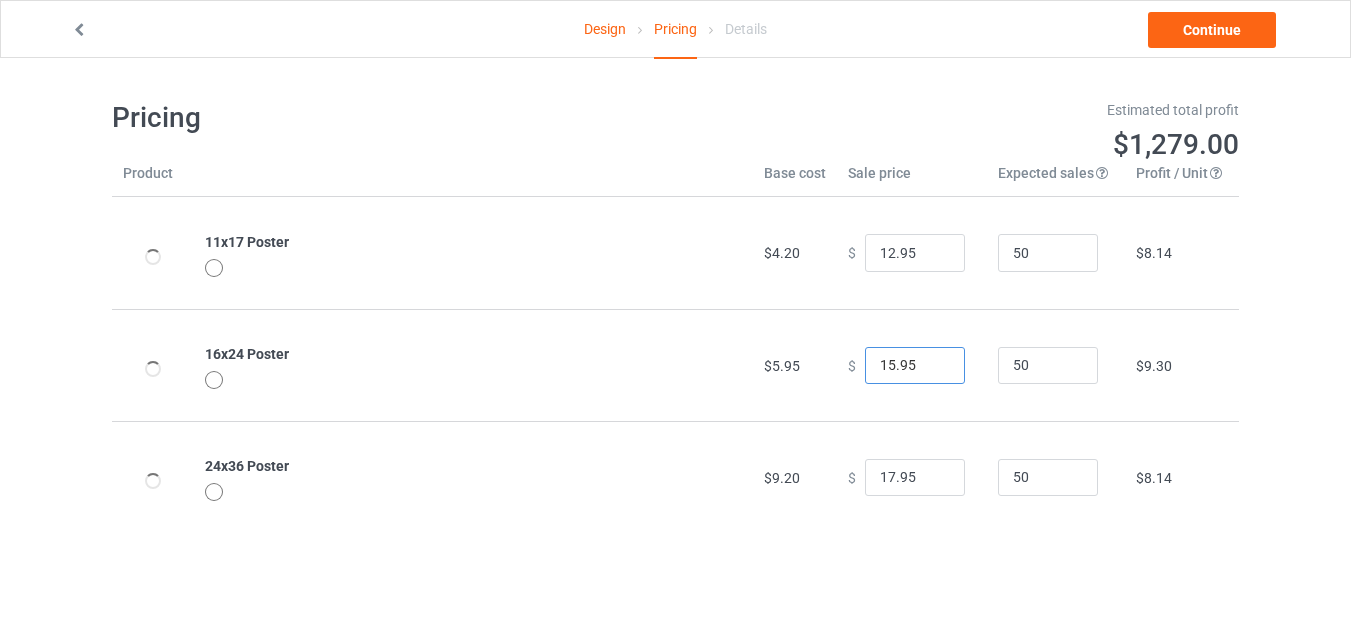 click on "15.95" at bounding box center (915, 366) 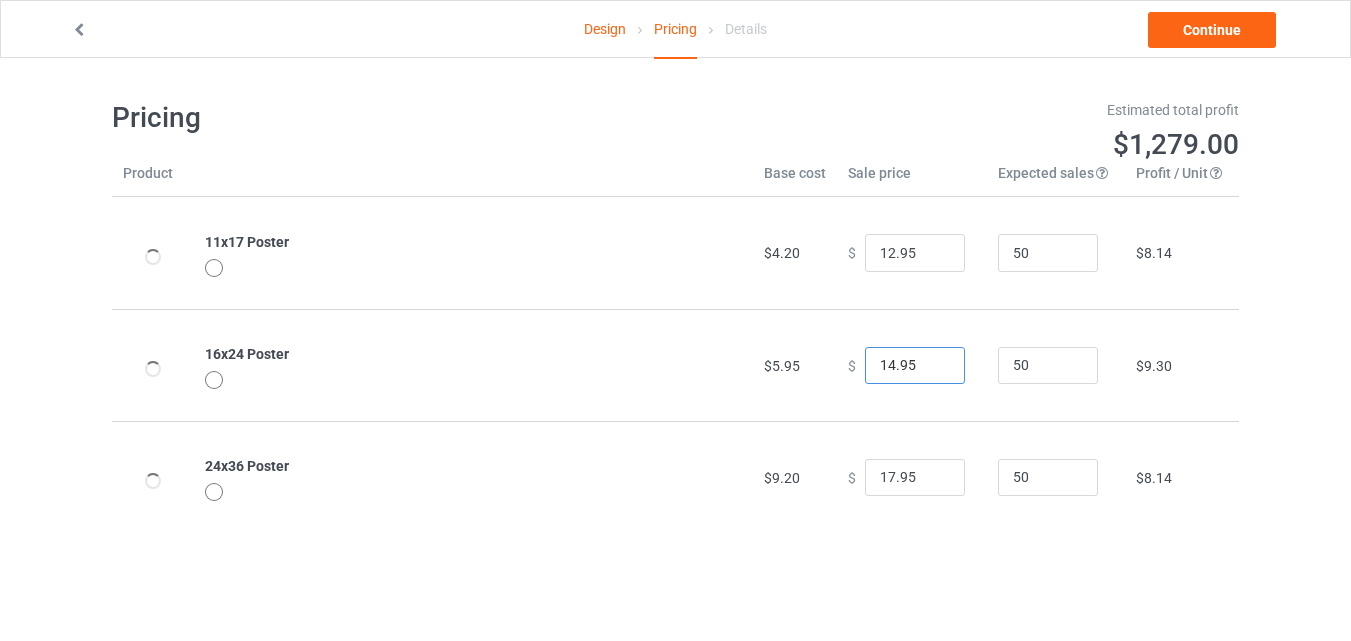 type on "14.95" 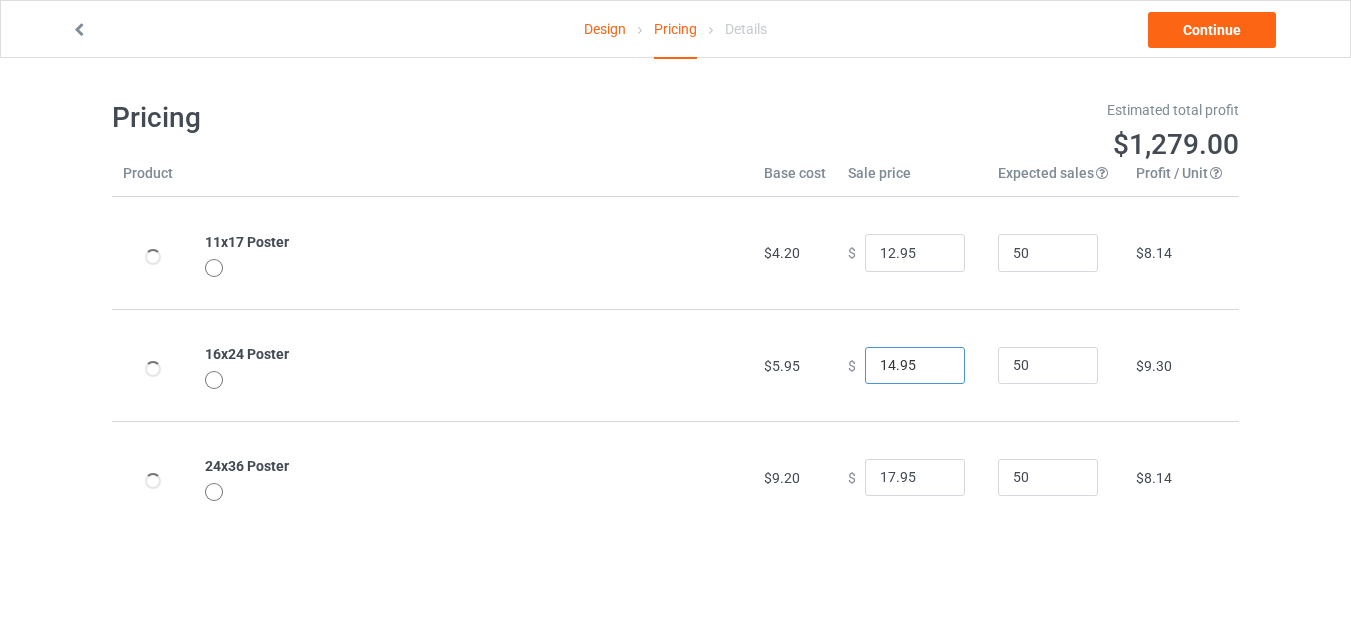 click on "14.95" at bounding box center (915, 366) 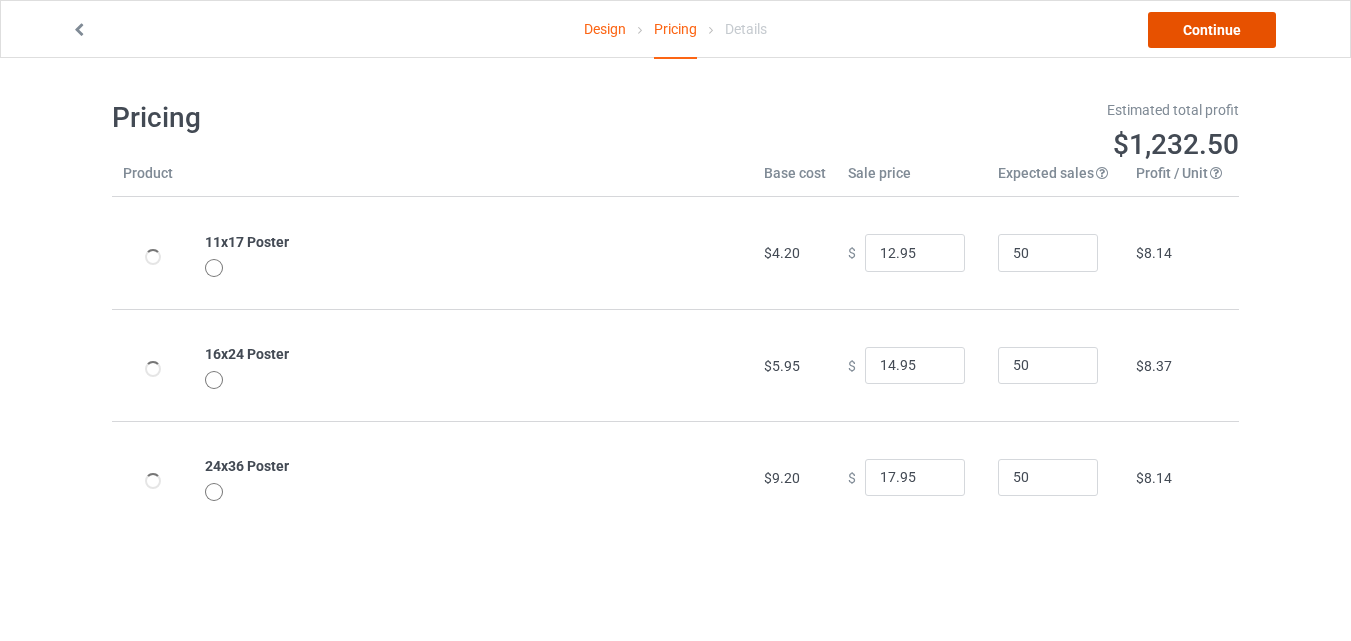 click on "Continue" at bounding box center (1212, 30) 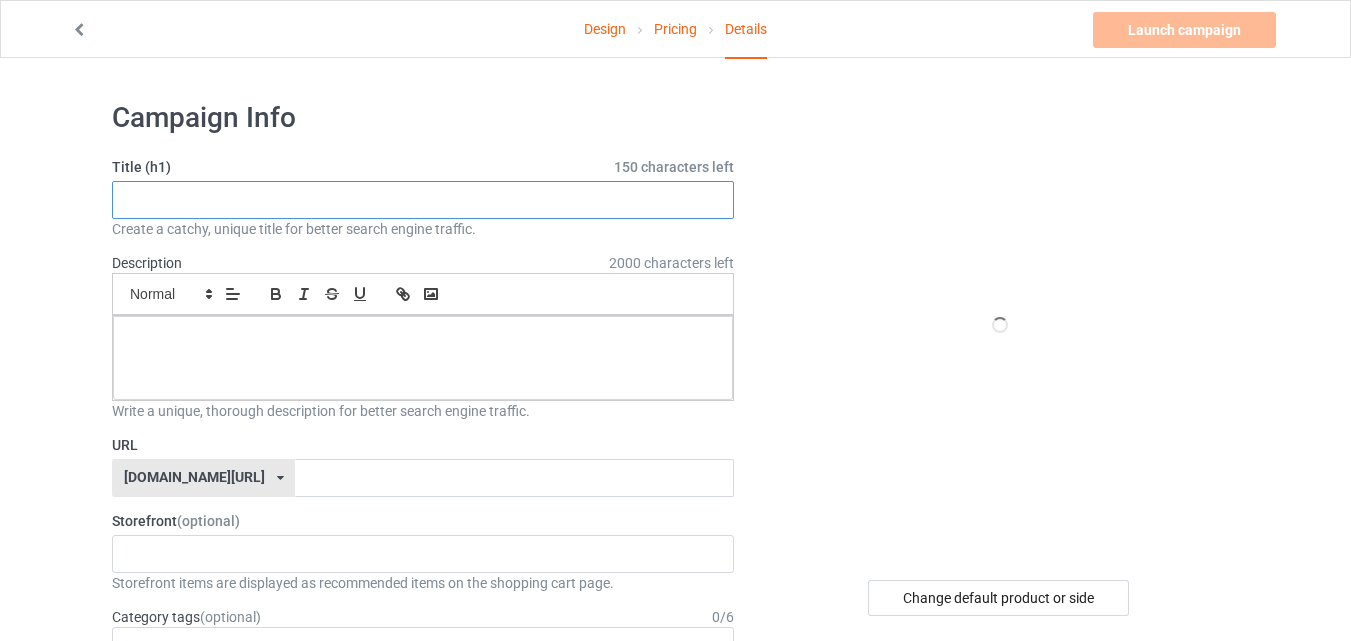 click at bounding box center (423, 200) 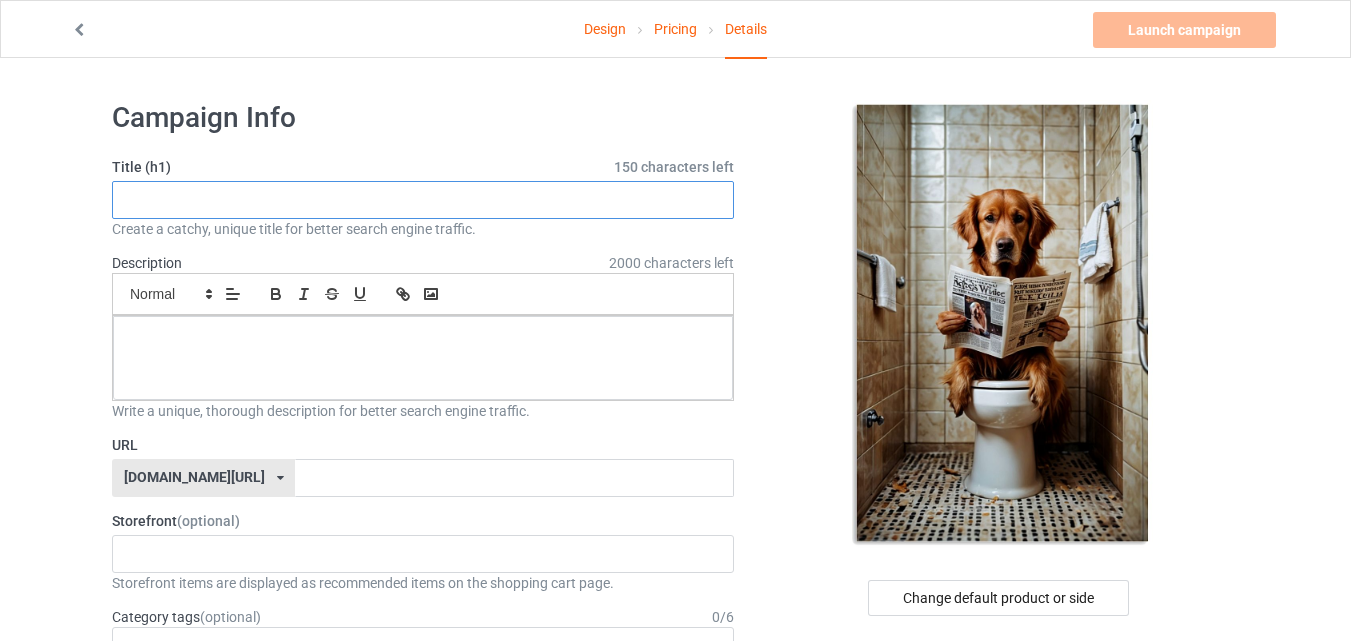 paste on "Red Golden Retrievers" 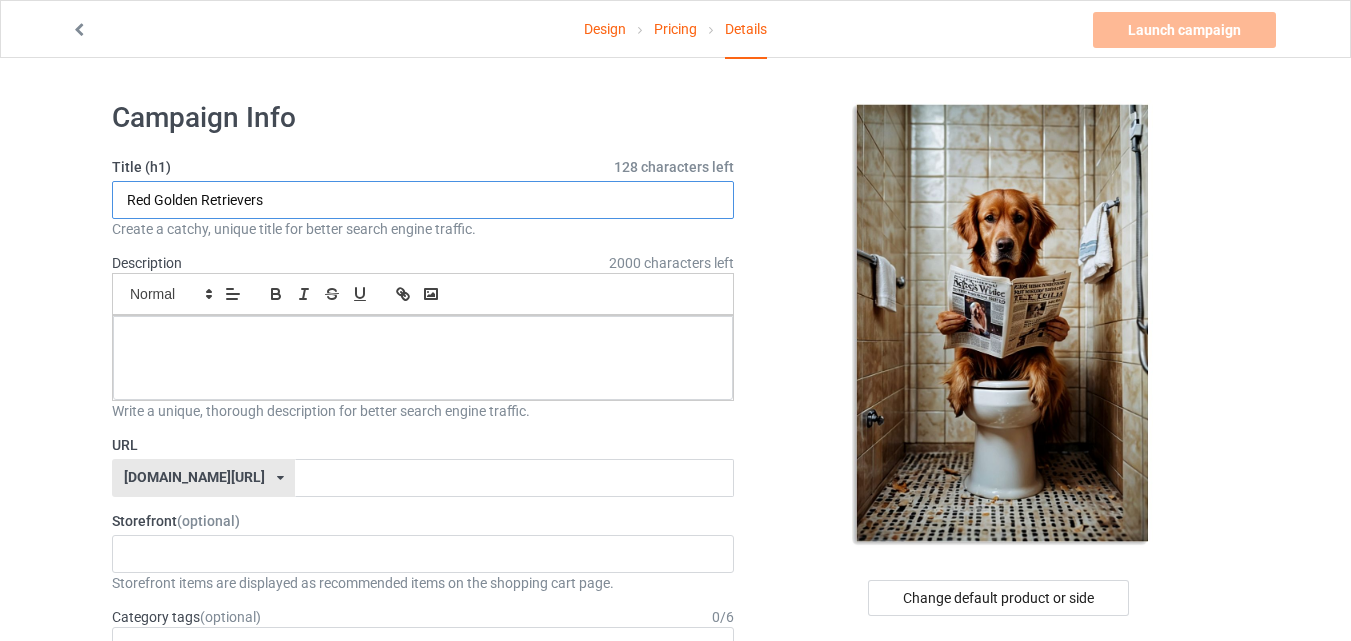 paste on "Sitting on Toilet Reading Newspaper,Funny" 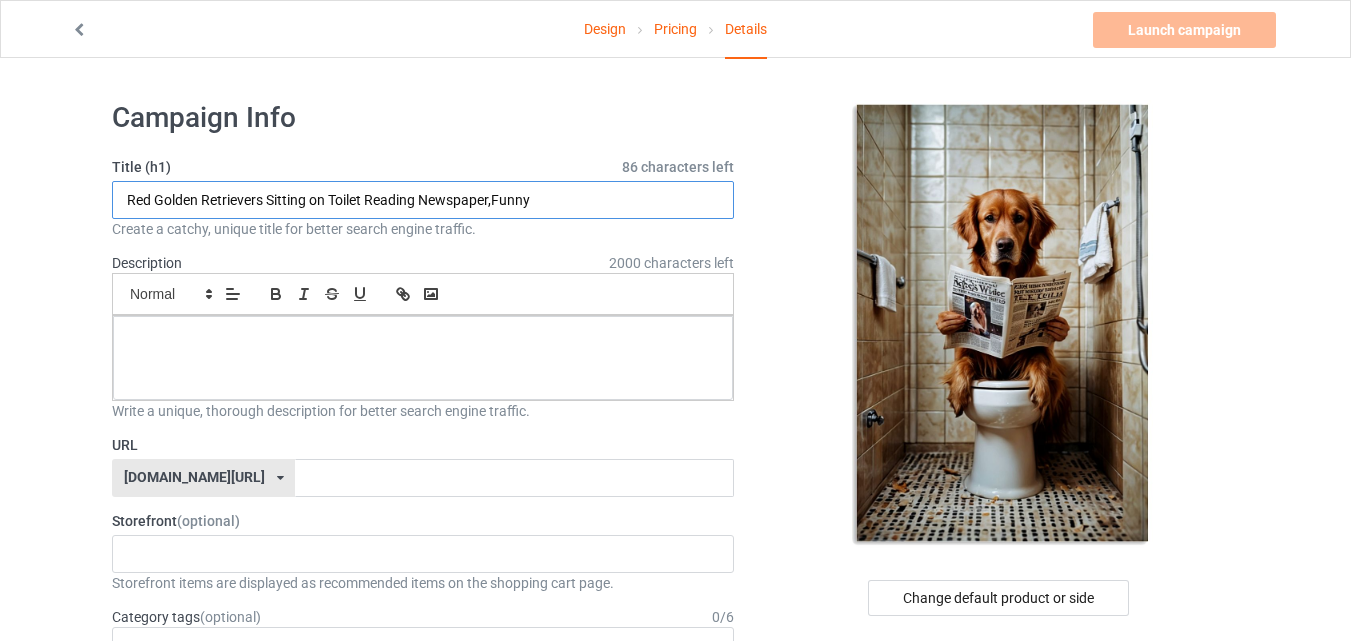 click on "Red Golden Retrievers Sitting on Toilet Reading Newspaper,Funny" at bounding box center (423, 200) 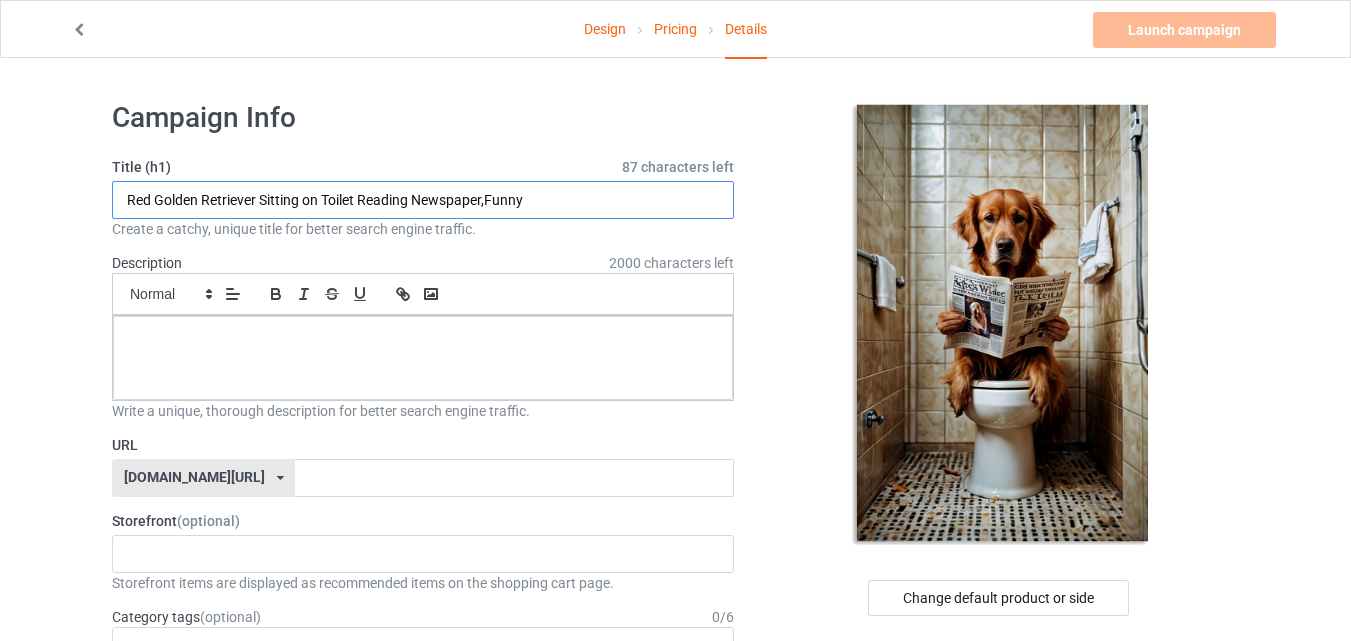 click on "Red Golden Retriever Sitting on Toilet Reading Newspaper,Funny" at bounding box center (423, 200) 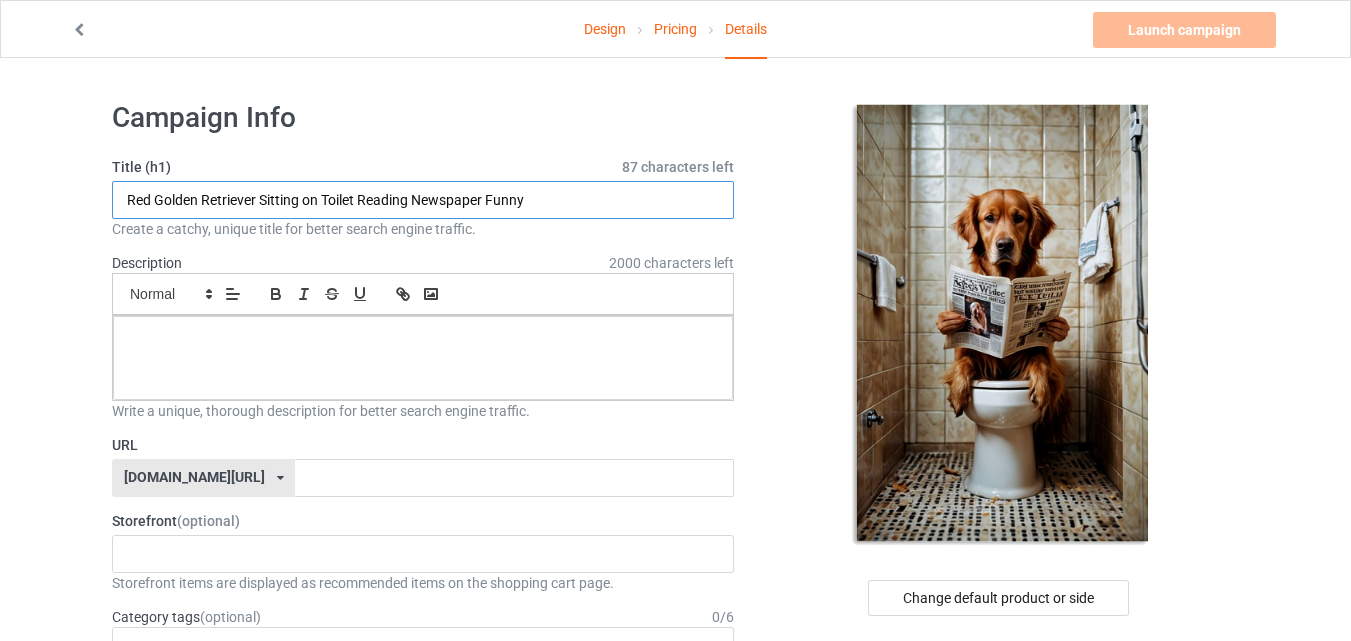 click on "Red Golden Retriever Sitting on Toilet Reading Newspaper Funny" at bounding box center (423, 200) 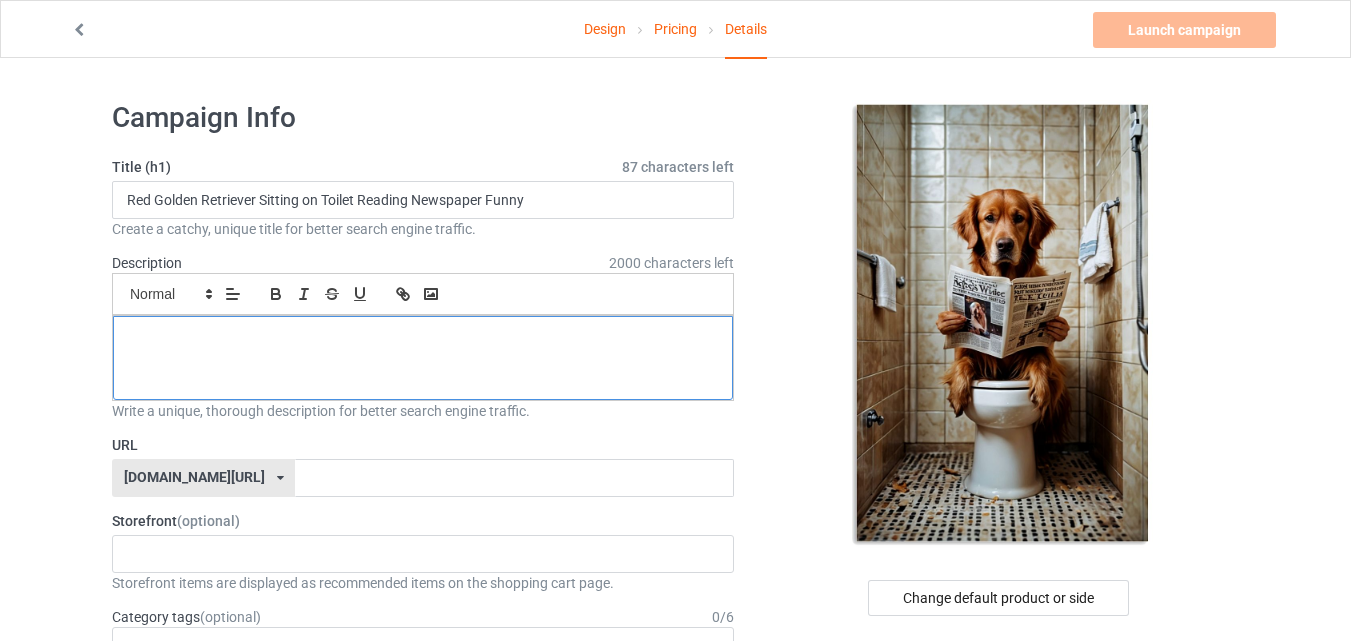 click at bounding box center (423, 358) 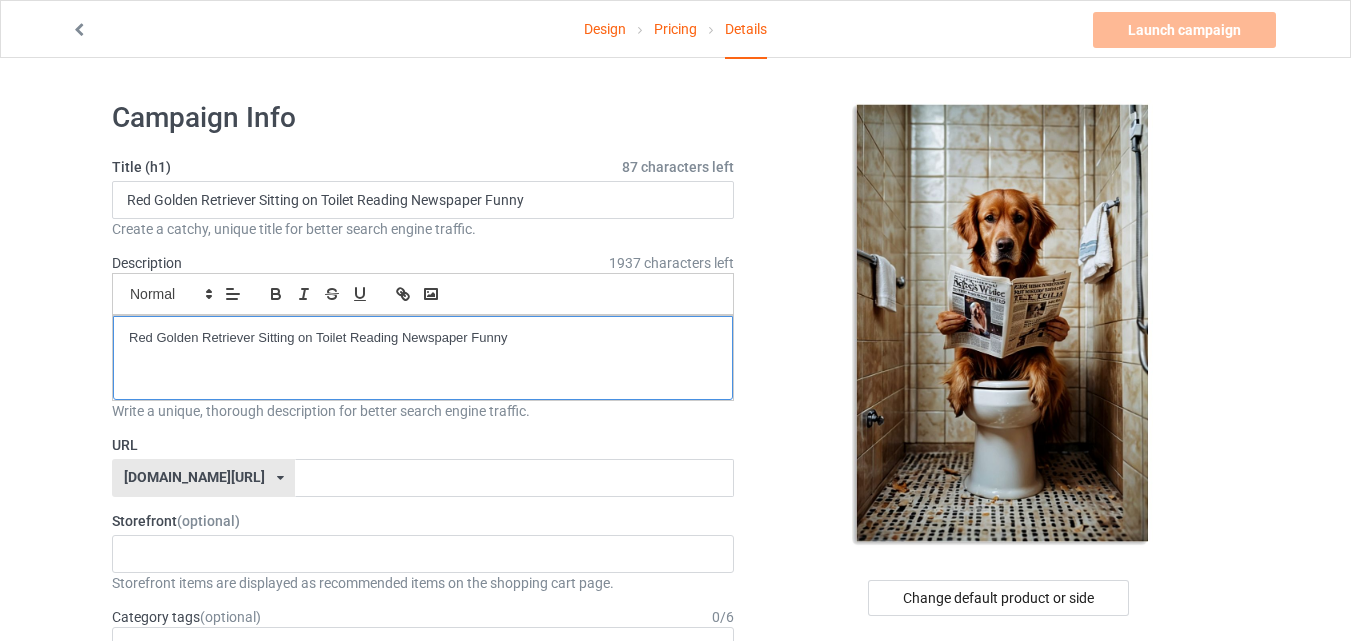 scroll, scrollTop: 0, scrollLeft: 0, axis: both 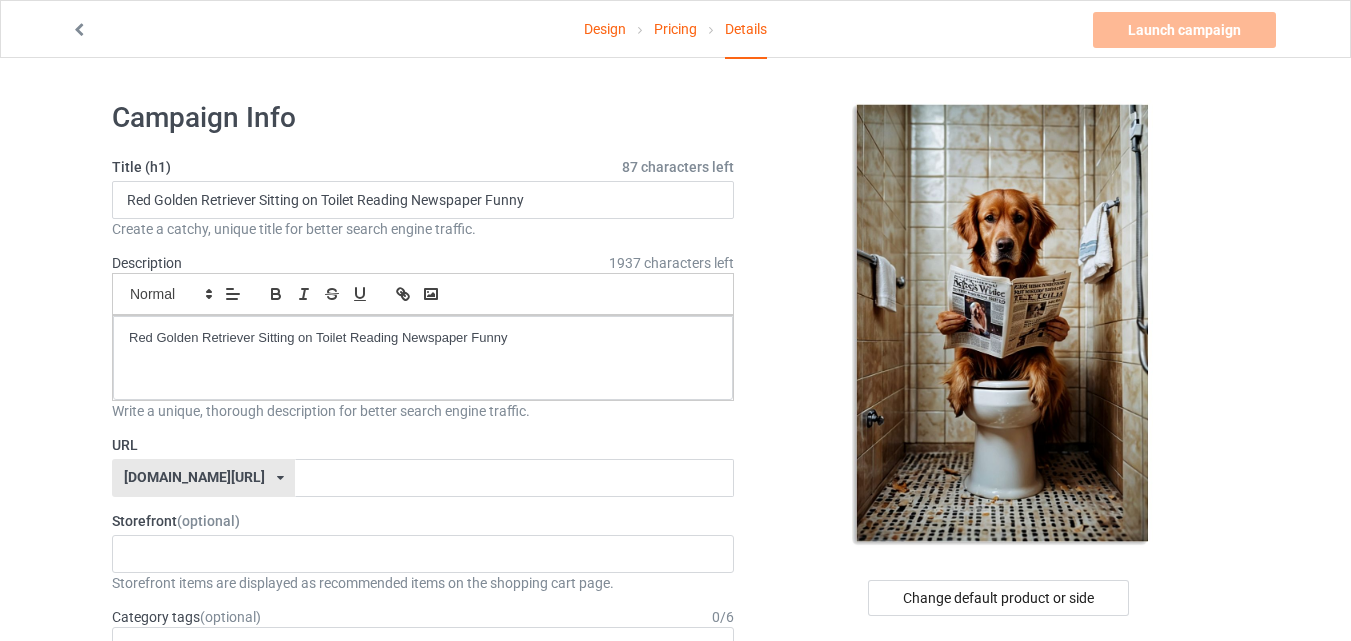 click on "Small Normal Large Big Huge" at bounding box center [423, 294] 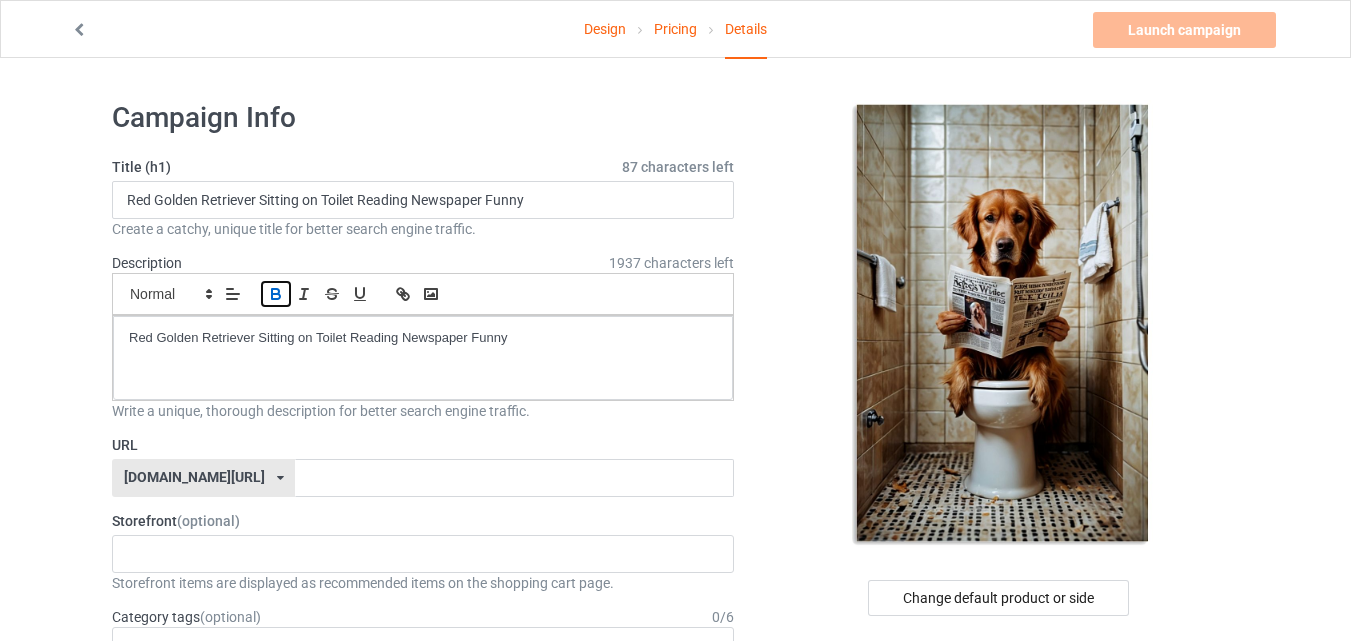 click 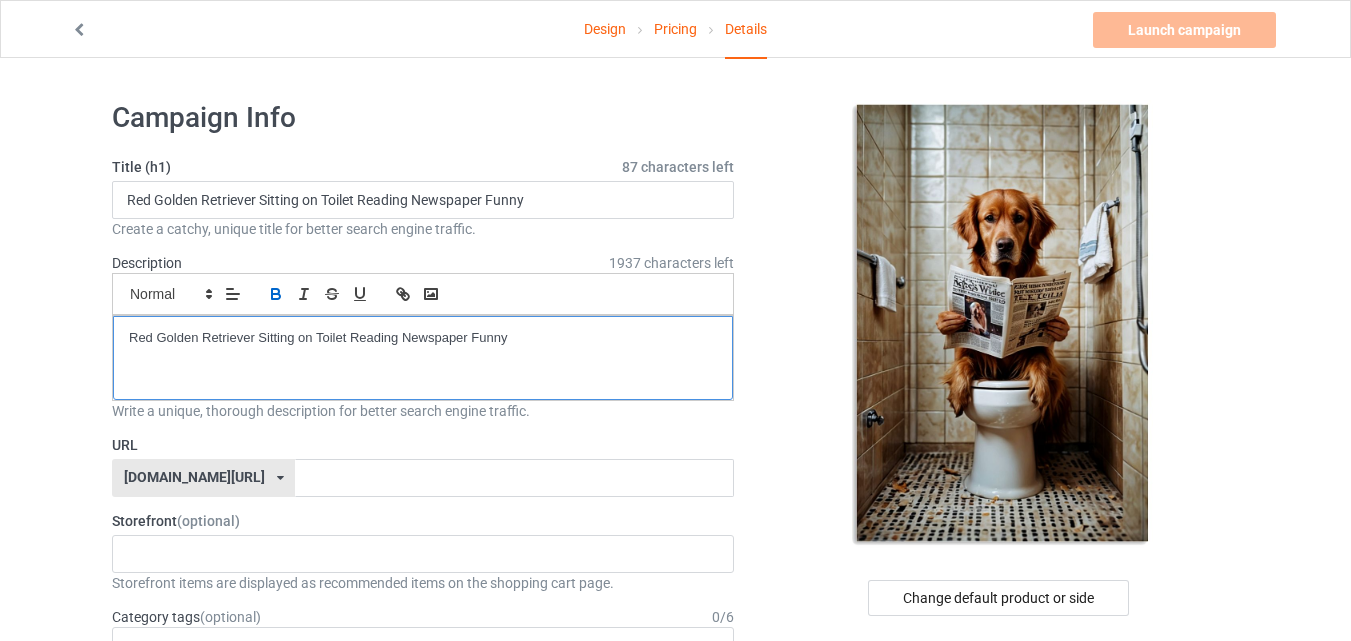 click on "Red Golden Retriever Sitting on Toilet Reading Newspaper Funny  ﻿" at bounding box center (423, 338) 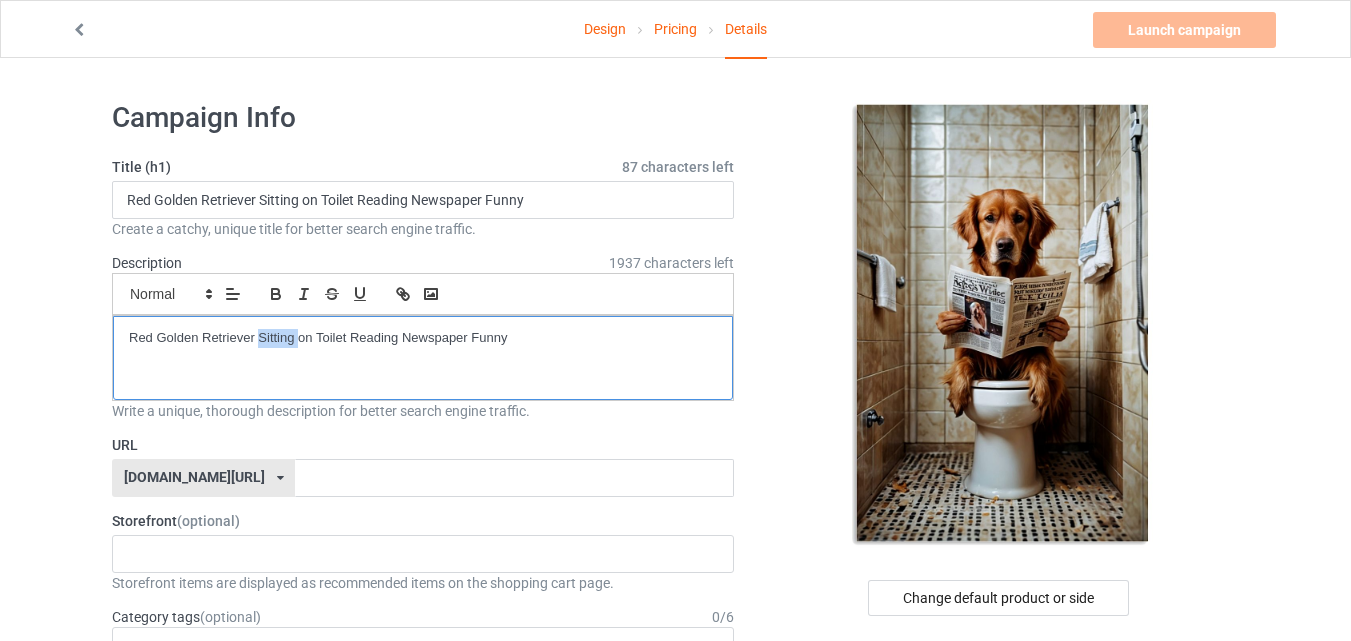 click on "Red Golden Retriever Sitting on Toilet Reading Newspaper Funny" at bounding box center (423, 338) 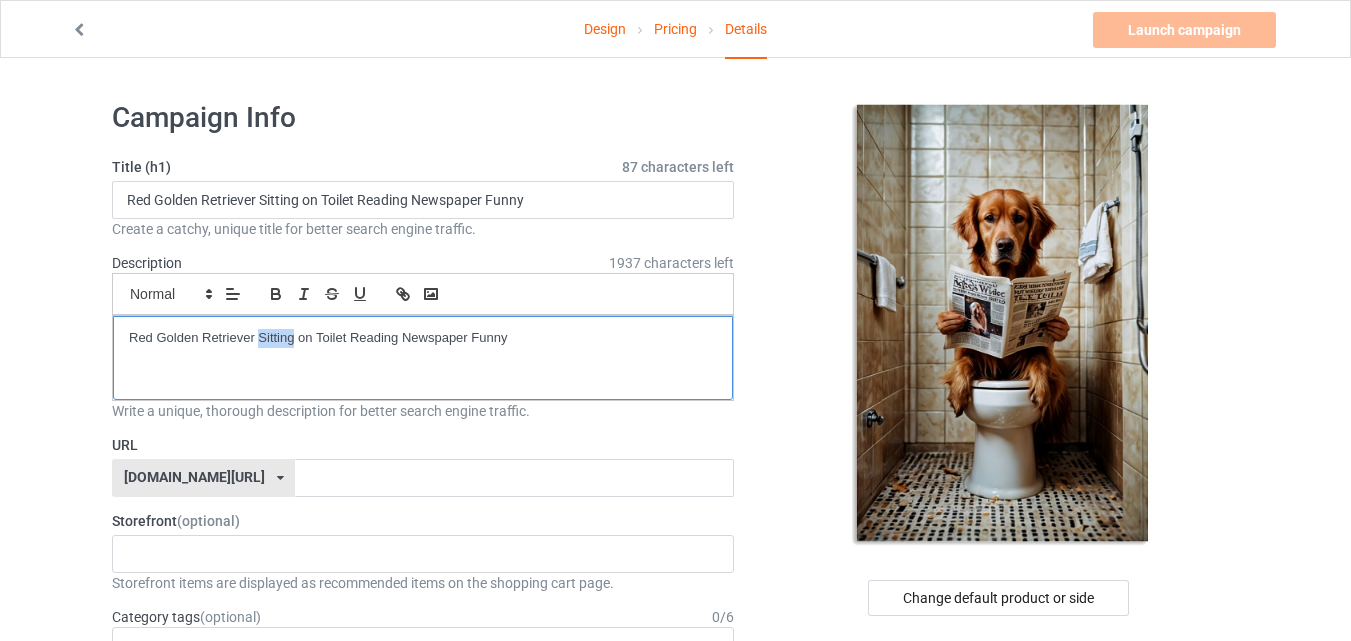 click on "Red Golden Retriever Sitting on Toilet Reading Newspaper Funny" at bounding box center [423, 338] 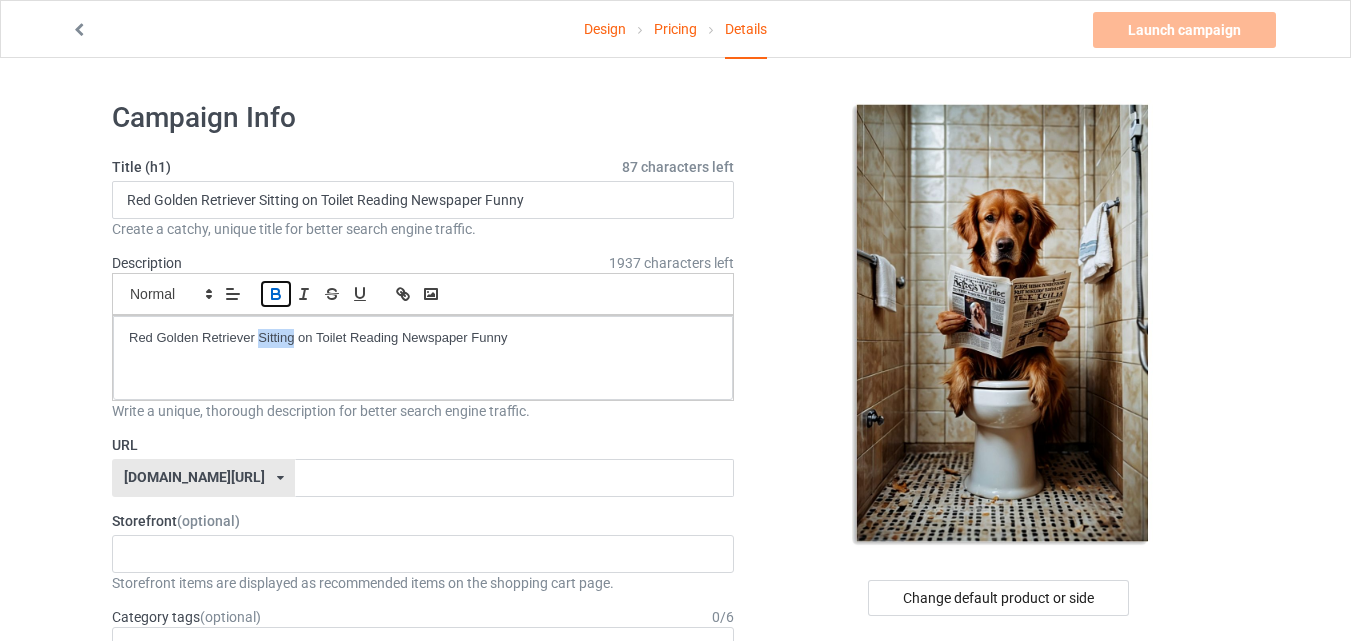 click at bounding box center [276, 294] 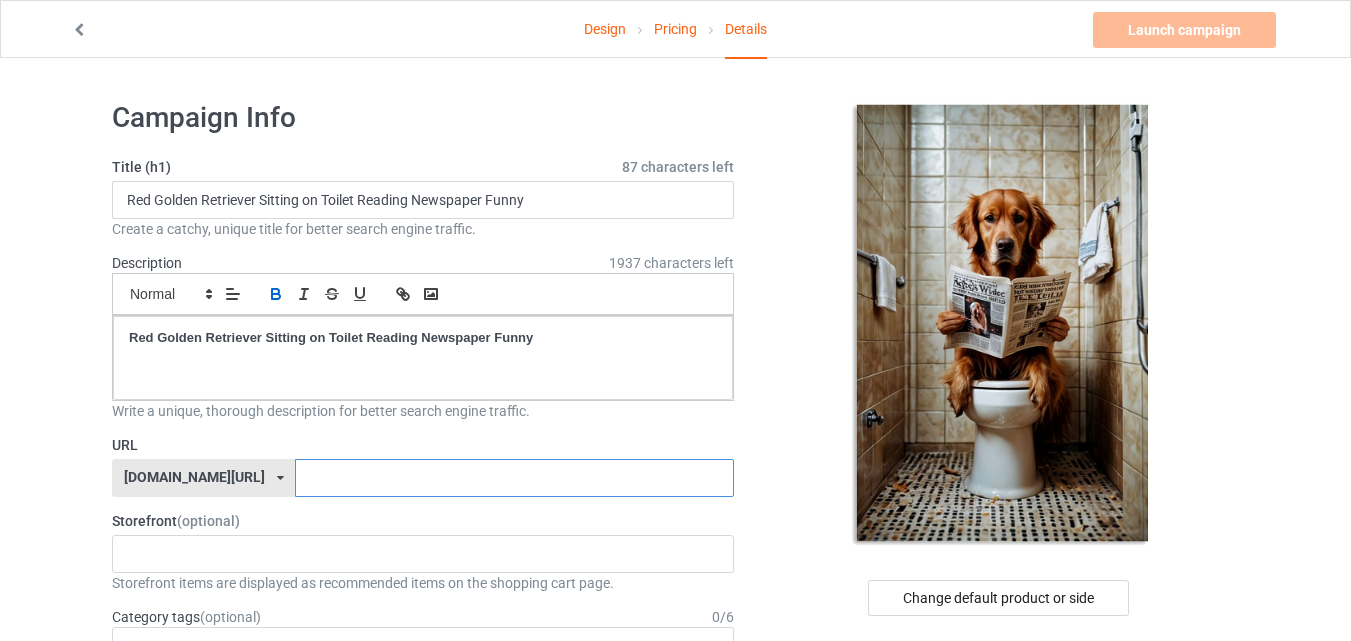click at bounding box center (514, 478) 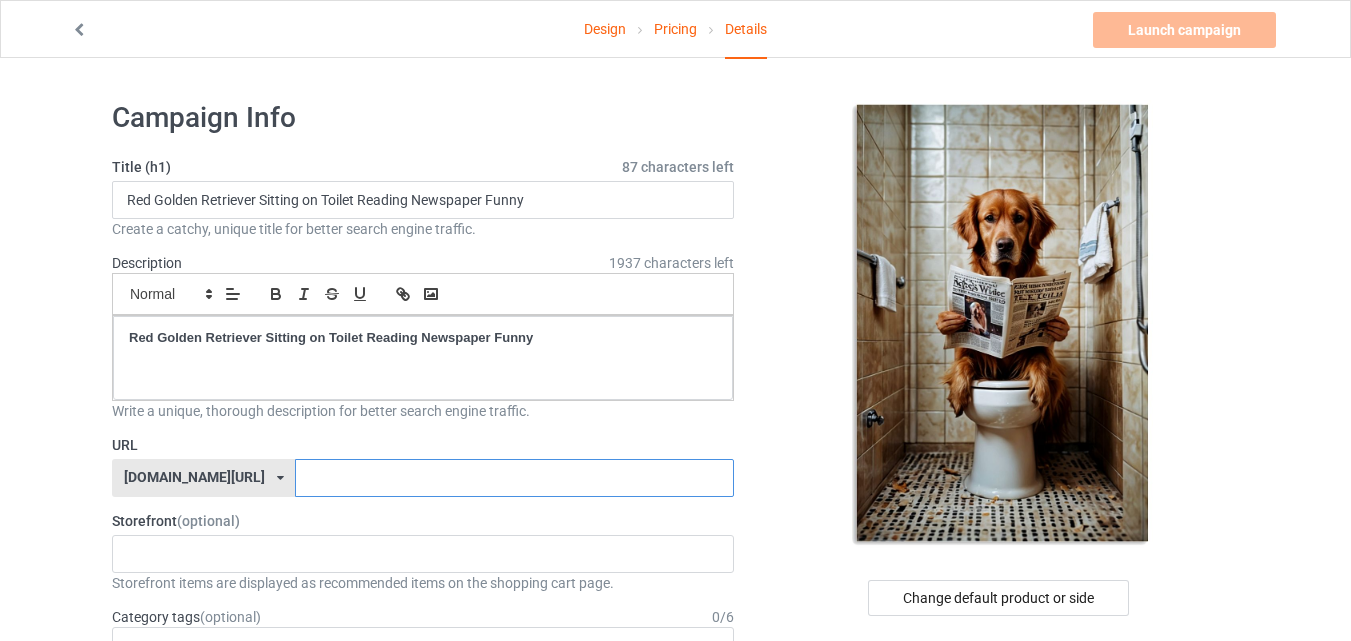 paste on "Red Golden Retriever Sitting on Toilet Reading New" 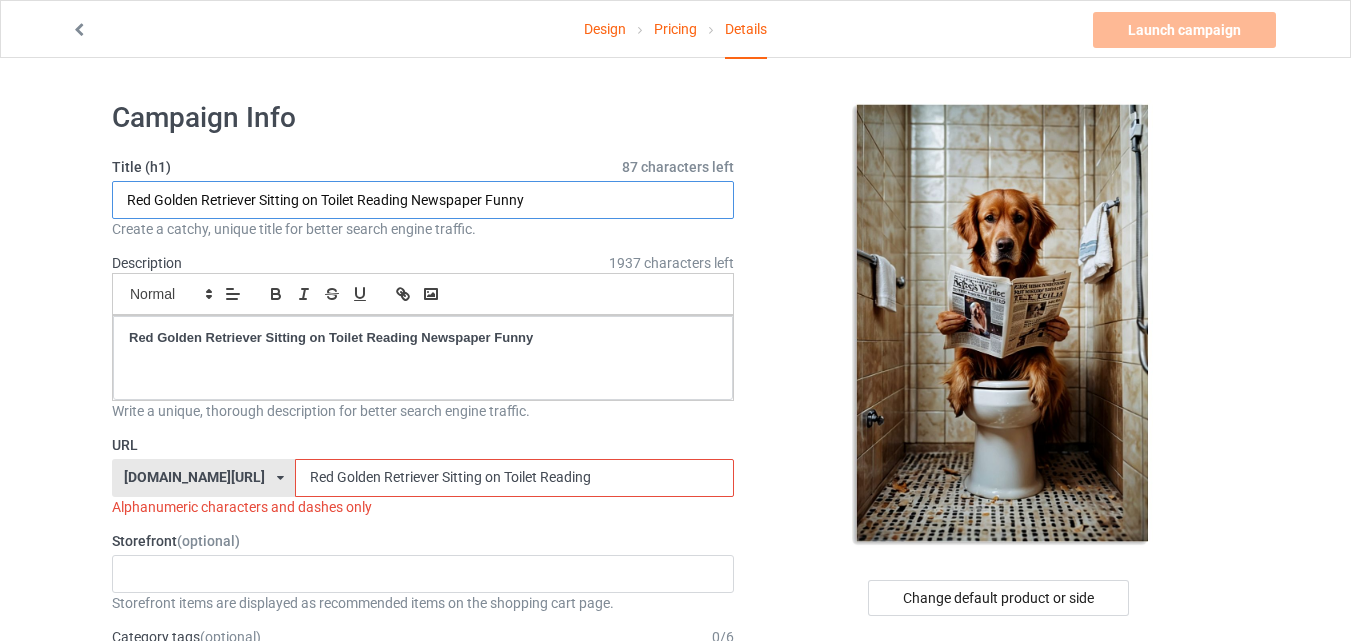 drag, startPoint x: 538, startPoint y: 206, endPoint x: 489, endPoint y: 198, distance: 49.648766 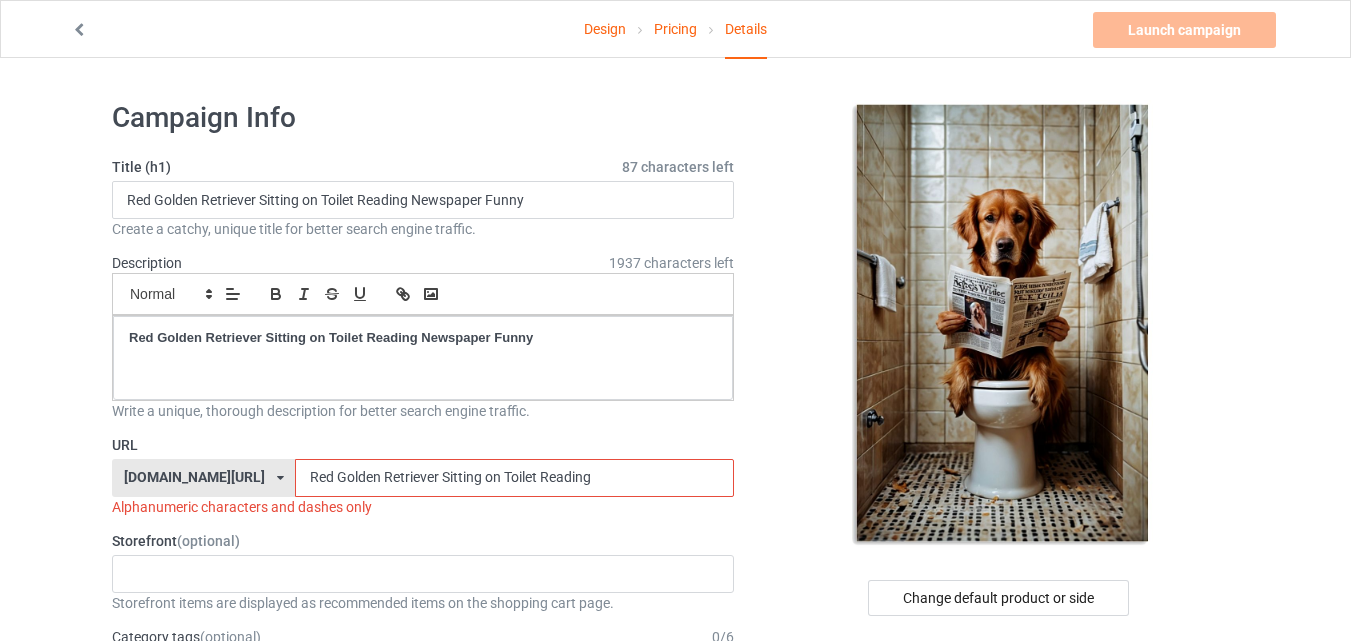 click on "Red Golden Retriever Sitting on Toilet Reading" at bounding box center (514, 478) 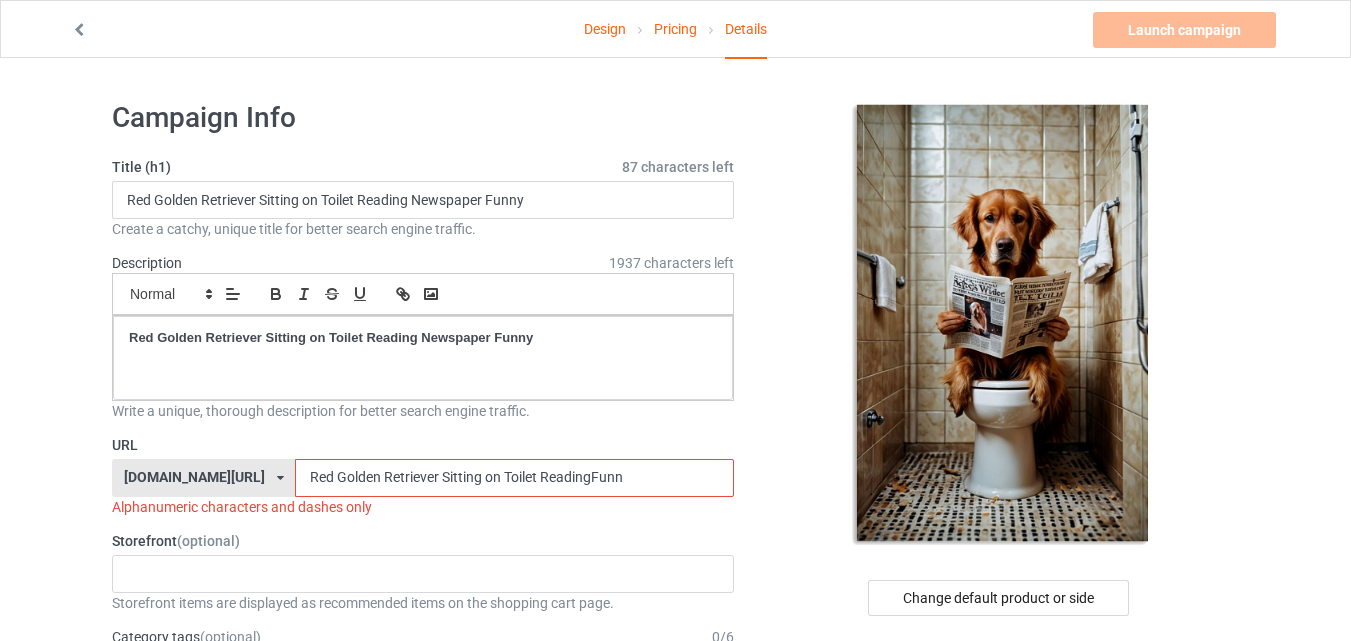click on "Red Golden Retriever Sitting on Toilet ReadingFunn" at bounding box center [514, 478] 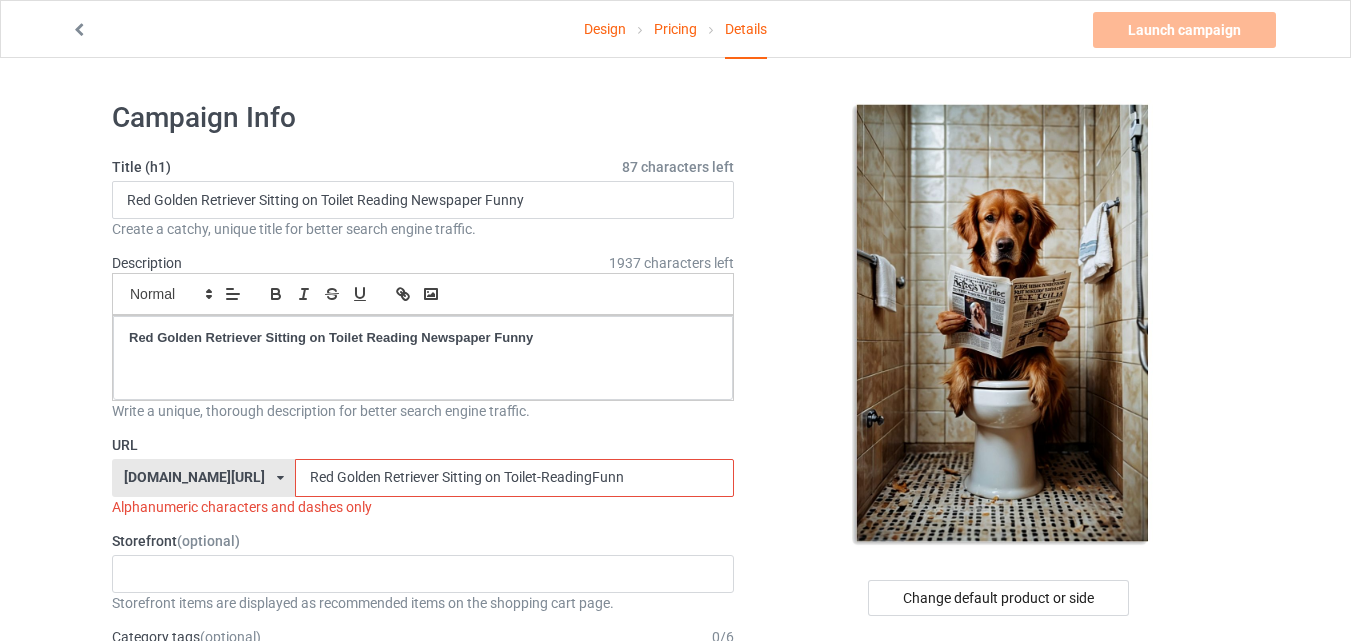 drag, startPoint x: 605, startPoint y: 483, endPoint x: 563, endPoint y: 478, distance: 42.296574 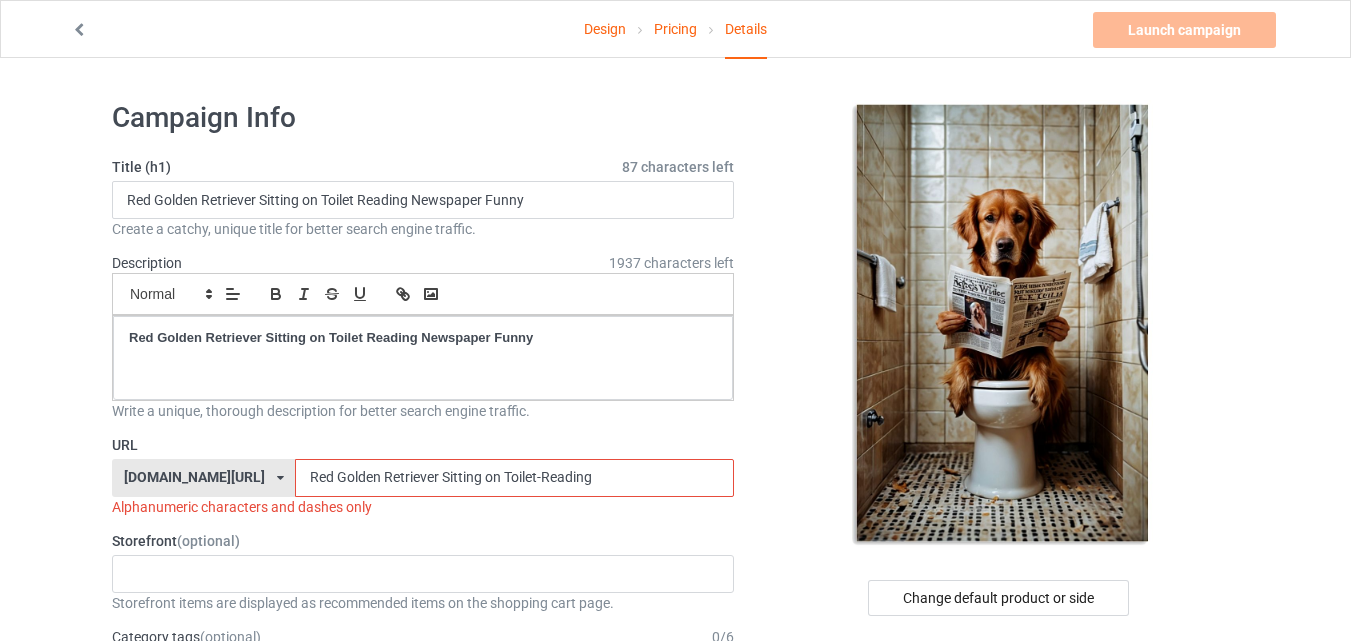 click on "Red Golden Retriever Sitting on Toilet-Reading" at bounding box center [514, 478] 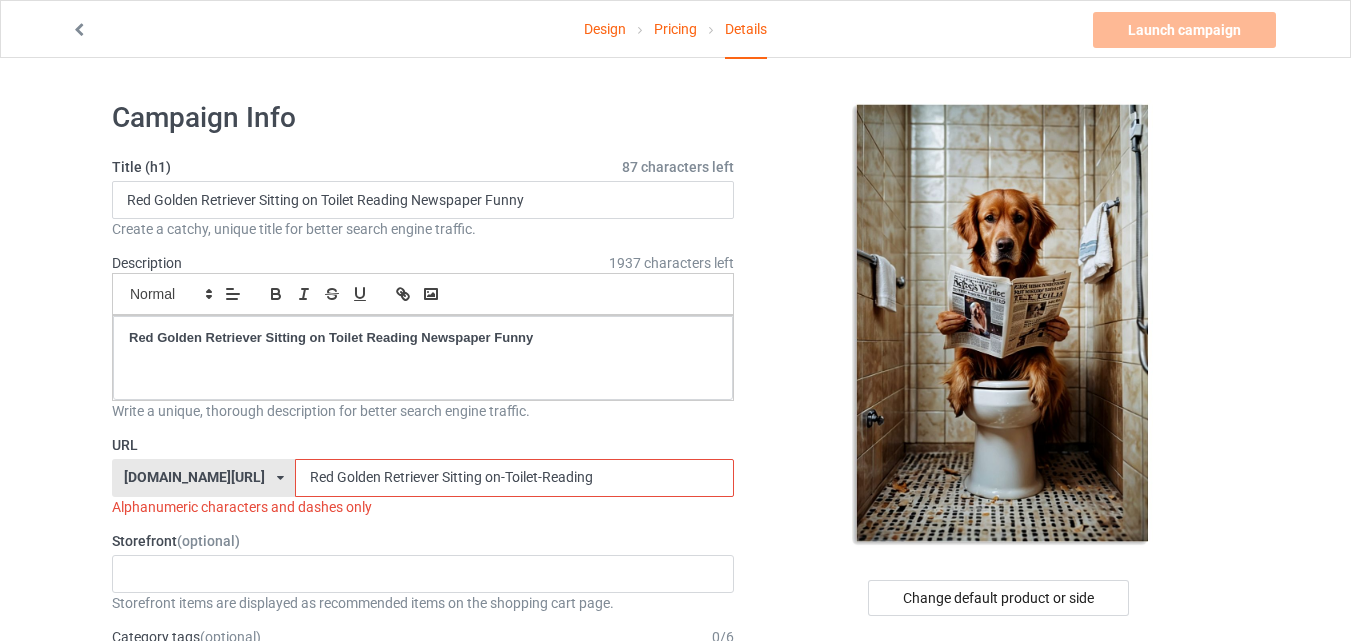 click on "Red Golden Retriever Sitting on-Toilet-Reading" at bounding box center (514, 478) 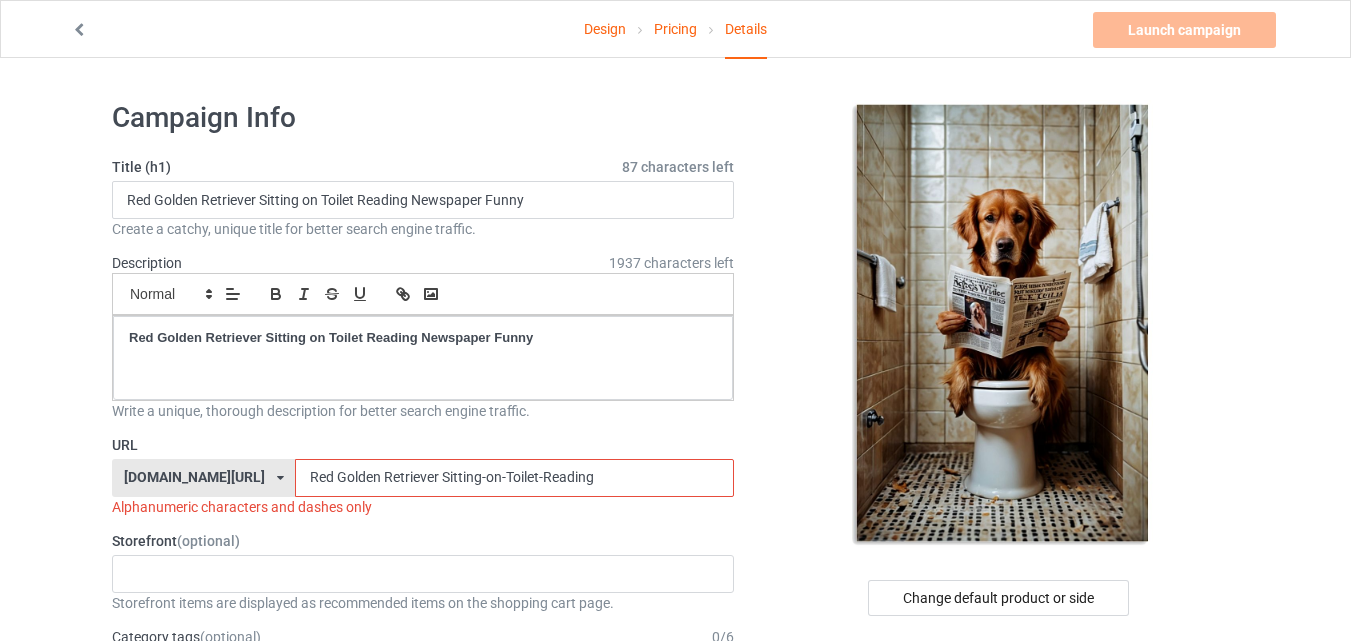 click on "Red Golden Retriever Sitting-on-Toilet-Reading" at bounding box center [514, 478] 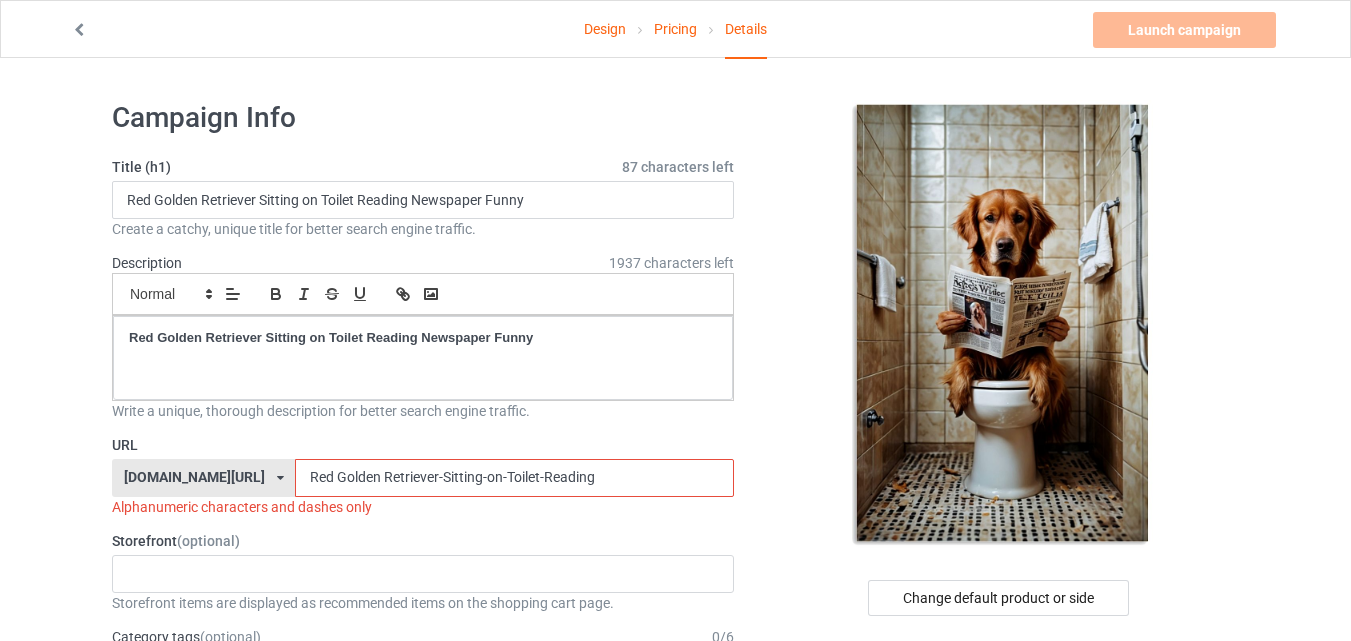 click on "Red Golden Retriever-Sitting-on-Toilet-Reading" at bounding box center (514, 478) 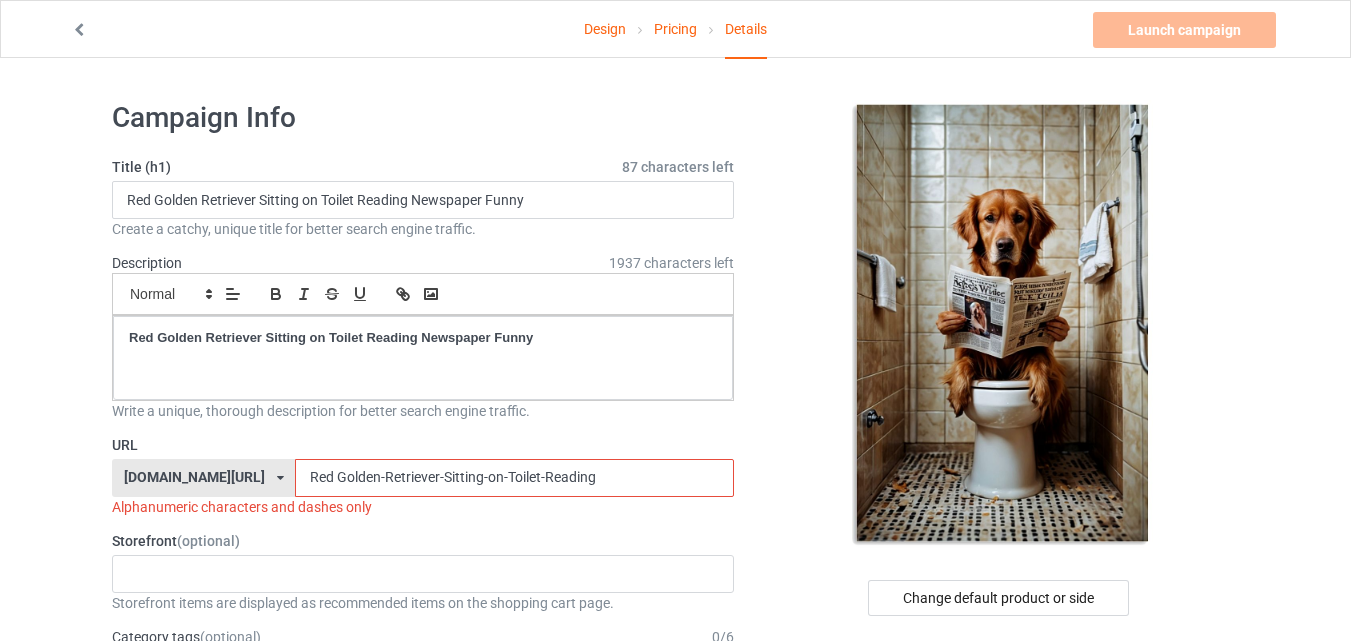 click on "Red Golden-Retriever-Sitting-on-Toilet-Reading" at bounding box center [514, 478] 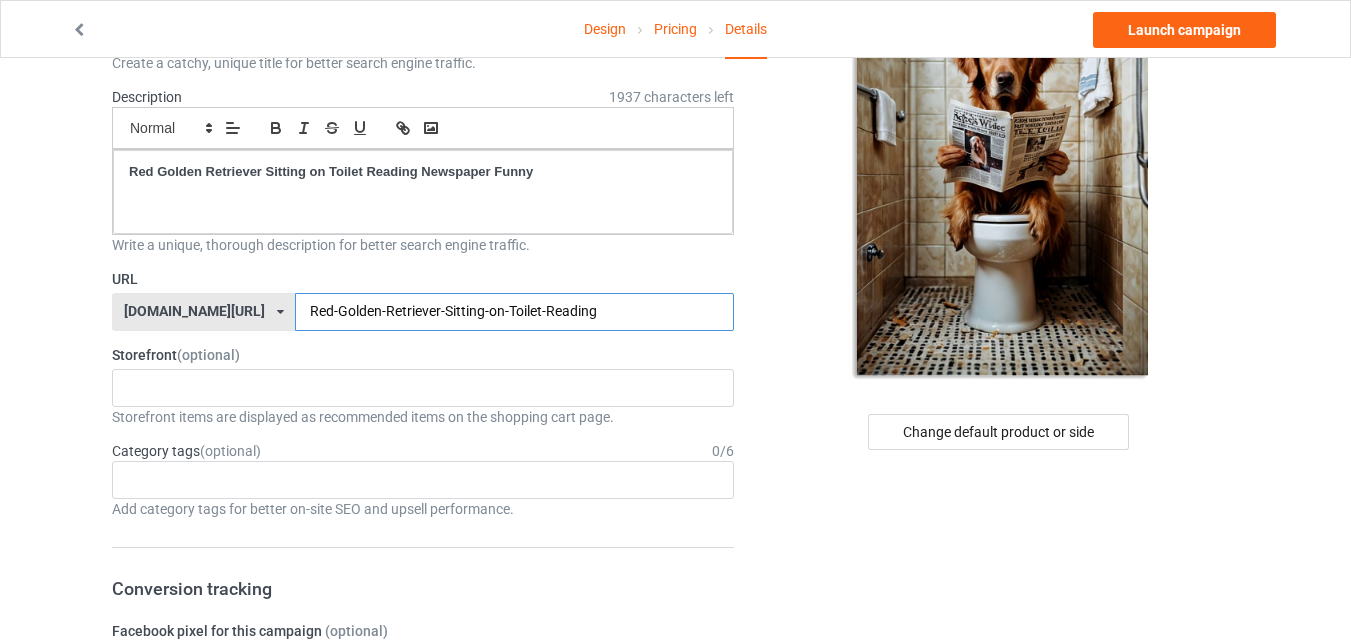 scroll, scrollTop: 169, scrollLeft: 0, axis: vertical 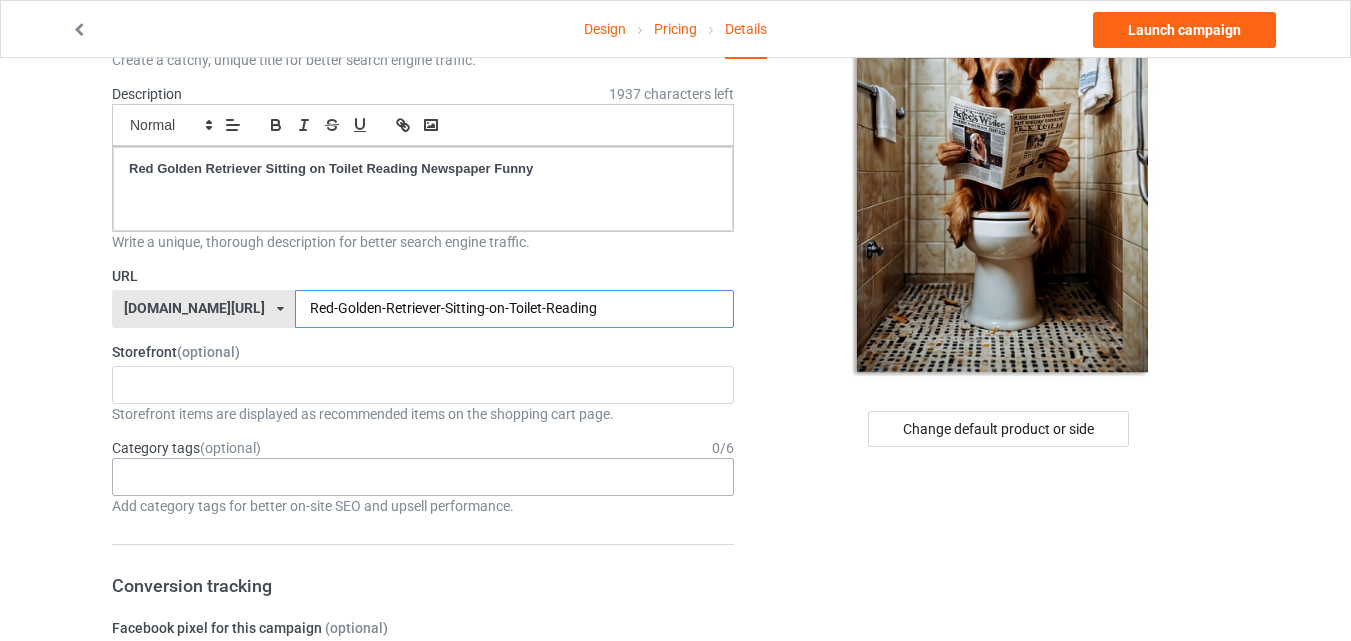 type on "Red-Golden-Retriever-Sitting-on-Toilet-Reading" 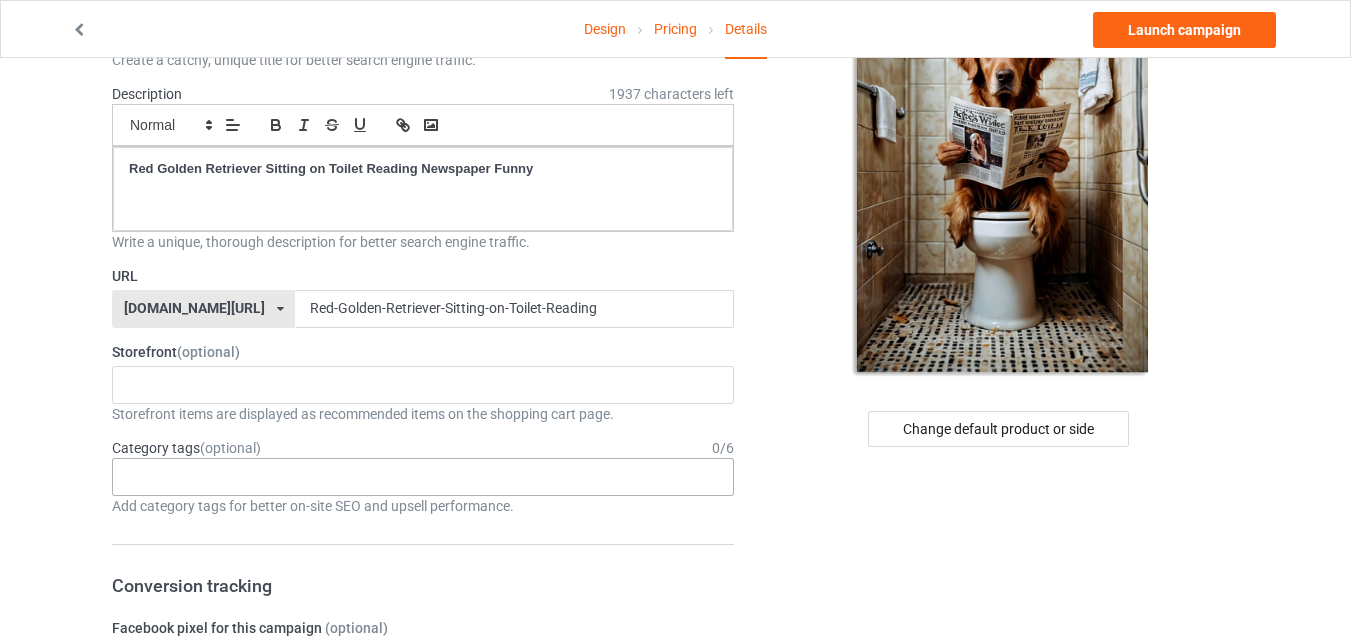 click on "Age > [DEMOGRAPHIC_DATA] > 1 Age > [DEMOGRAPHIC_DATA] Months > 1 Month Age > [DEMOGRAPHIC_DATA] Months Age > [DEMOGRAPHIC_DATA] Age > [DEMOGRAPHIC_DATA] > 10 Age > [DEMOGRAPHIC_DATA] Months > 10 Month Age > [DEMOGRAPHIC_DATA] > 100 Sports > Running > 10K Run Age > [DEMOGRAPHIC_DATA] > 11 Age > [DEMOGRAPHIC_DATA] Months > 11 Month Age > [DEMOGRAPHIC_DATA] > 12 Age > [DEMOGRAPHIC_DATA] Months > 12 Month Age > [DEMOGRAPHIC_DATA] > 13 Age > [DEMOGRAPHIC_DATA] > 14 Age > [DEMOGRAPHIC_DATA] > 15 Sports > Running > 15K Run Age > [DEMOGRAPHIC_DATA] > 16 Age > [DEMOGRAPHIC_DATA] > 17 Age > [DEMOGRAPHIC_DATA] > 18 Age > [DEMOGRAPHIC_DATA] > 19 Age > Decades > 1920s Age > Decades > 1930s Age > Decades > 1940s Age > Decades > 1950s Age > Decades > 1960s Age > Decades > 1970s Age > Decades > 1980s Age > Decades > 1990s Age > [DEMOGRAPHIC_DATA] > 2 Age > [DEMOGRAPHIC_DATA] Months > 2 Month Age > [DEMOGRAPHIC_DATA] > 20 Age > [DEMOGRAPHIC_DATA] Age > Decades > 2000s Age > Decades > 2010s Age > [DEMOGRAPHIC_DATA] > 21 Age > [DEMOGRAPHIC_DATA] > 22 Age > [DEMOGRAPHIC_DATA] > 23 Age > [DEMOGRAPHIC_DATA] > 24 Age > [DEMOGRAPHIC_DATA] > 25 Age > [DEMOGRAPHIC_DATA] > 26 Age > [DEMOGRAPHIC_DATA] > 27 Age > [DEMOGRAPHIC_DATA] > 28 Age > [DEMOGRAPHIC_DATA] > 29 Age > [DEMOGRAPHIC_DATA] > 3 Age > [DEMOGRAPHIC_DATA] Months > 3 Month Sports > Basketball > 3-Pointer Age > [DEMOGRAPHIC_DATA] > 30 Age > [DEMOGRAPHIC_DATA] > 31 Age > [DEMOGRAPHIC_DATA] > 32 Age > [DEMOGRAPHIC_DATA] > 33 Age > [DEMOGRAPHIC_DATA] > 34 Age > [DEMOGRAPHIC_DATA] > 35 Age Jobs 1" at bounding box center (423, 477) 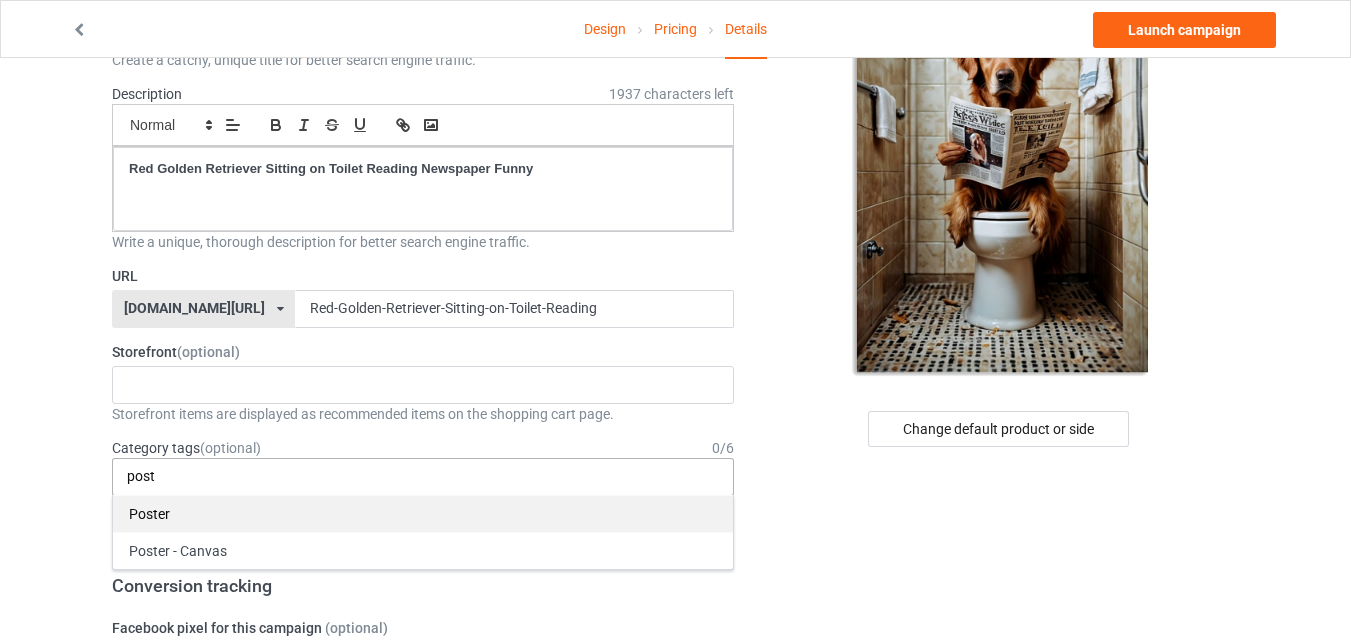 type on "post" 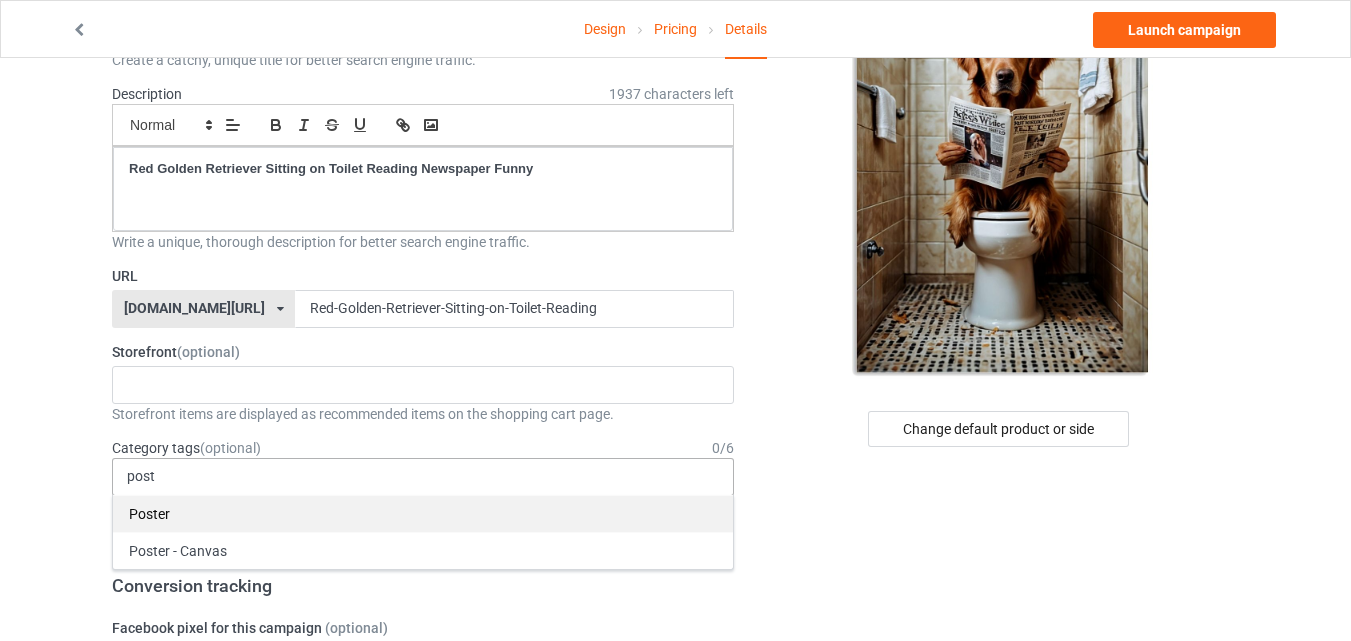 click on "Poster" at bounding box center [423, 513] 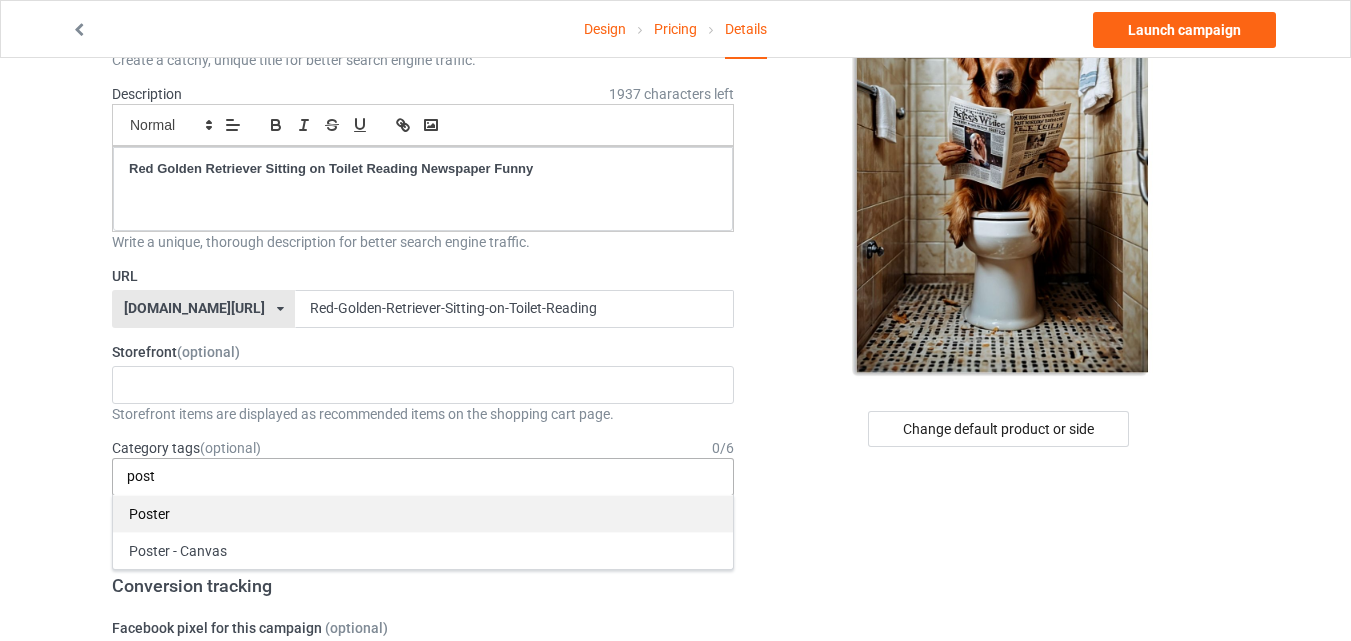 type 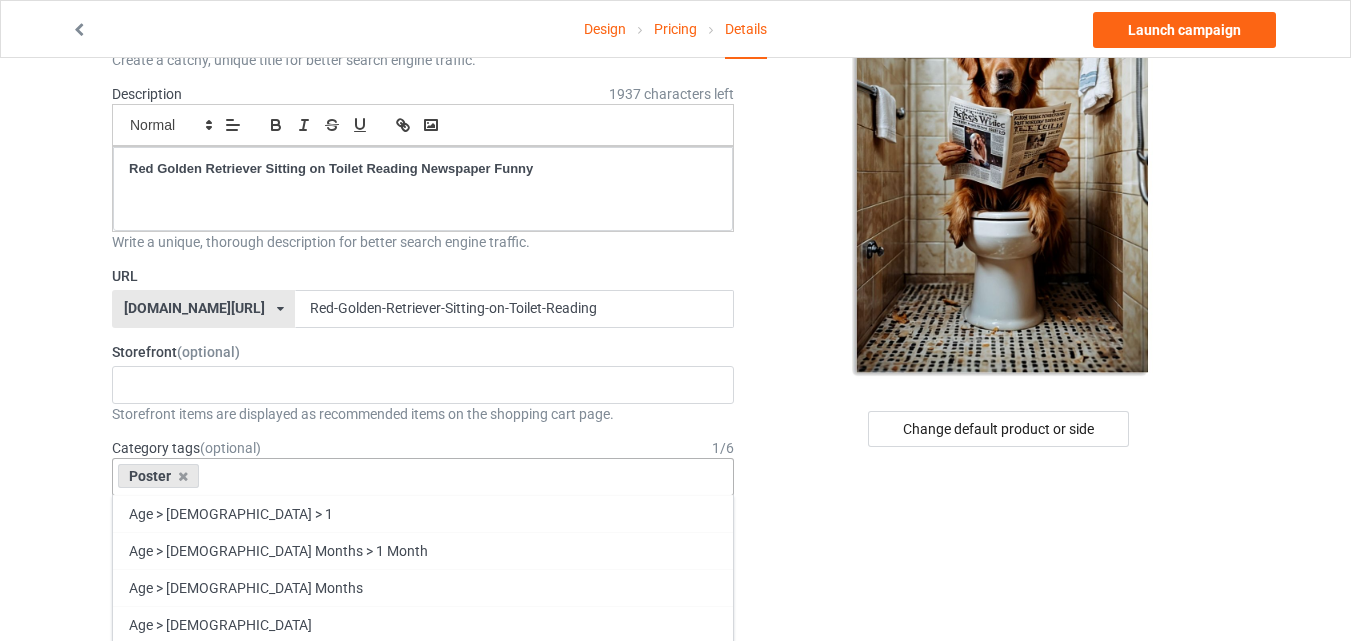 click on "Change default product or side" at bounding box center (1000, 925) 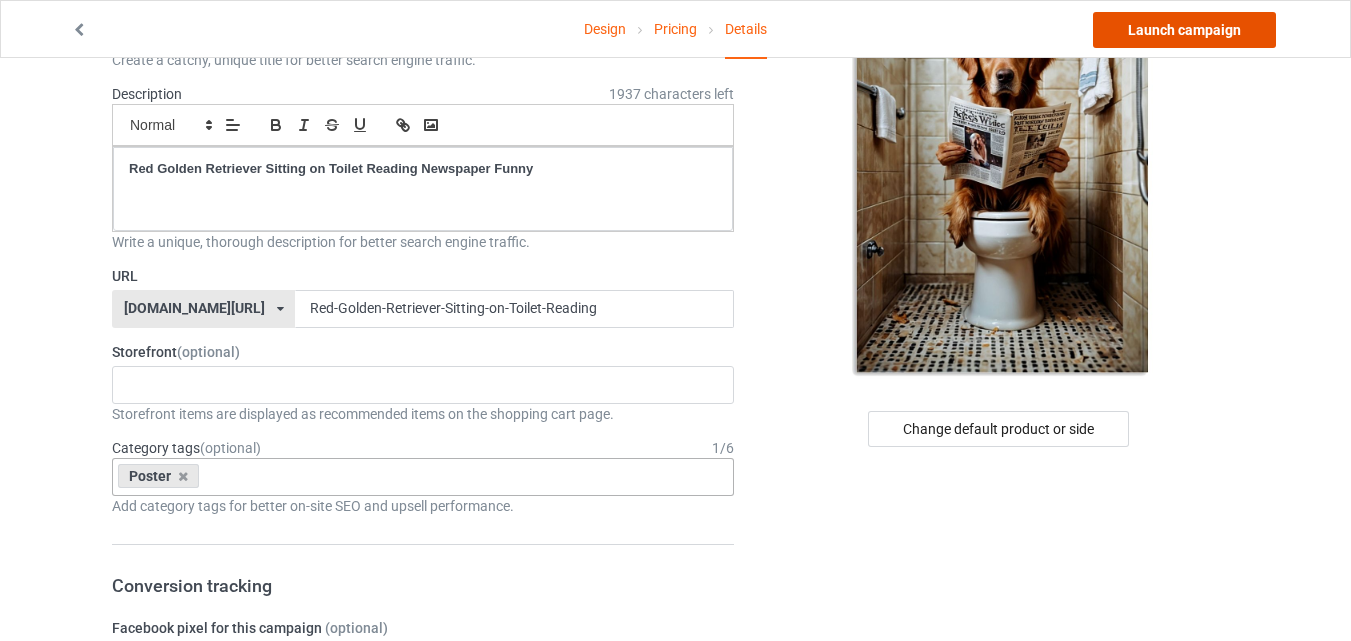 click on "Launch campaign" at bounding box center (1184, 30) 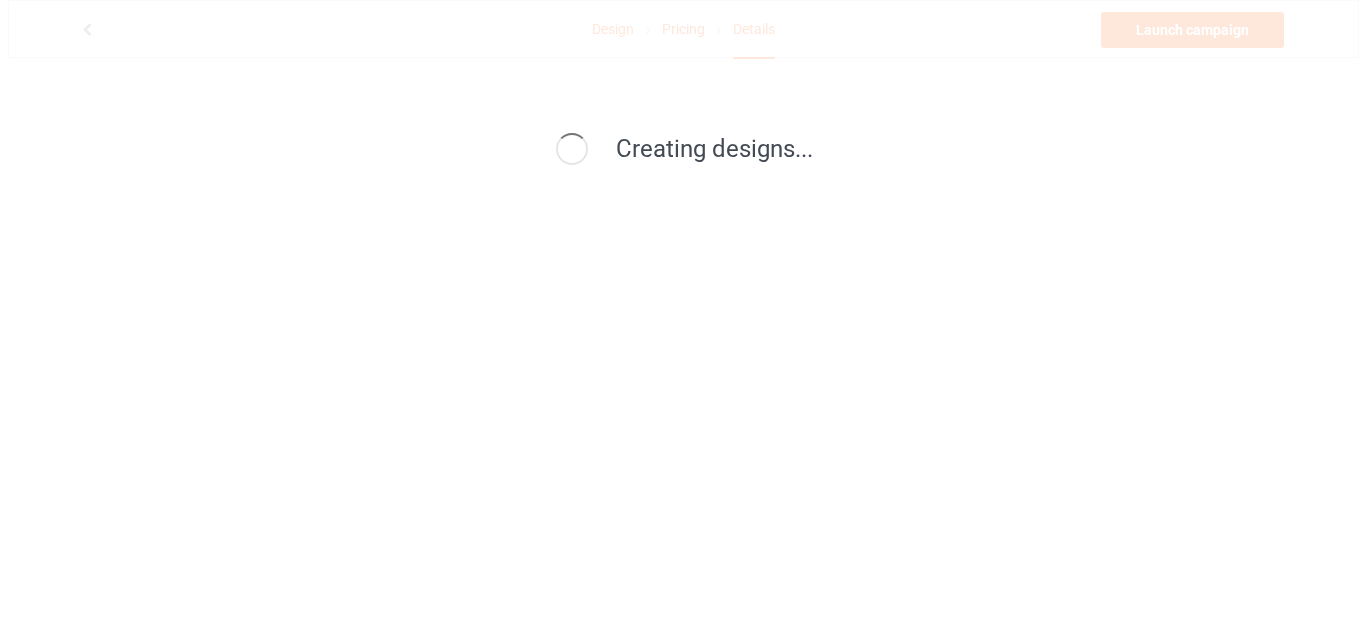 scroll, scrollTop: 0, scrollLeft: 0, axis: both 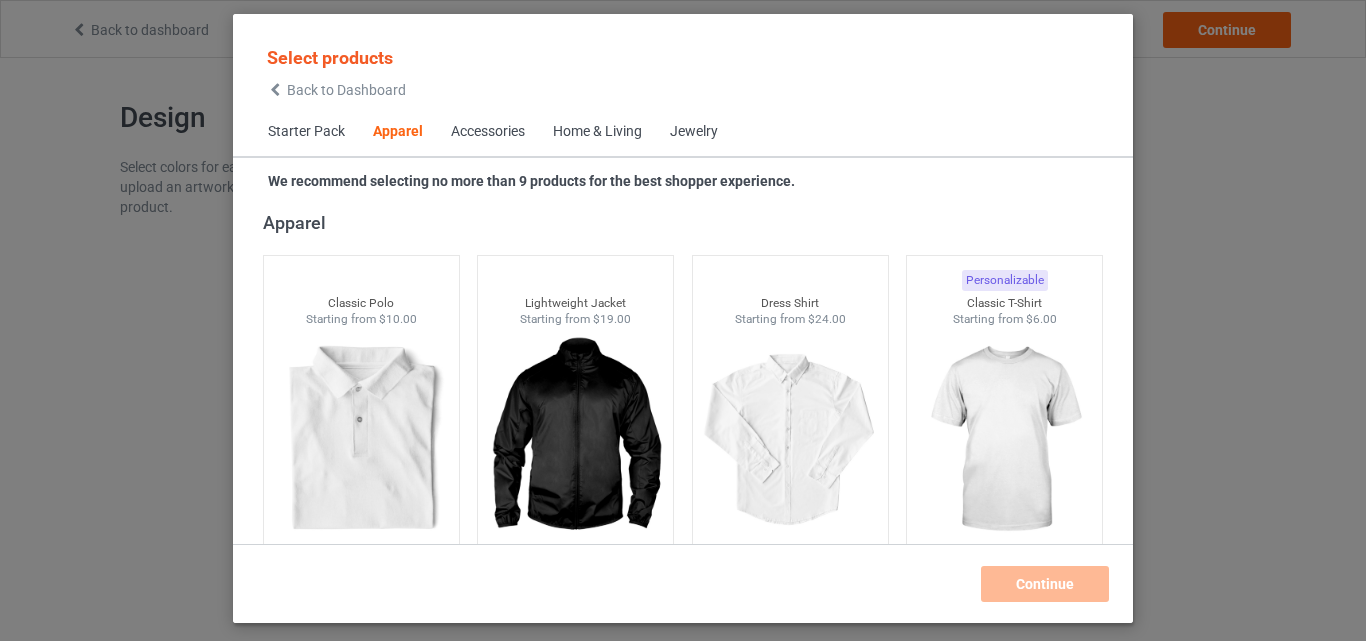 click on "Home & Living" at bounding box center (597, 132) 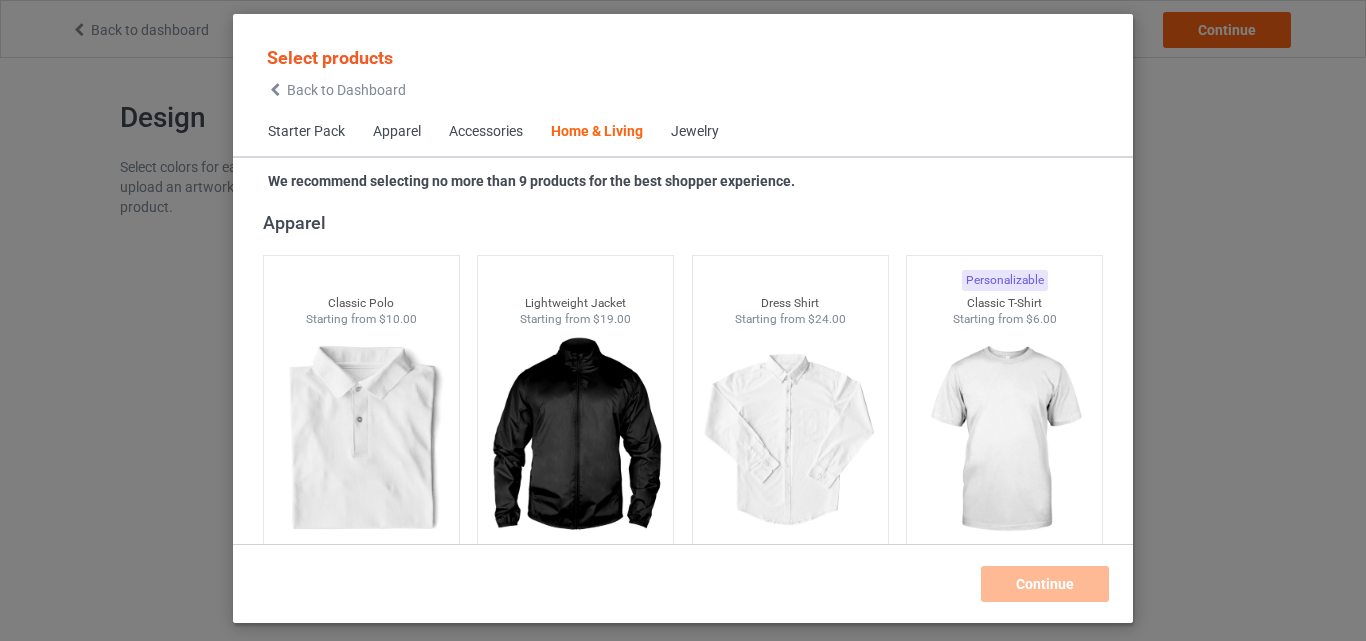 scroll, scrollTop: 9019, scrollLeft: 0, axis: vertical 